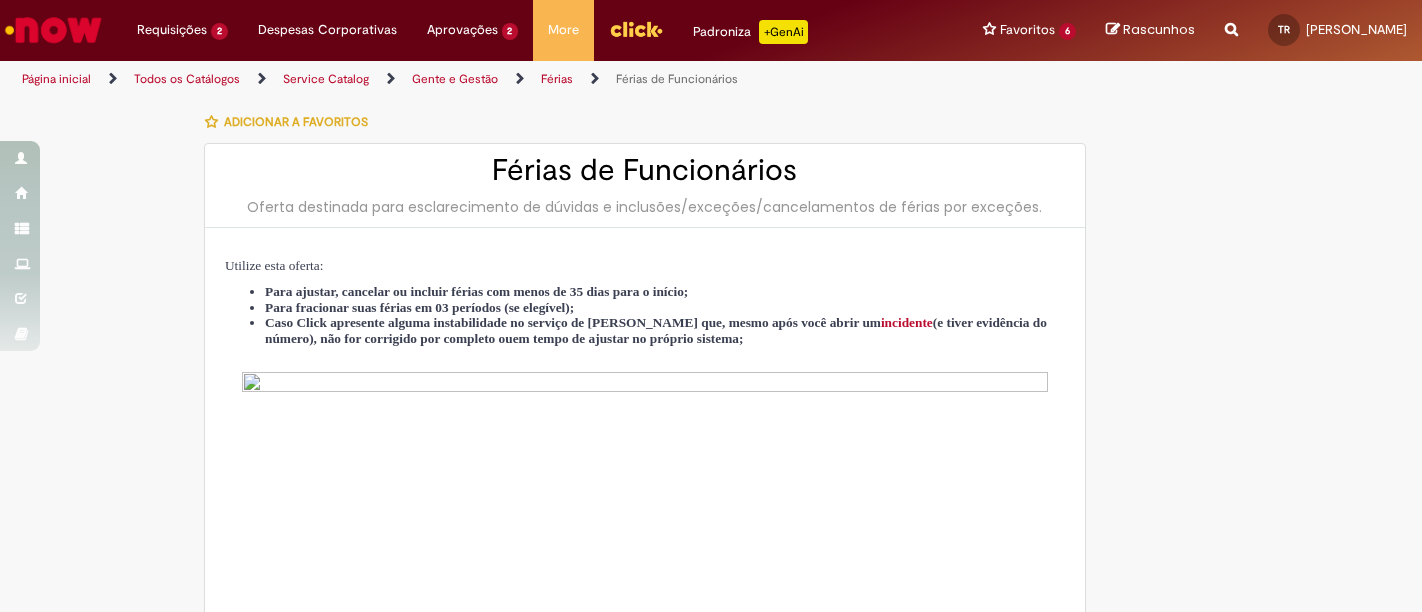 select on "*********" 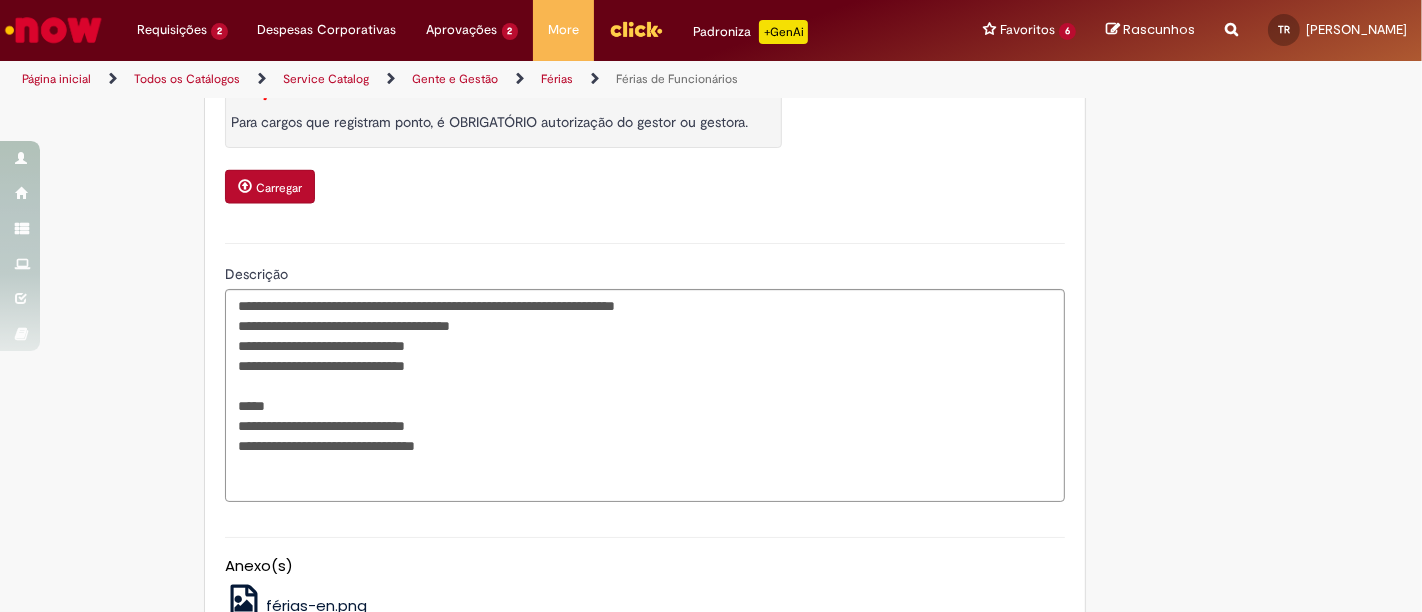 scroll, scrollTop: 3253, scrollLeft: 0, axis: vertical 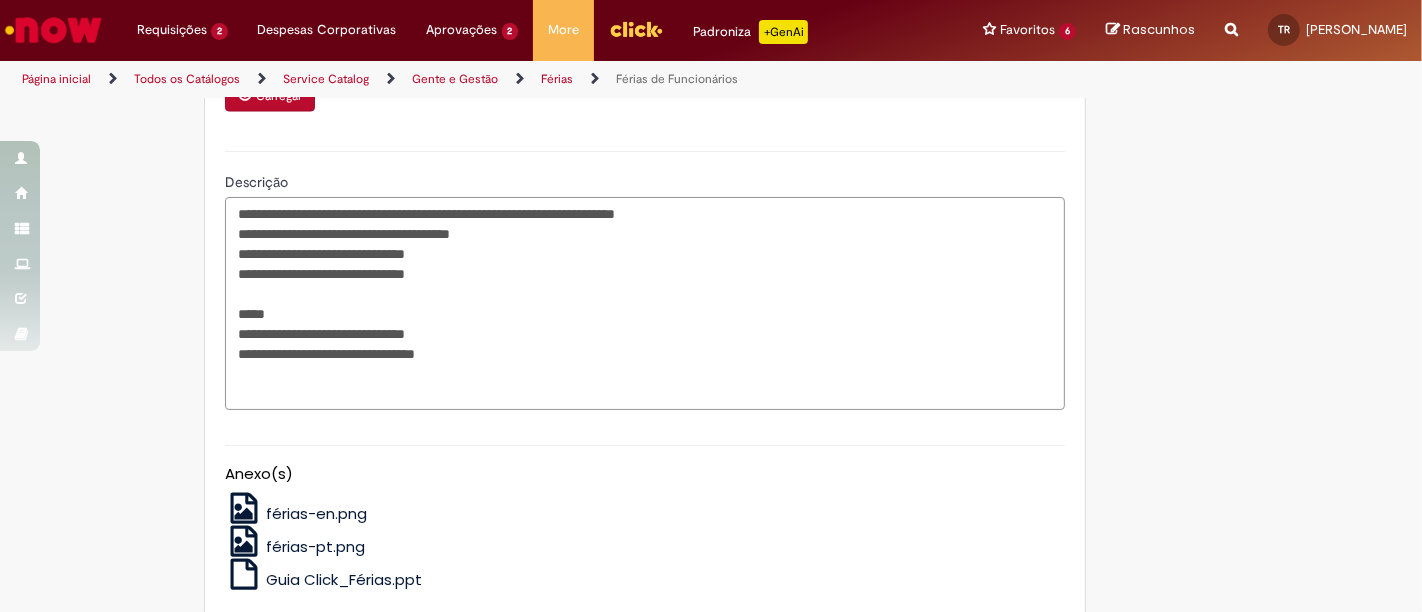 drag, startPoint x: 300, startPoint y: 375, endPoint x: 511, endPoint y: 375, distance: 211 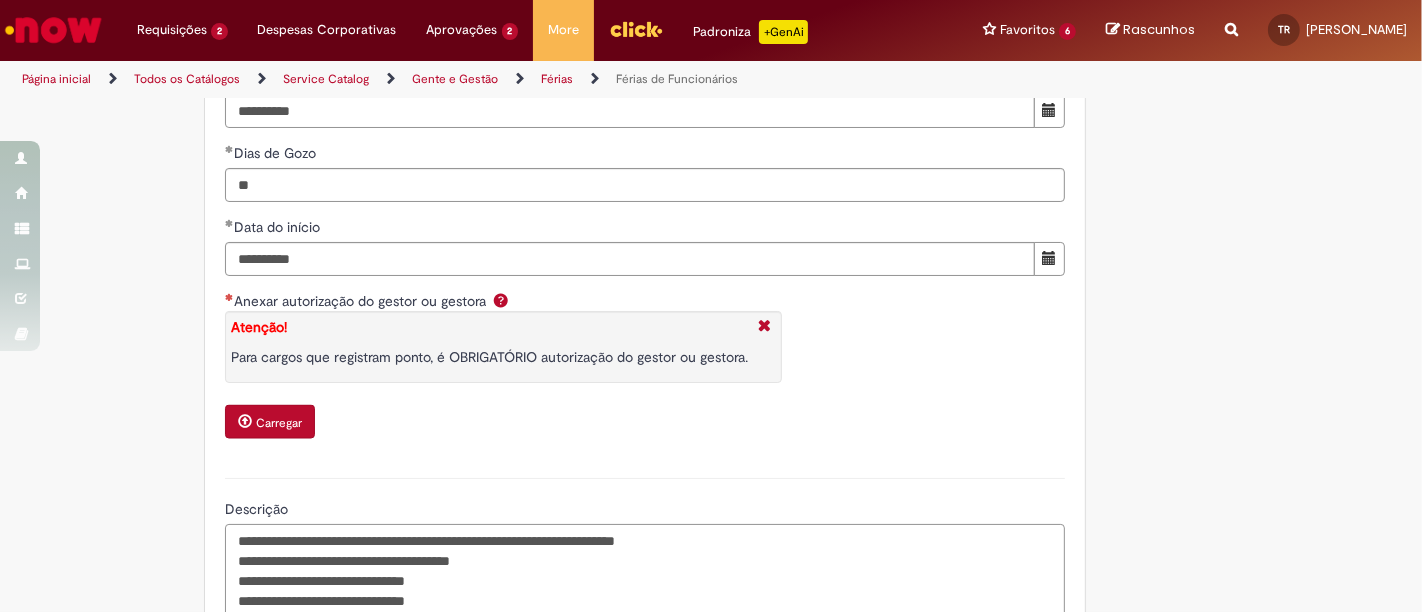 scroll, scrollTop: 2920, scrollLeft: 0, axis: vertical 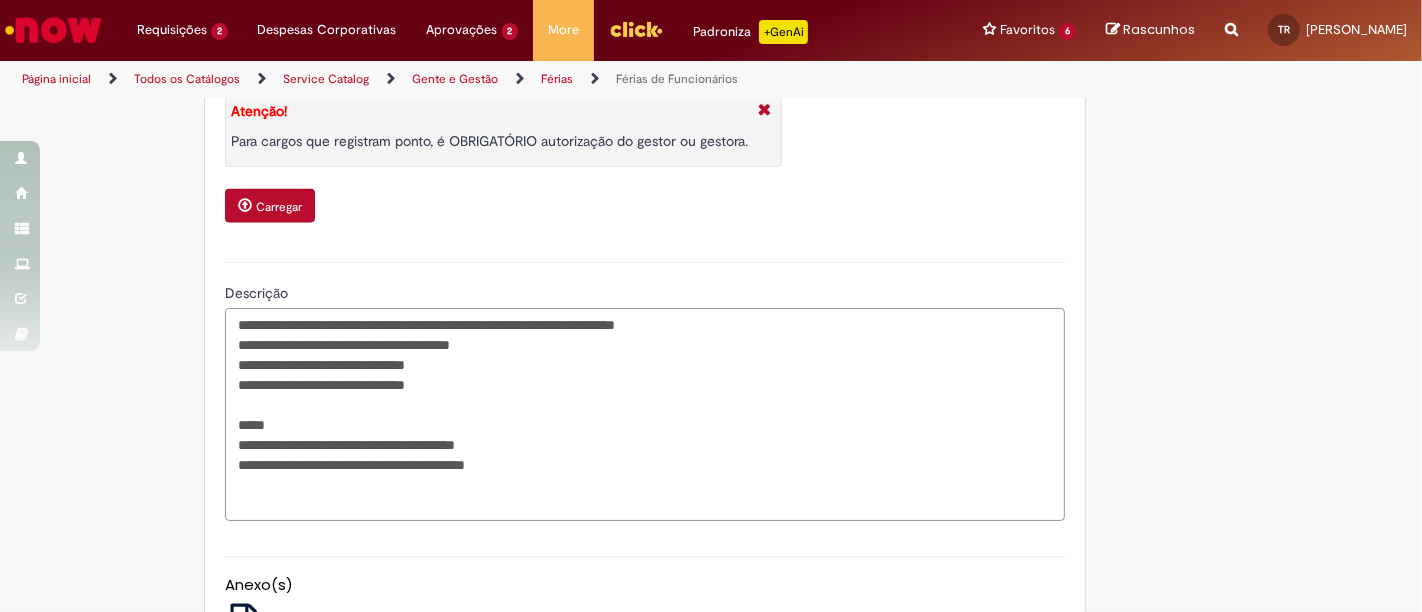 click on "**********" at bounding box center [645, 414] 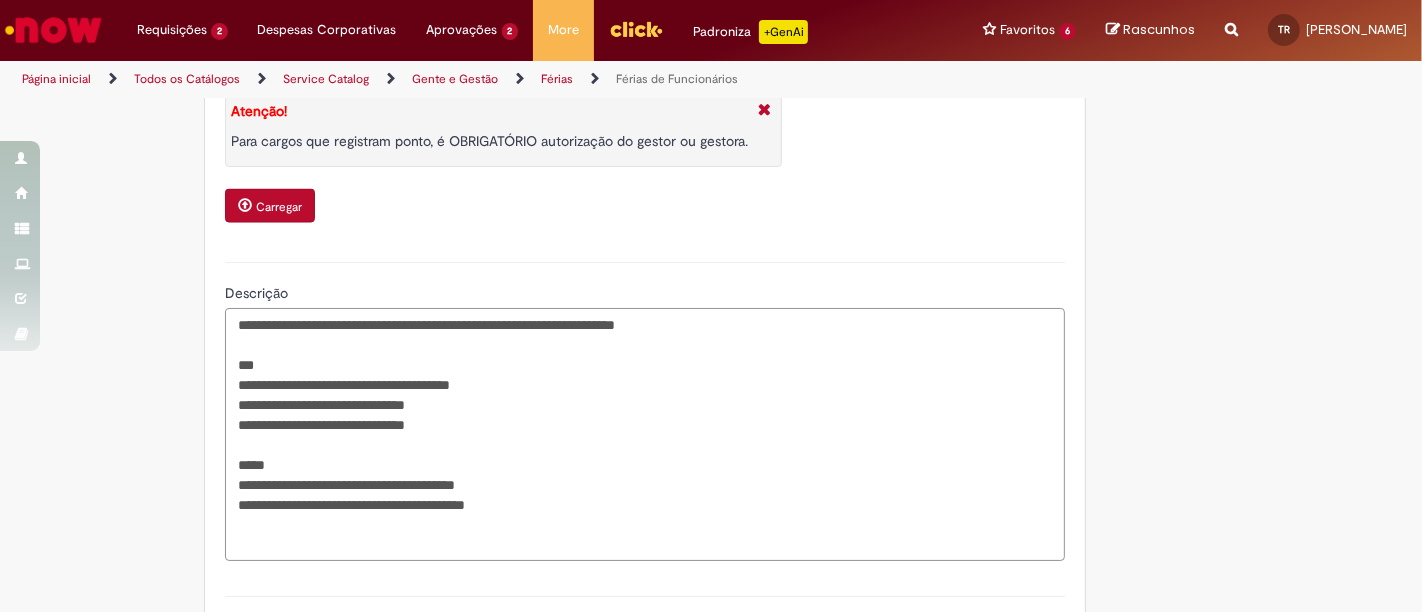 click on "**********" at bounding box center [645, 434] 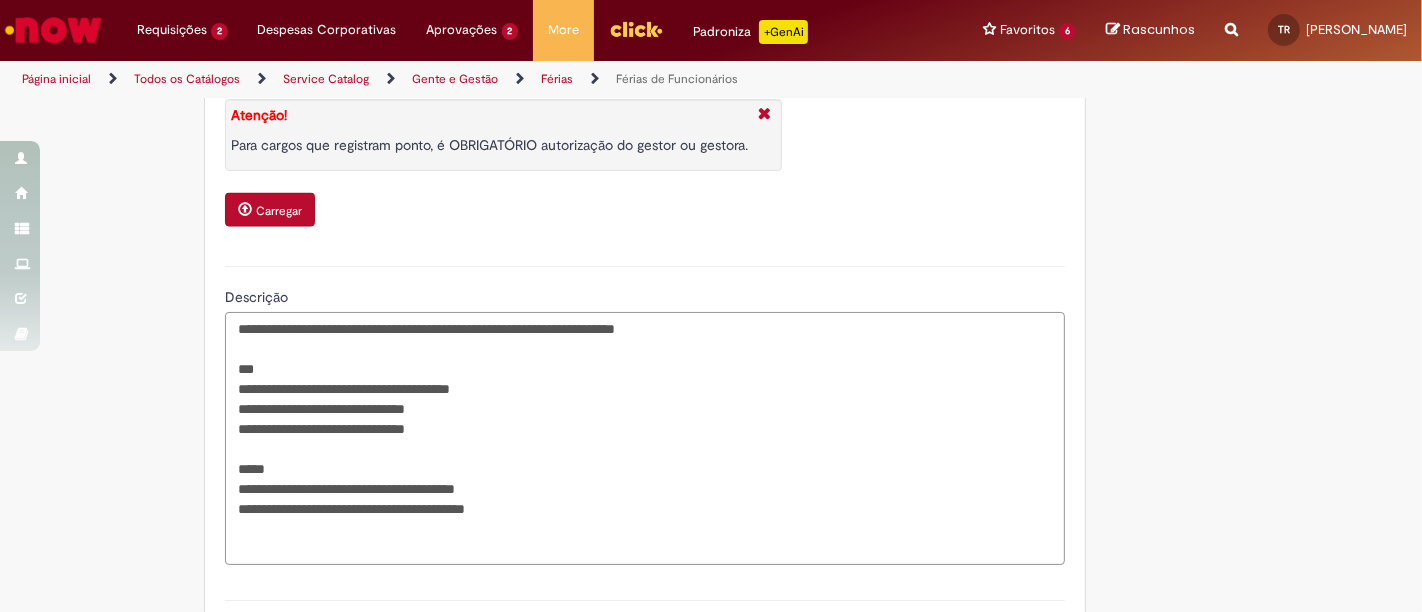 scroll, scrollTop: 3031, scrollLeft: 0, axis: vertical 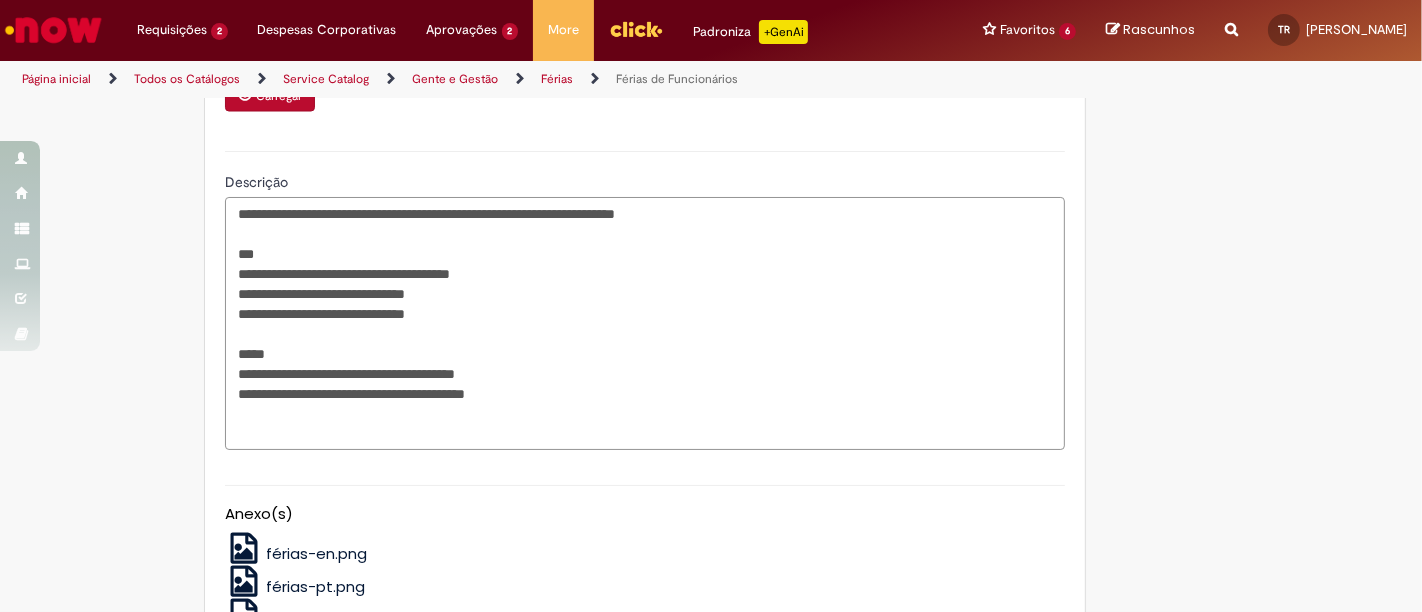 click on "**********" at bounding box center [645, 323] 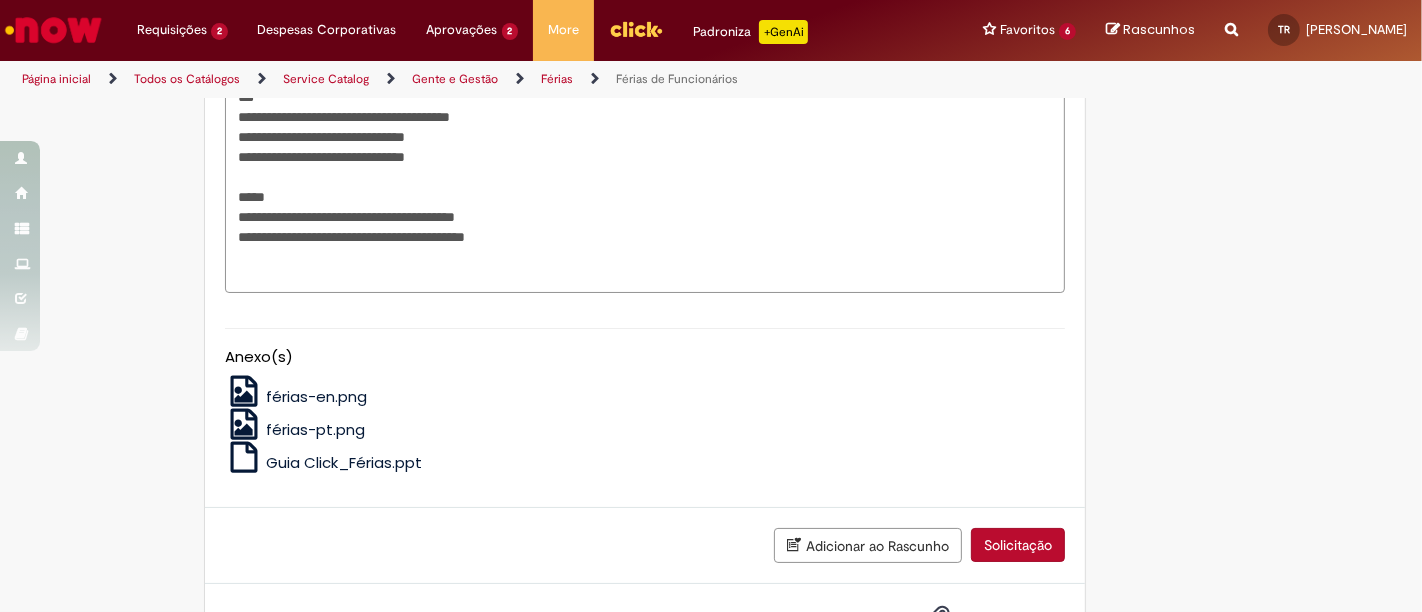 scroll, scrollTop: 3142, scrollLeft: 0, axis: vertical 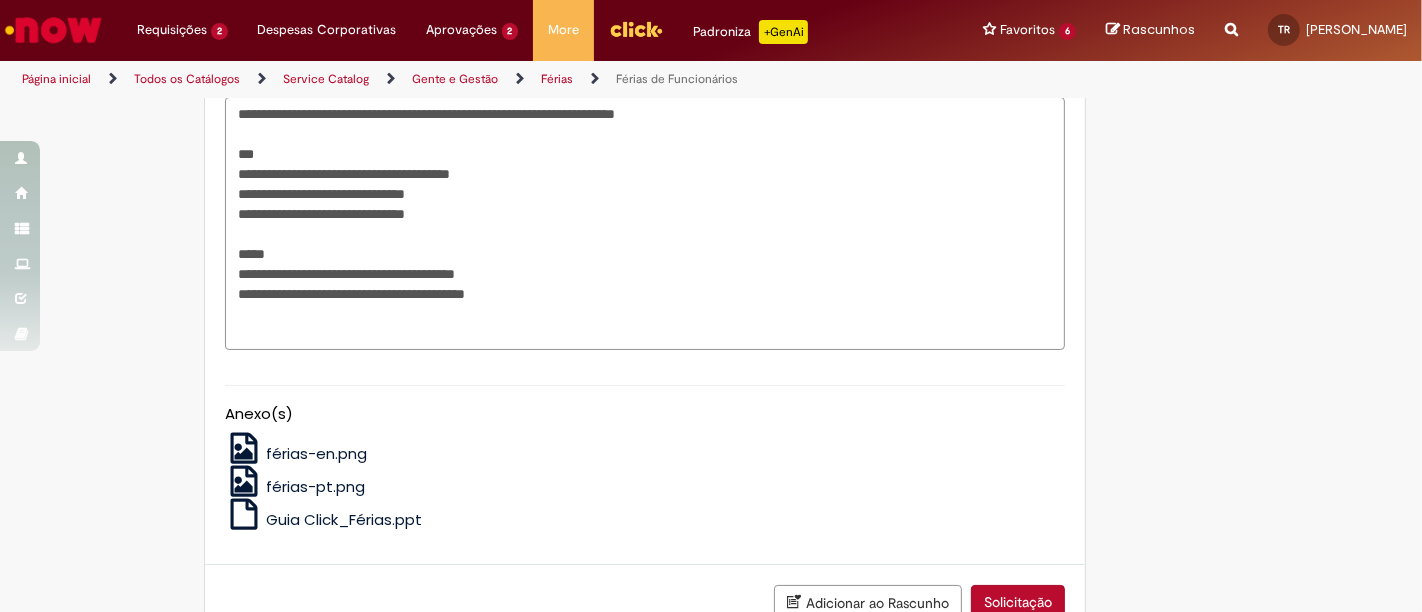 drag, startPoint x: 547, startPoint y: 307, endPoint x: 158, endPoint y: 110, distance: 436.039 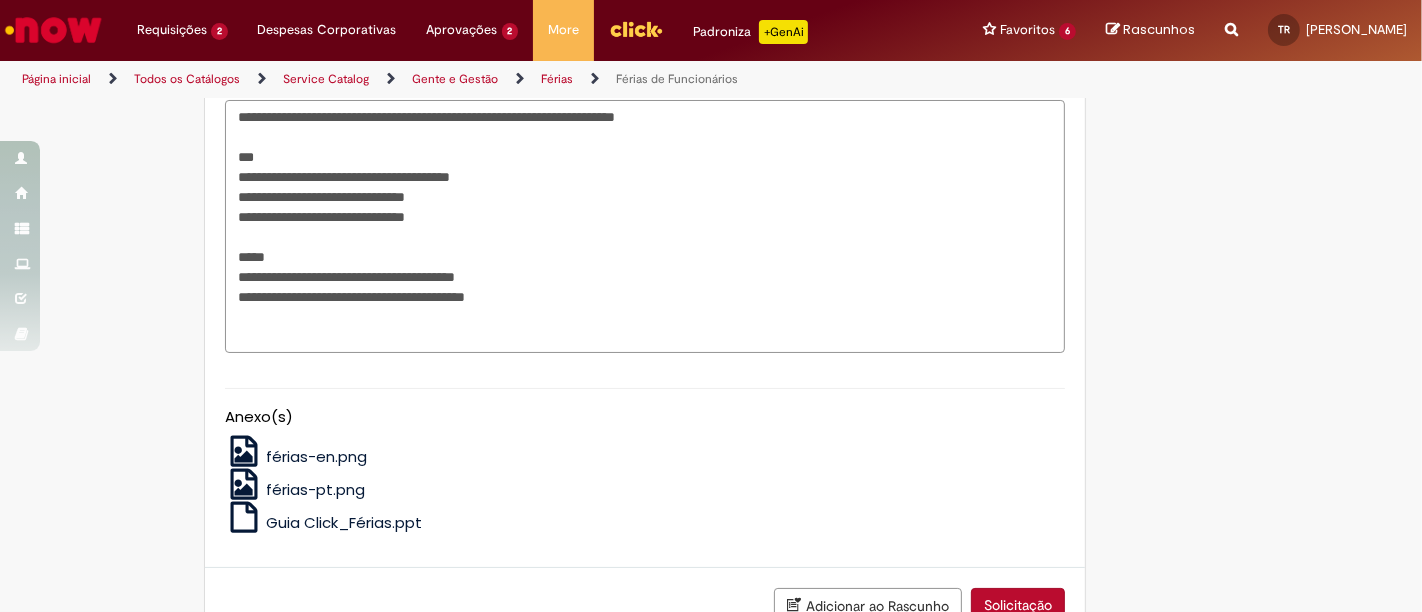 type on "**********" 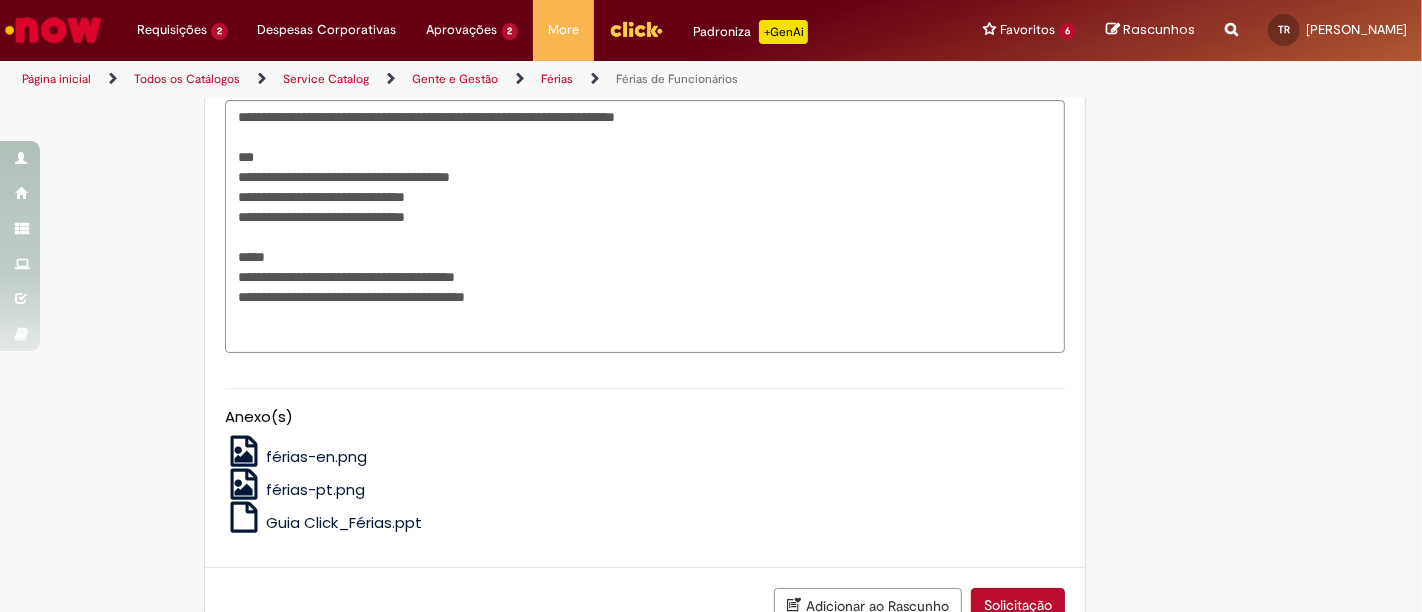click on "Adicionar a Favoritos
Férias de Funcionários
Oferta destinada para esclarecimento de dúvidas e inclusões/exceções/cancelamentos de férias por exceções.
Utilize esta oferta:
Para ajustar, cancelar ou incluir férias com menos de 35 dias para o início;
Para fracionar suas férias em 03 períodos (se elegível);
Caso Click apresente alguma instabilidade no serviço de Férias que, mesmo após você abrir um  incidente  (e tiver evidência do número), não for corrigido por completo ou  em tempo de ajustar no próprio sistema;
> Para incluir, alterar ou cancelar Férias dentro do prazo de 35 dias de antecedência, é só acessar  Portal Click  > Você > Férias; > Para acessar a Diretriz de Férias, basta  clicar aqui
> Ficou com dúvidas sobre Férias via Termo? É só acessar a   FAQ – Fluxo de alteração de férias por exceção no Click Dúvidas Trabalhistas ." at bounding box center [711, -1138] 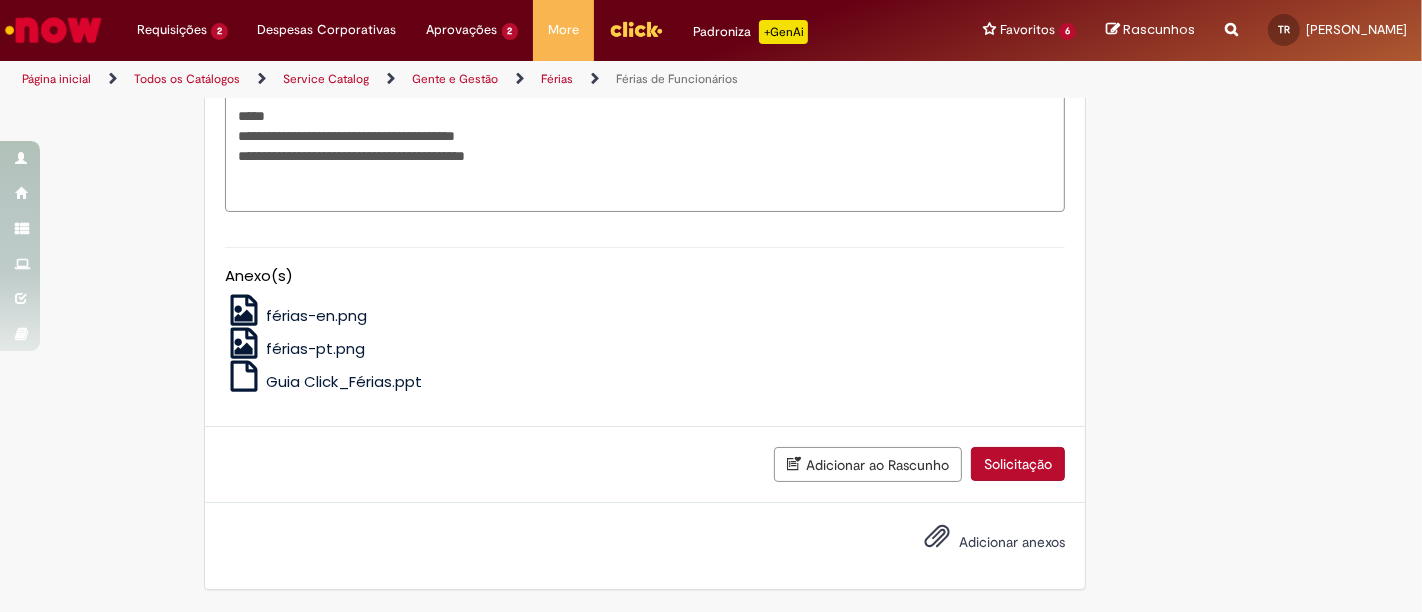 click on "Solicitação" at bounding box center (1018, 464) 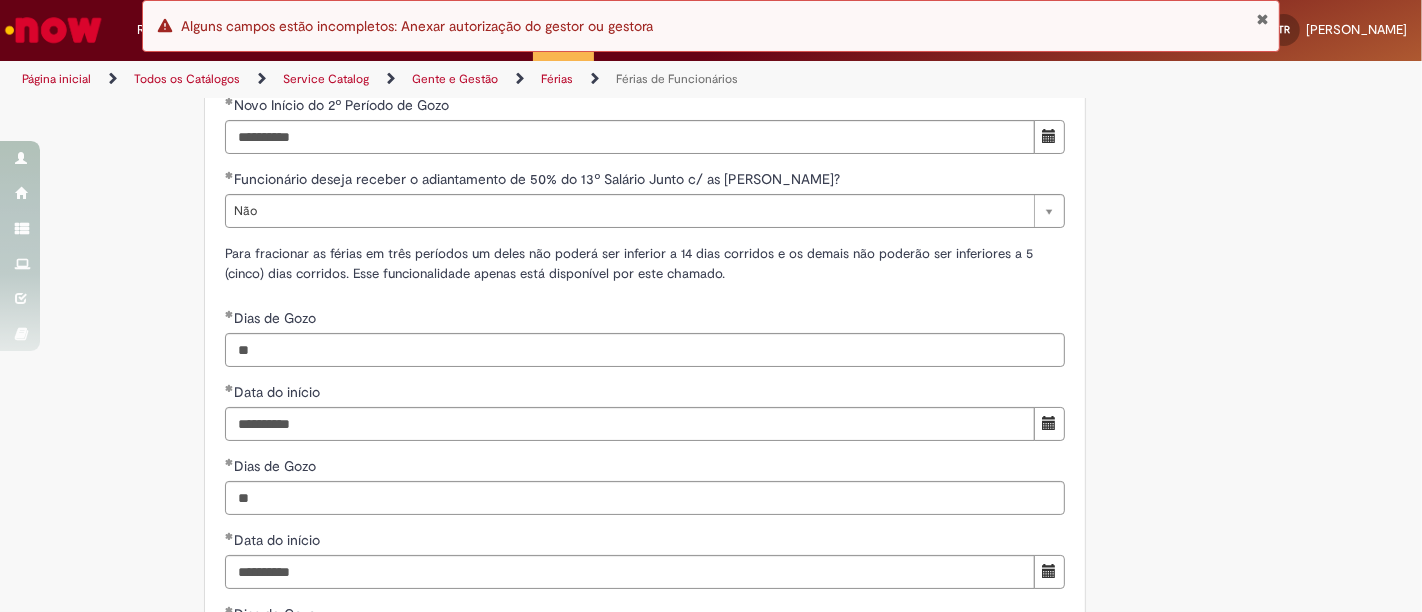 scroll, scrollTop: 2240, scrollLeft: 0, axis: vertical 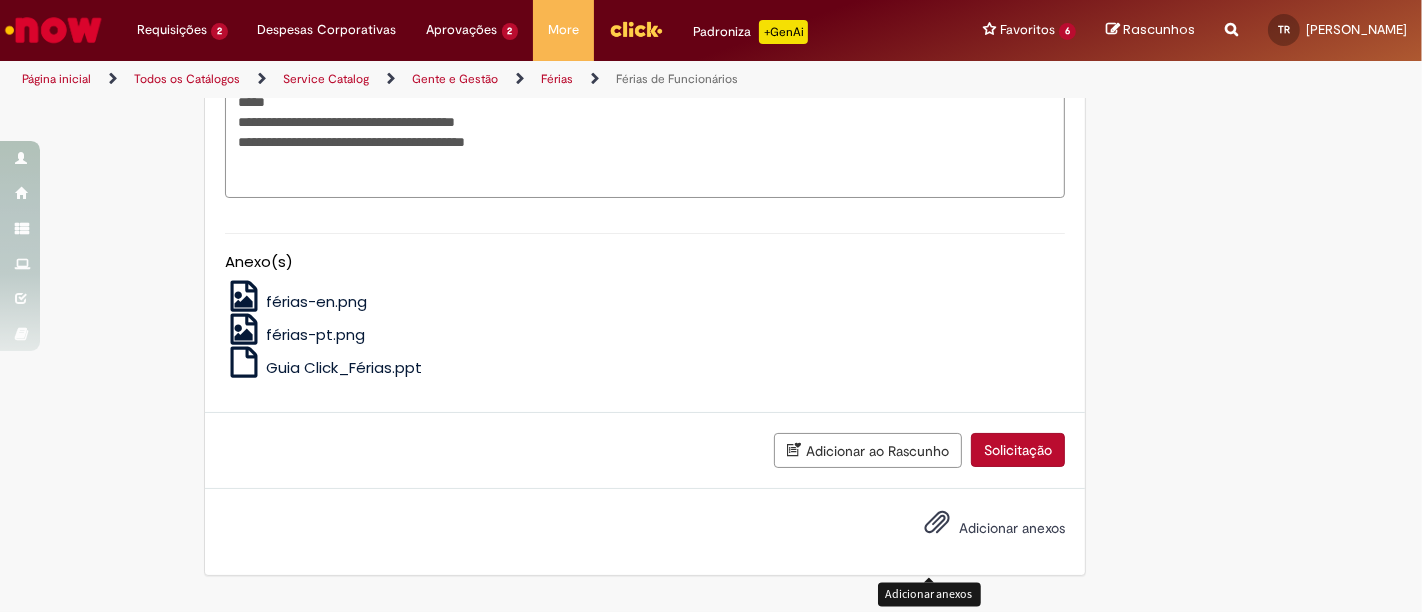 click at bounding box center [937, 523] 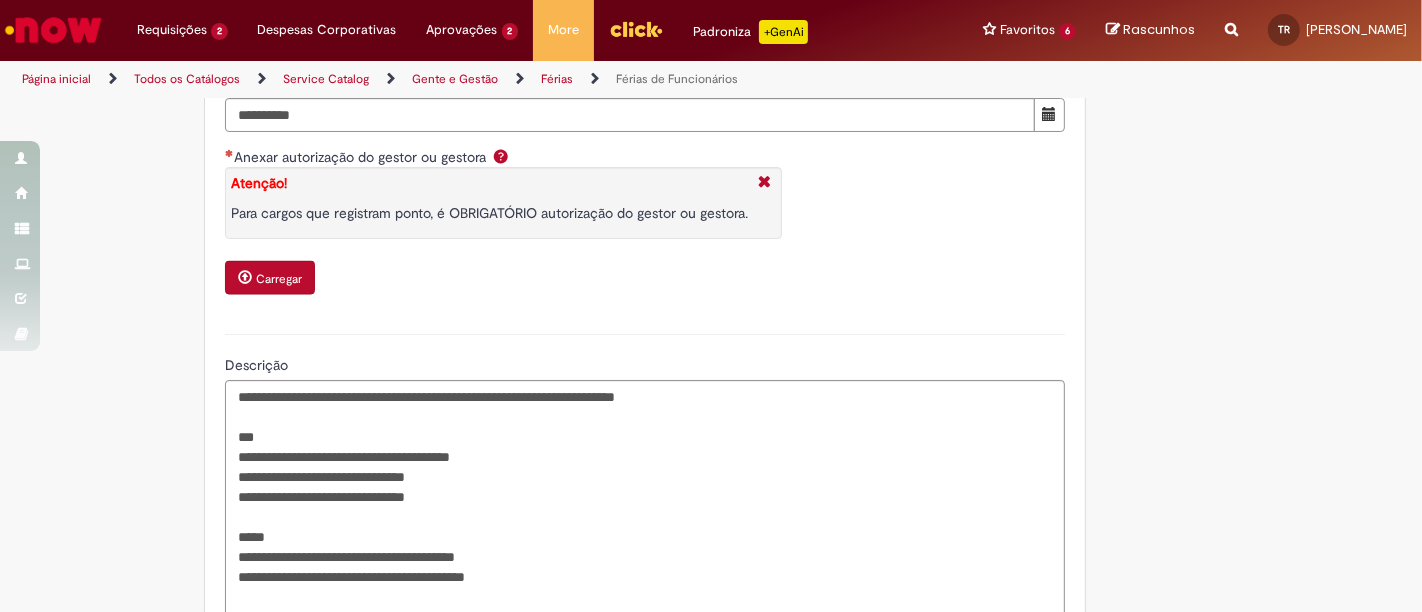 scroll, scrollTop: 3293, scrollLeft: 0, axis: vertical 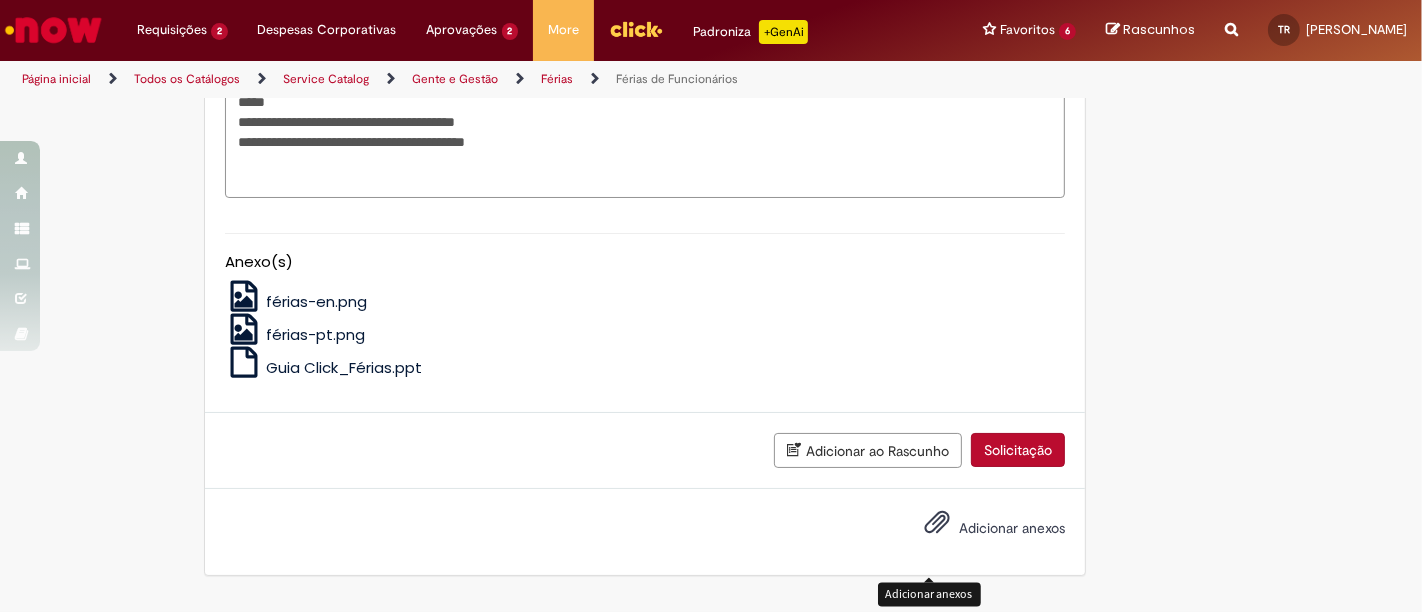 click on "Adicionar a Favoritos
Férias de Funcionários
Oferta destinada para esclarecimento de dúvidas e inclusões/exceções/cancelamentos de férias por exceções.
Utilize esta oferta:
Para ajustar, cancelar ou incluir férias com menos de 35 dias para o início;
Para fracionar suas férias em 03 períodos (se elegível);
Caso Click apresente alguma instabilidade no serviço de Férias que, mesmo após você abrir um  incidente  (e tiver evidência do número), não for corrigido por completo ou  em tempo de ajustar no próprio sistema;
> Para incluir, alterar ou cancelar Férias dentro do prazo de 35 dias de antecedência, é só acessar  Portal Click  > Você > Férias; > Para acessar a Diretriz de Férias, basta  clicar aqui
> Ficou com dúvidas sobre Férias via Termo? É só acessar a   FAQ – Fluxo de alteração de férias por exceção no Click  ou abrir chamado na oferta  ." at bounding box center (613, -1293) 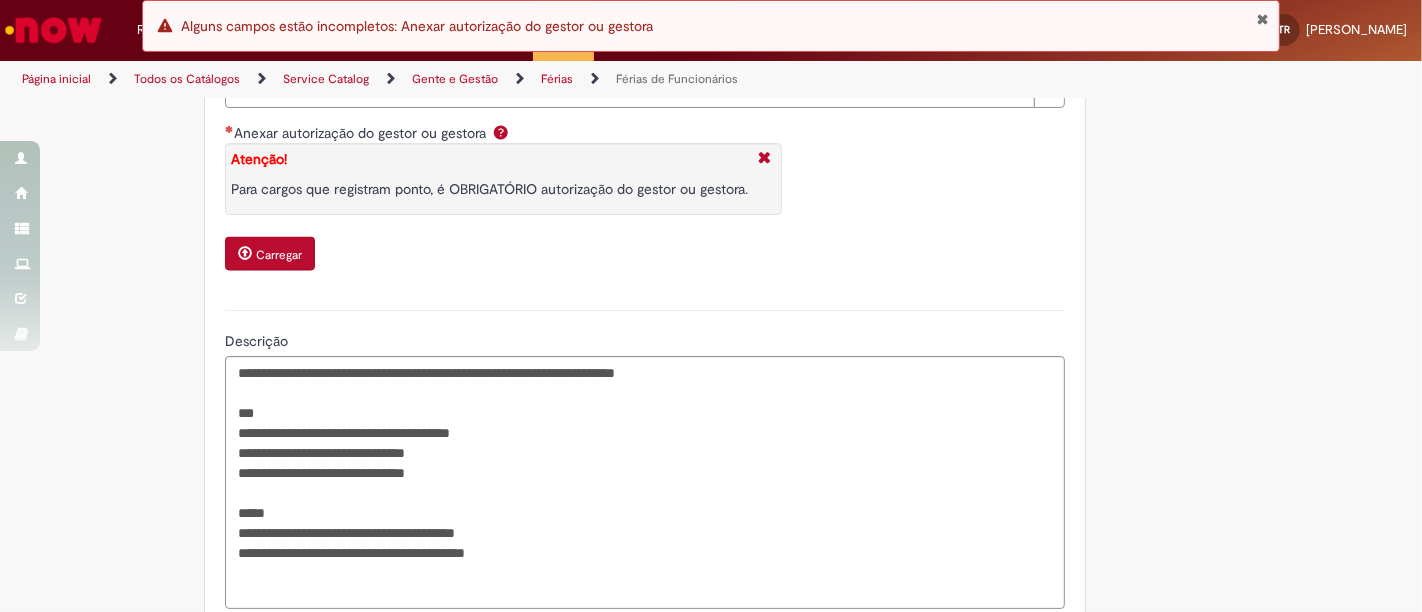 scroll, scrollTop: 2907, scrollLeft: 0, axis: vertical 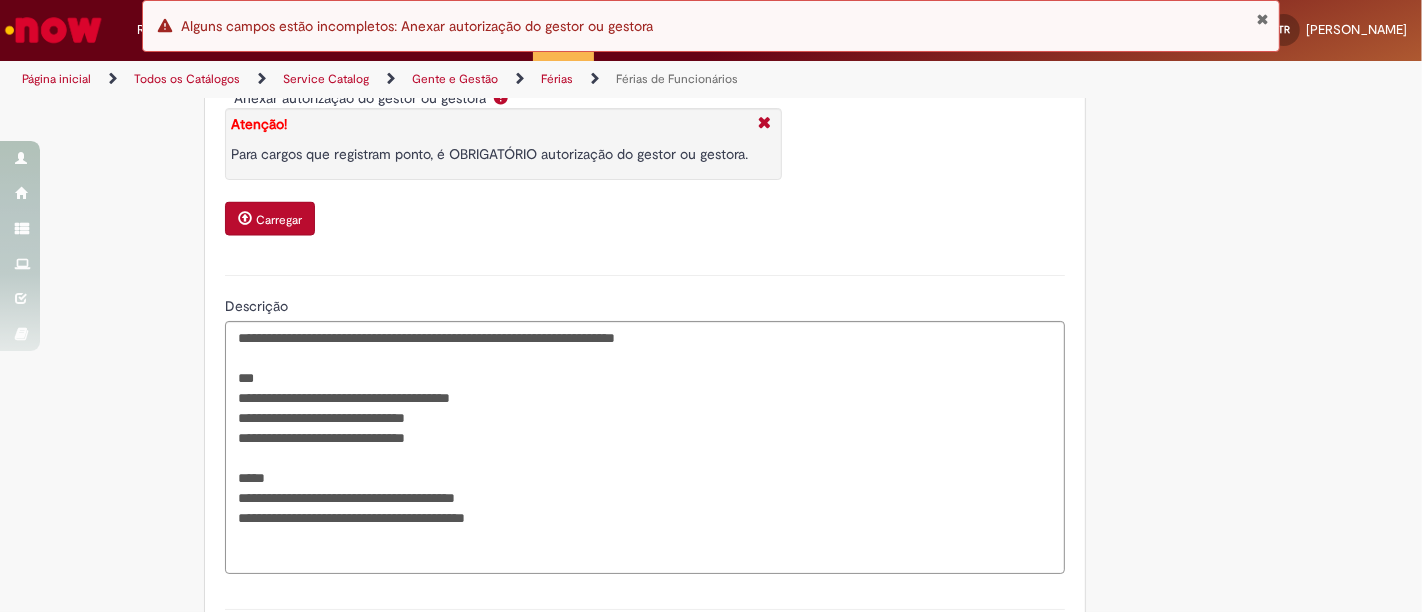 click on "Carregar" at bounding box center [279, 220] 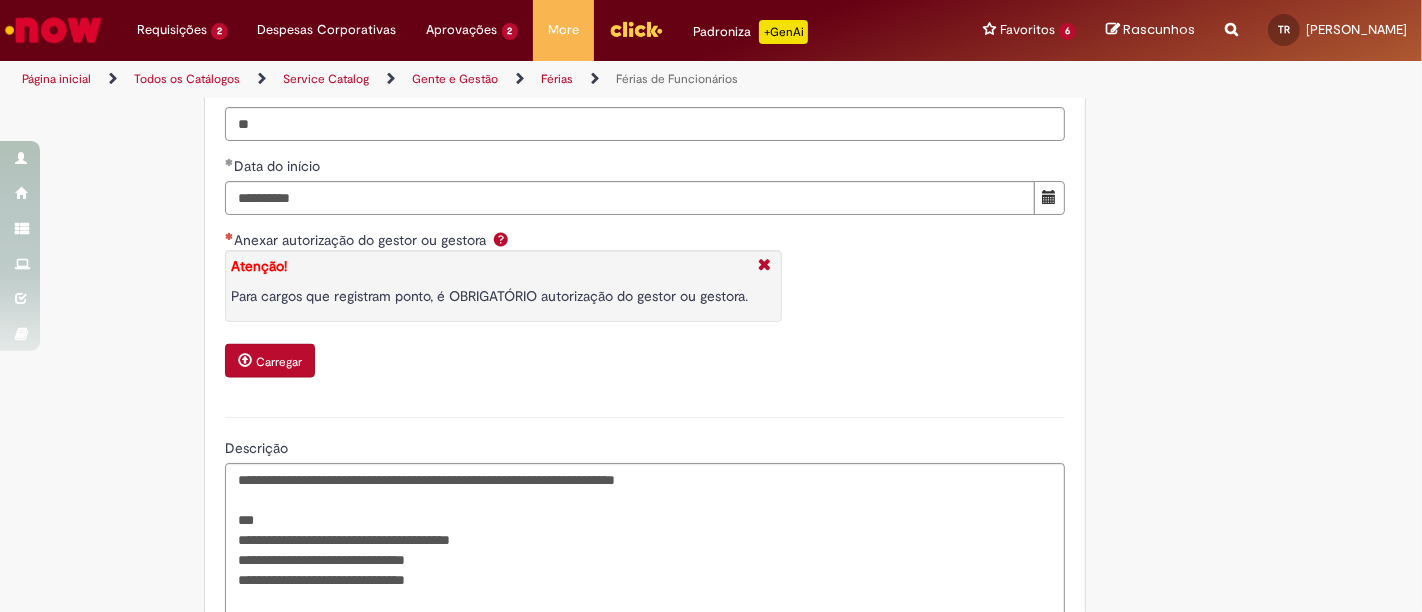 scroll, scrollTop: 2685, scrollLeft: 0, axis: vertical 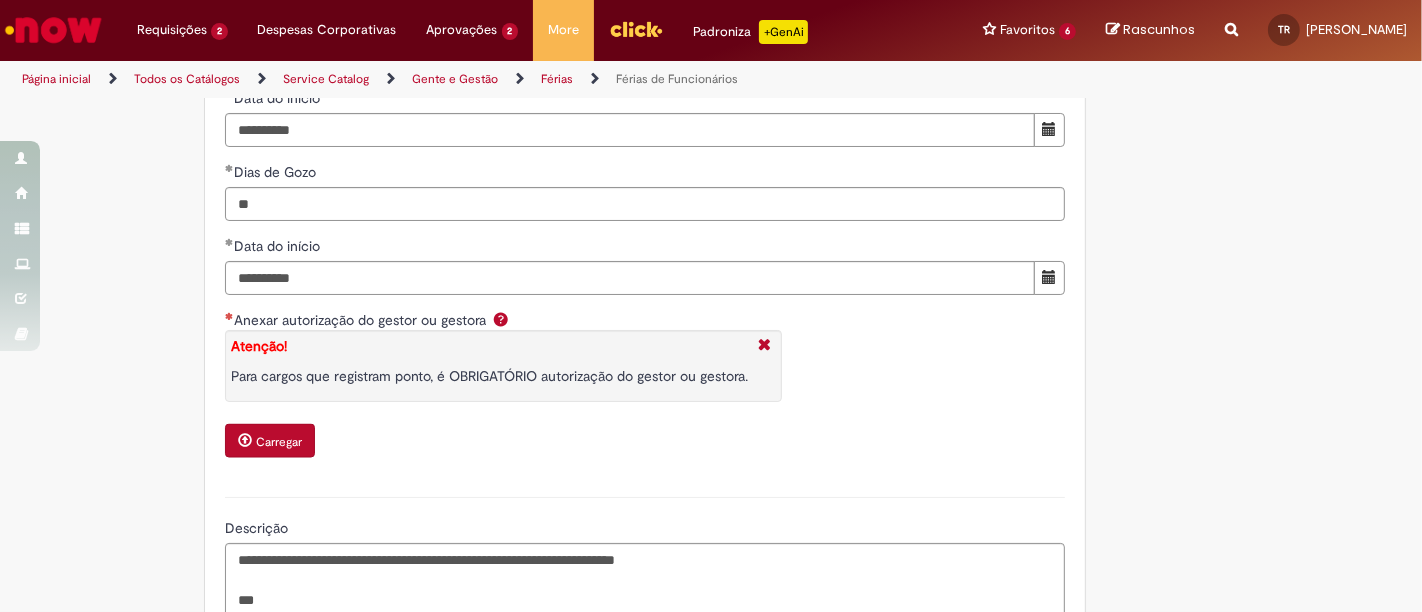 click at bounding box center (245, 440) 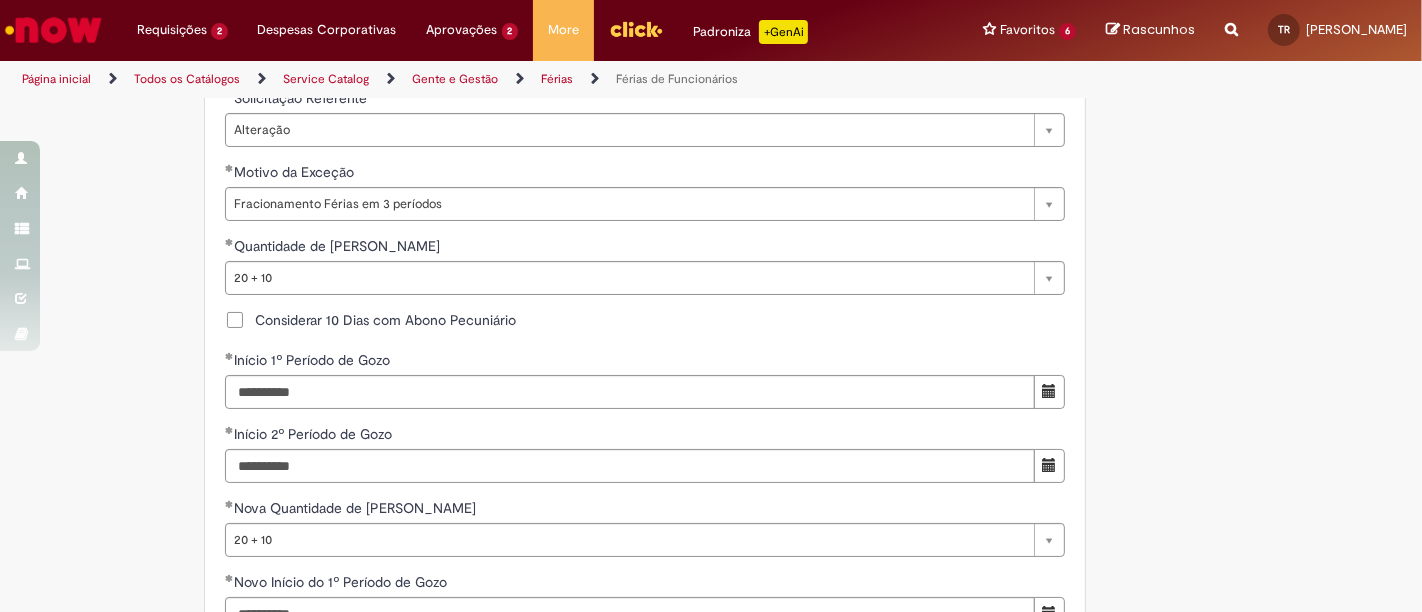 scroll, scrollTop: 1796, scrollLeft: 0, axis: vertical 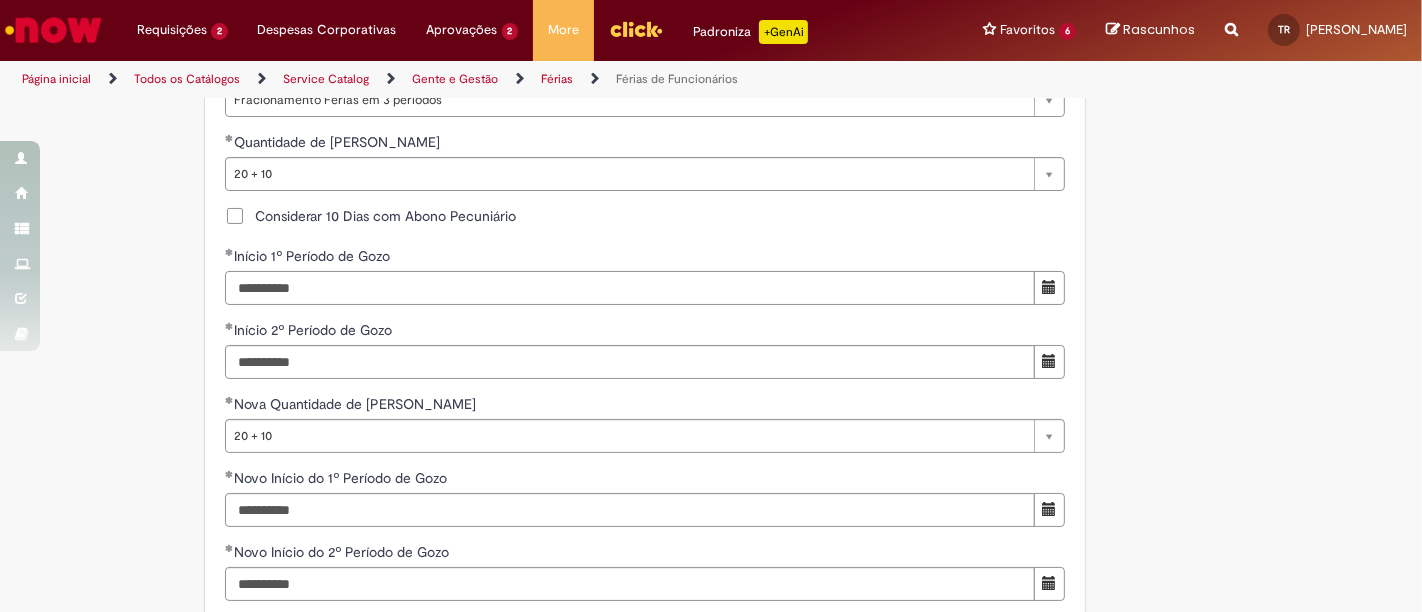 drag, startPoint x: 328, startPoint y: 307, endPoint x: 132, endPoint y: 312, distance: 196.06377 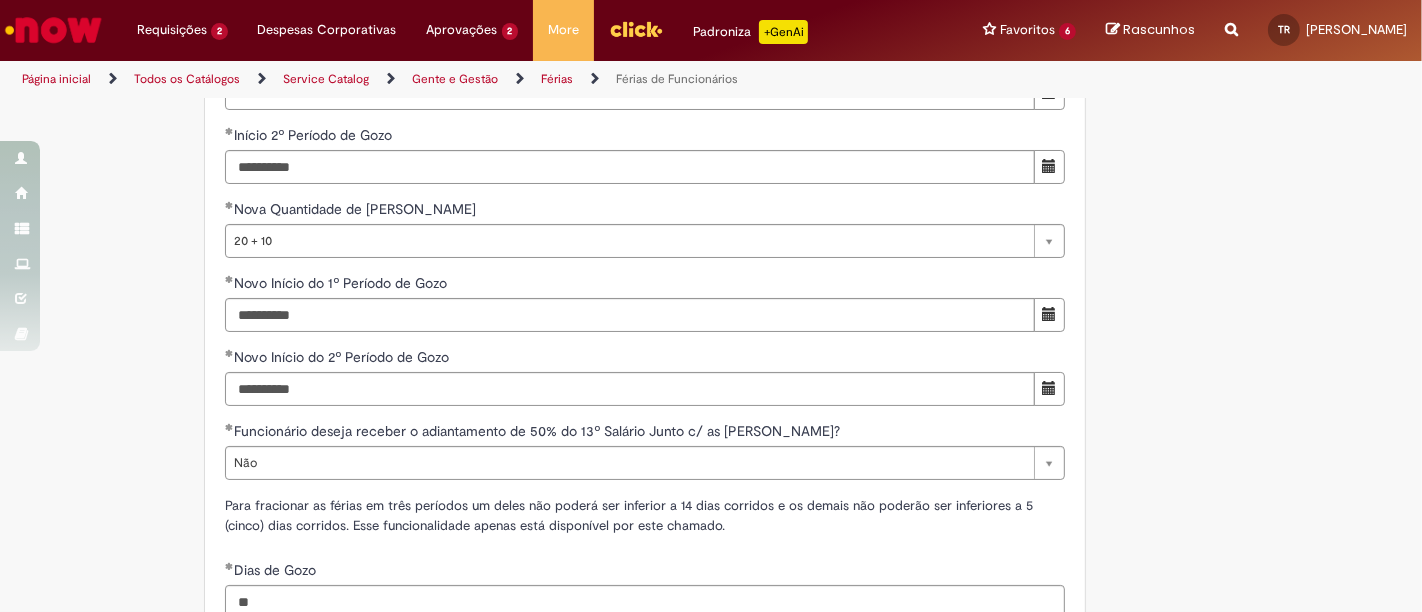scroll, scrollTop: 2018, scrollLeft: 0, axis: vertical 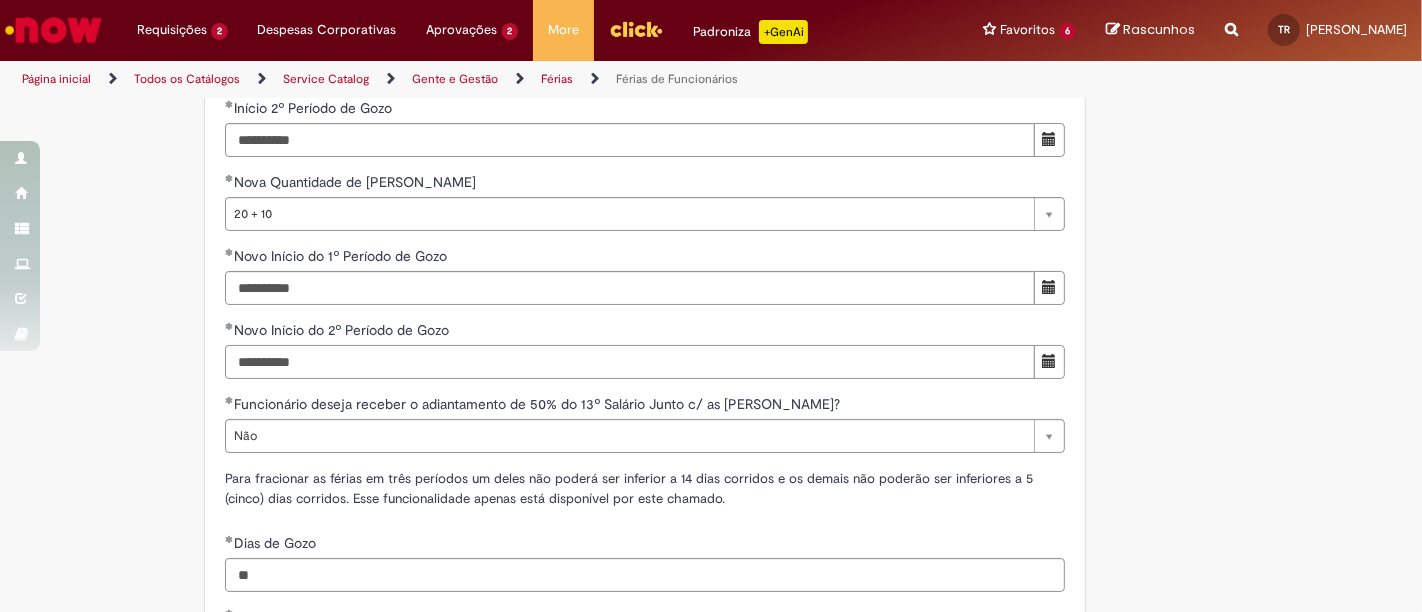 drag, startPoint x: 360, startPoint y: 376, endPoint x: 86, endPoint y: 369, distance: 274.08942 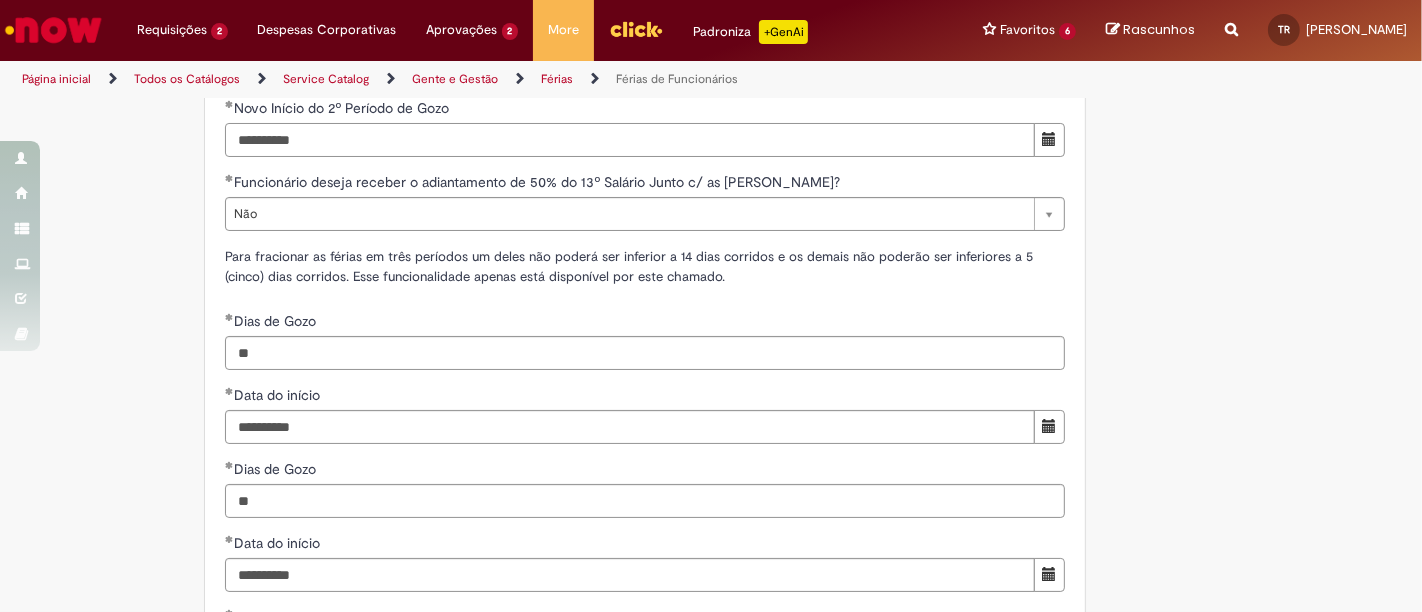 scroll, scrollTop: 2351, scrollLeft: 0, axis: vertical 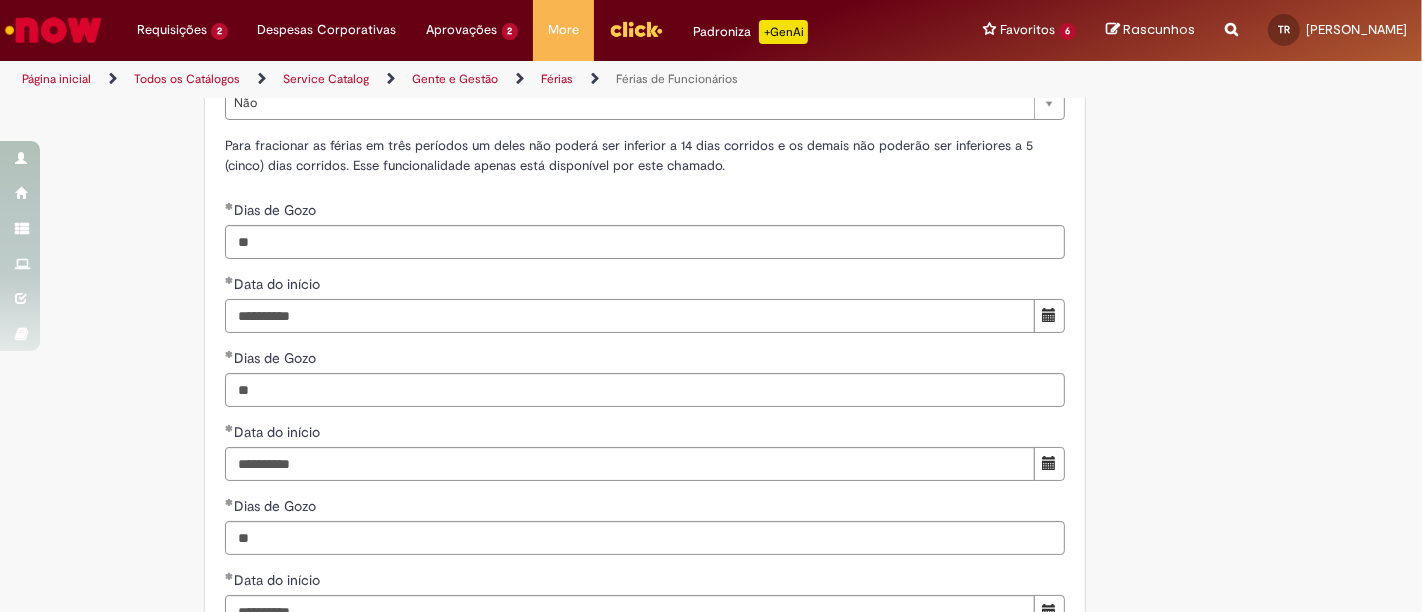 drag, startPoint x: 274, startPoint y: 339, endPoint x: 137, endPoint y: 338, distance: 137.00365 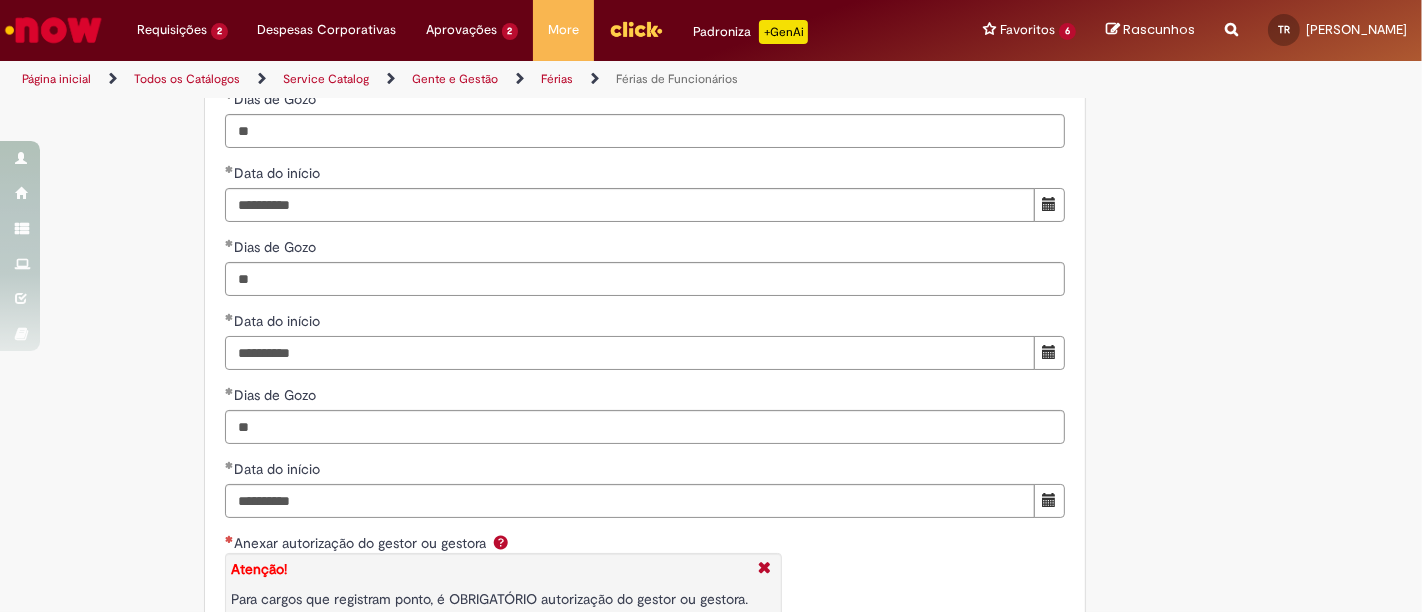 drag, startPoint x: 335, startPoint y: 375, endPoint x: 11, endPoint y: 383, distance: 324.09875 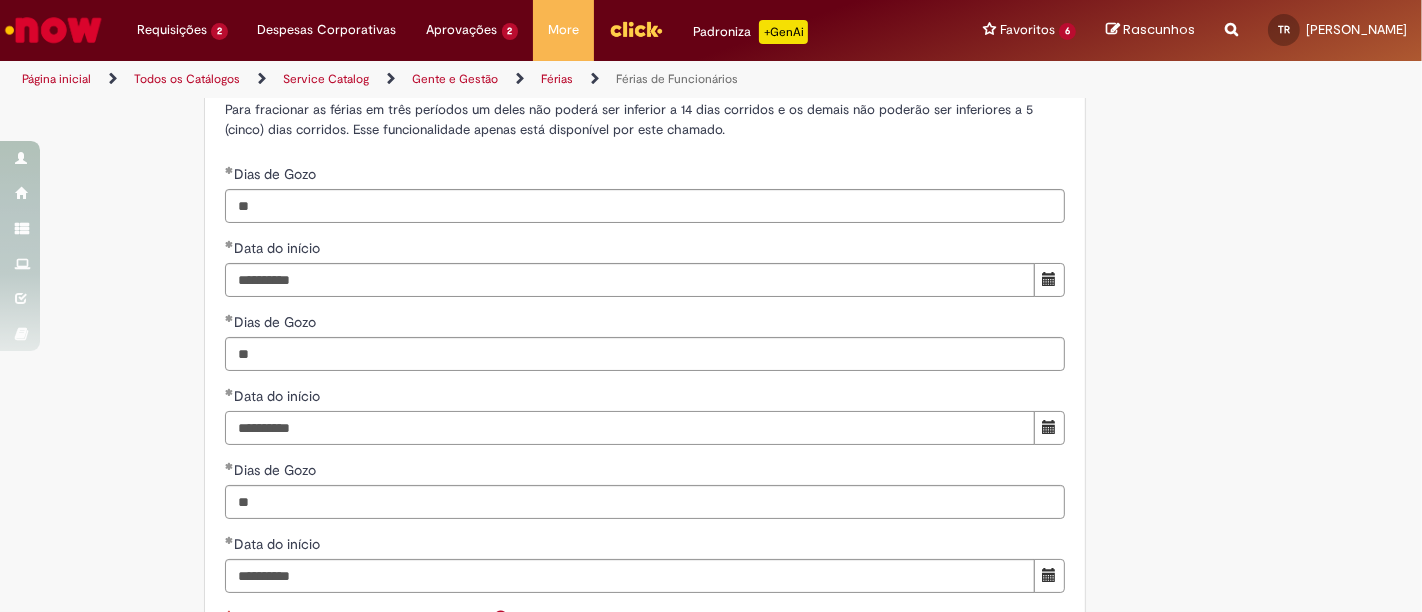 scroll, scrollTop: 2351, scrollLeft: 0, axis: vertical 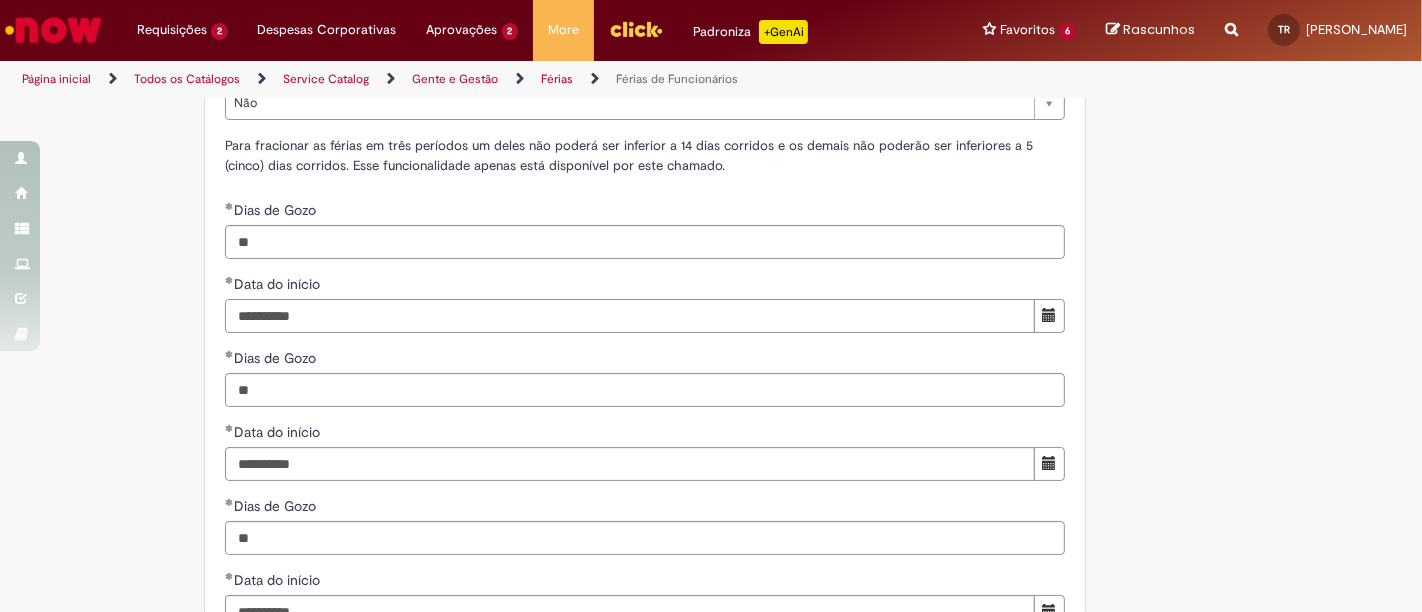 drag, startPoint x: 349, startPoint y: 347, endPoint x: 1, endPoint y: 367, distance: 348.57425 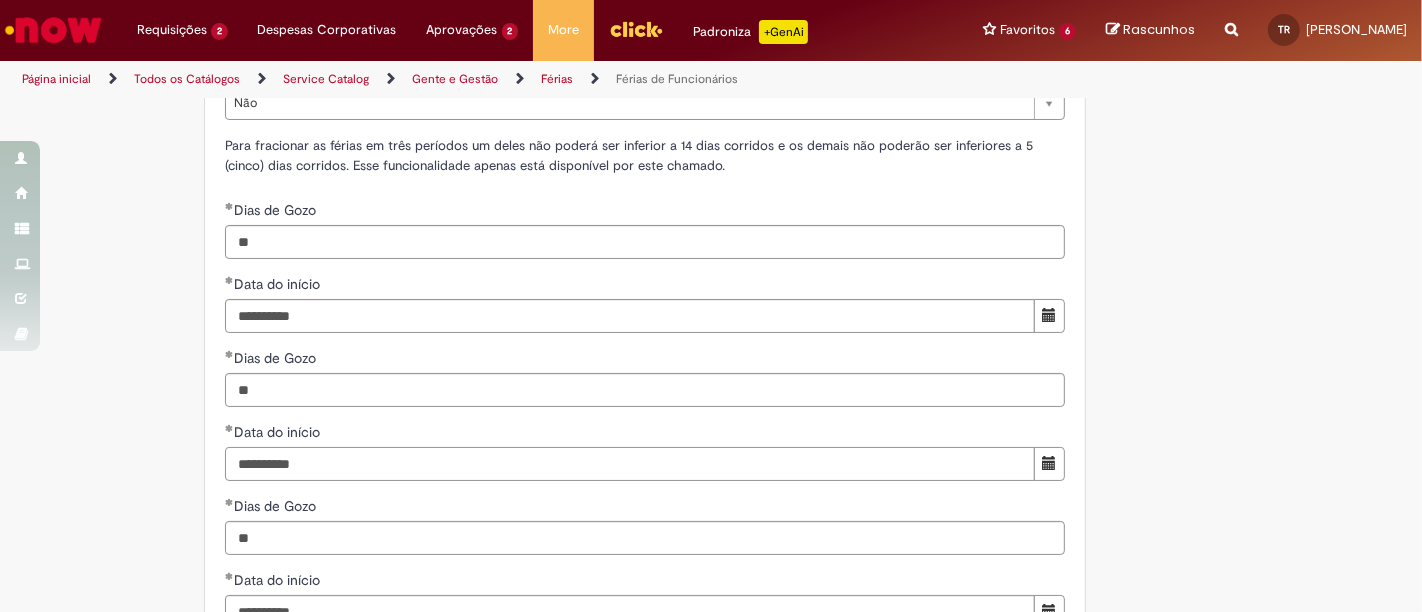 drag, startPoint x: 301, startPoint y: 490, endPoint x: 108, endPoint y: 475, distance: 193.58203 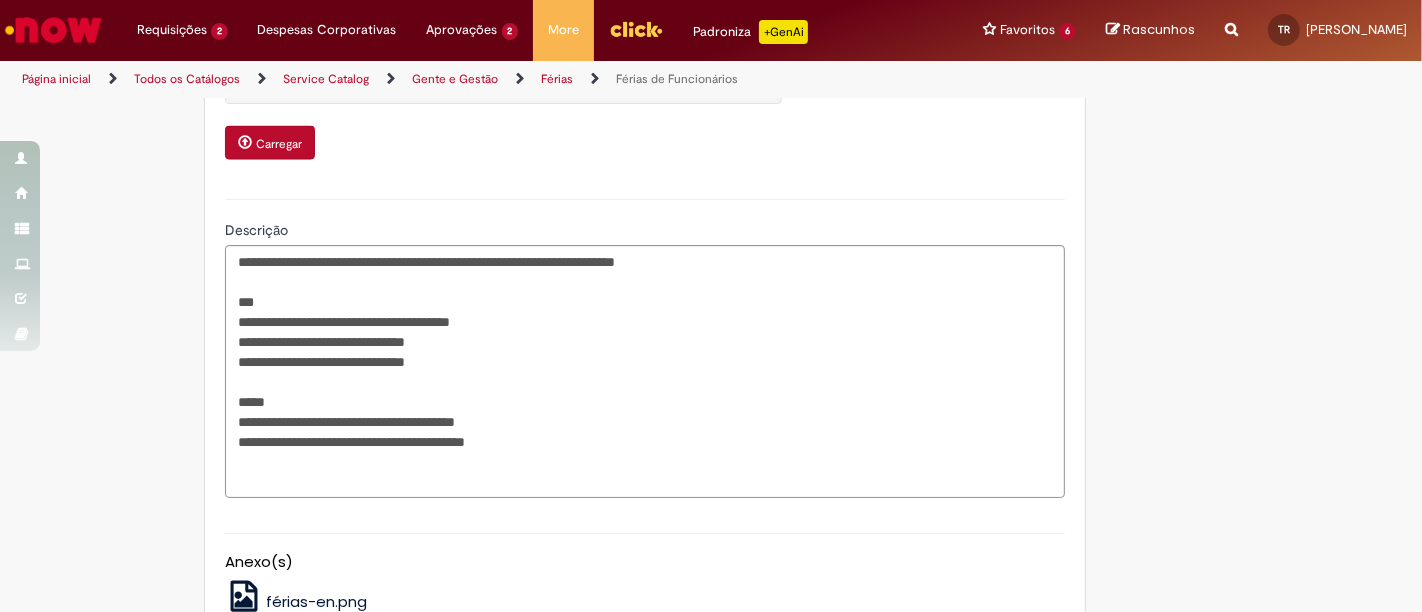 scroll, scrollTop: 3018, scrollLeft: 0, axis: vertical 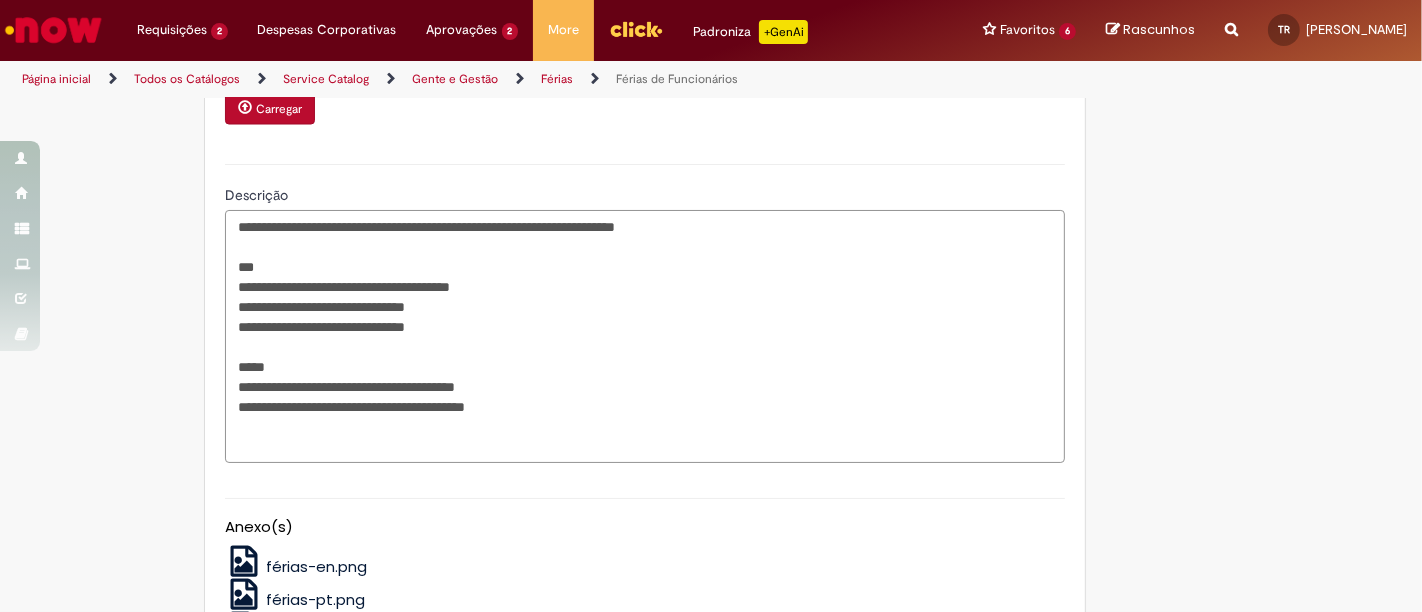 drag, startPoint x: 552, startPoint y: 434, endPoint x: 65, endPoint y: 201, distance: 539.8685 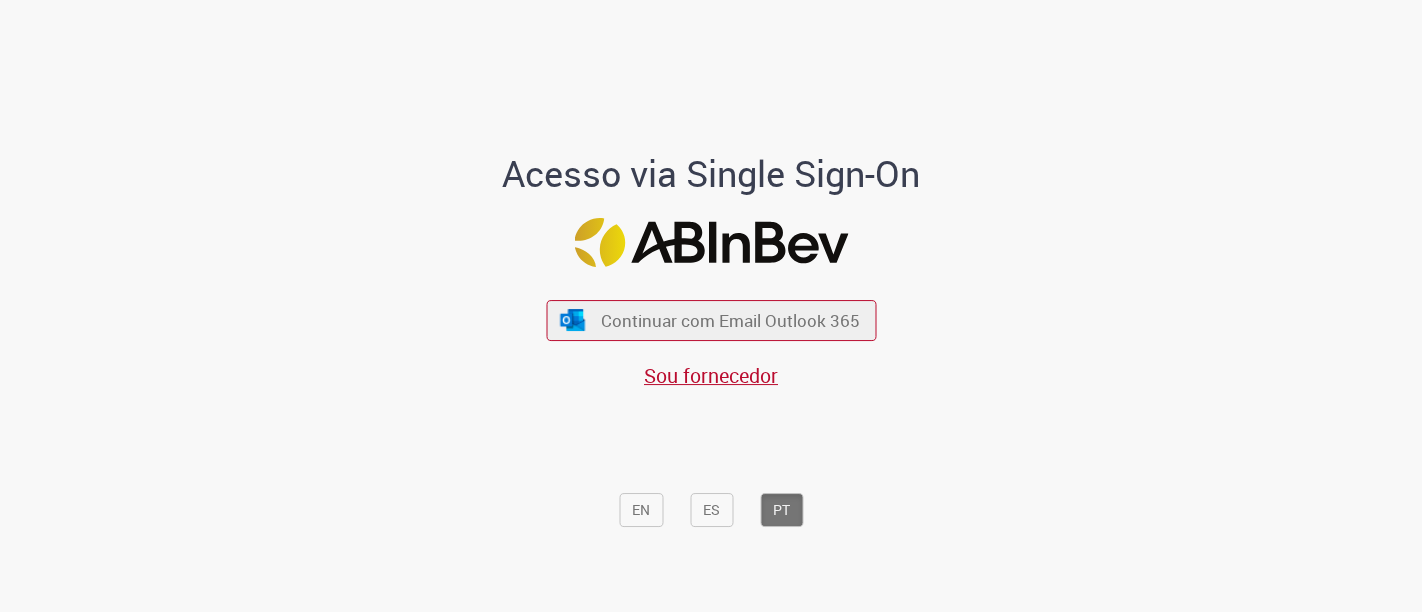 scroll, scrollTop: 0, scrollLeft: 0, axis: both 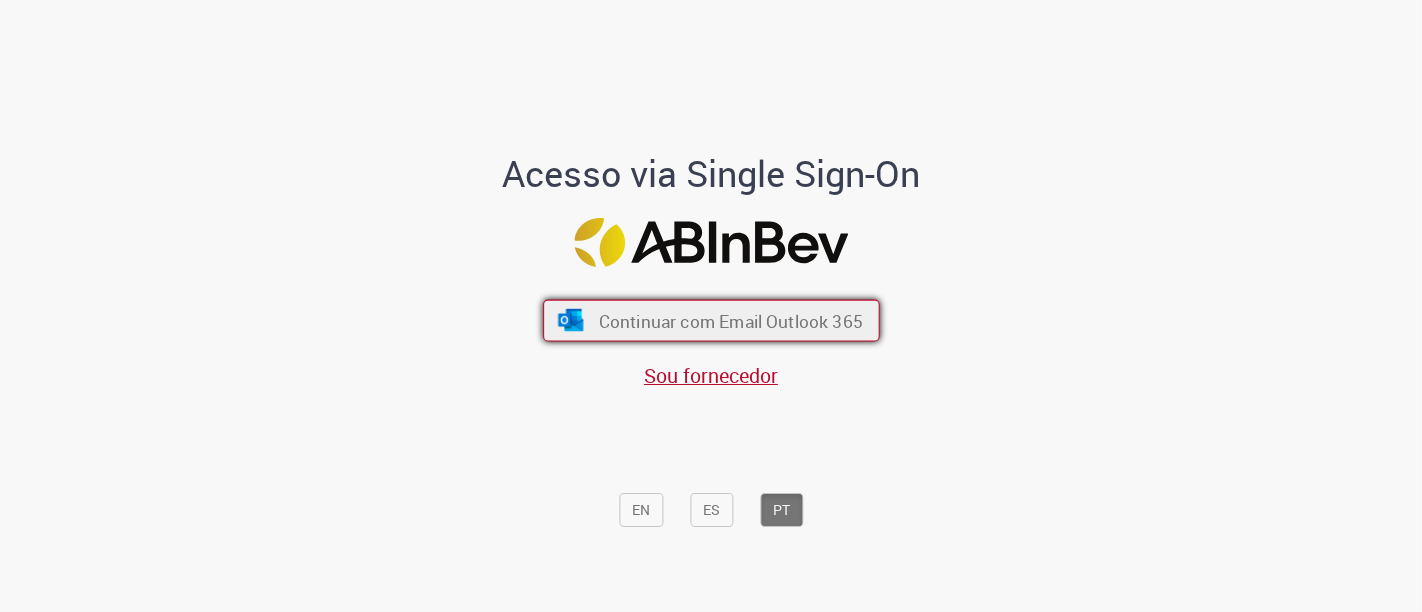 click on "Continuar com Email Outlook 365" at bounding box center [711, 321] 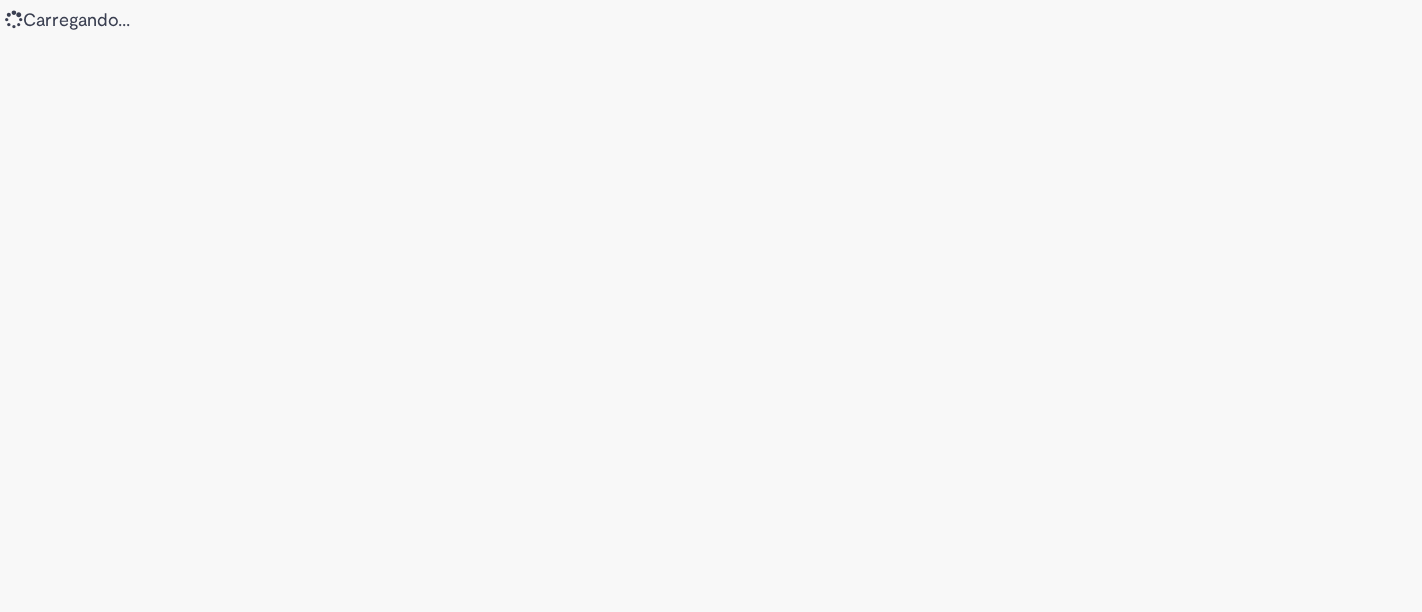 scroll, scrollTop: 0, scrollLeft: 0, axis: both 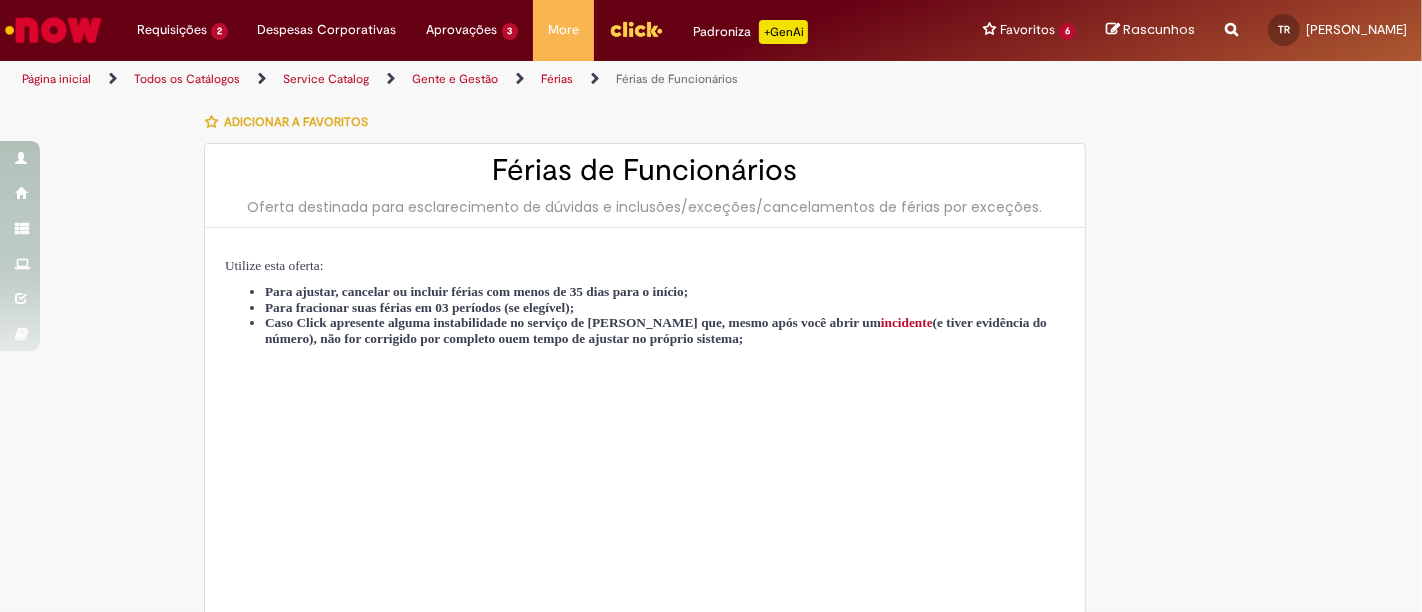 type on "********" 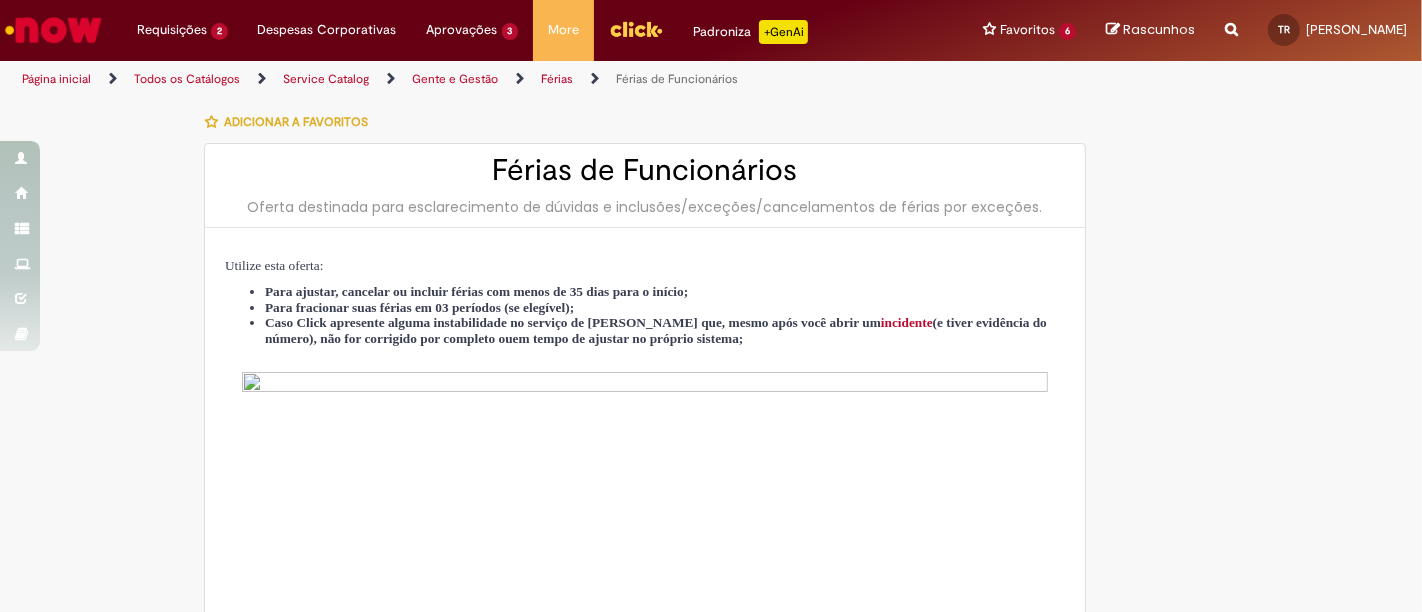 type on "**********" 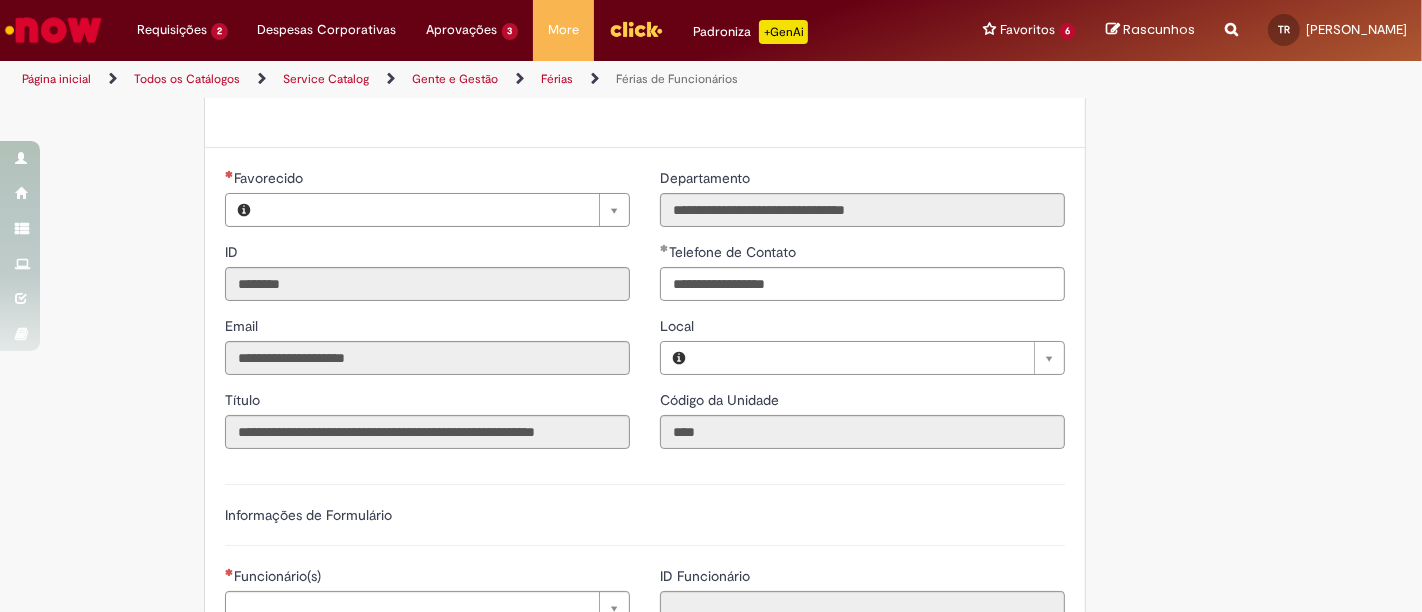 type on "**********" 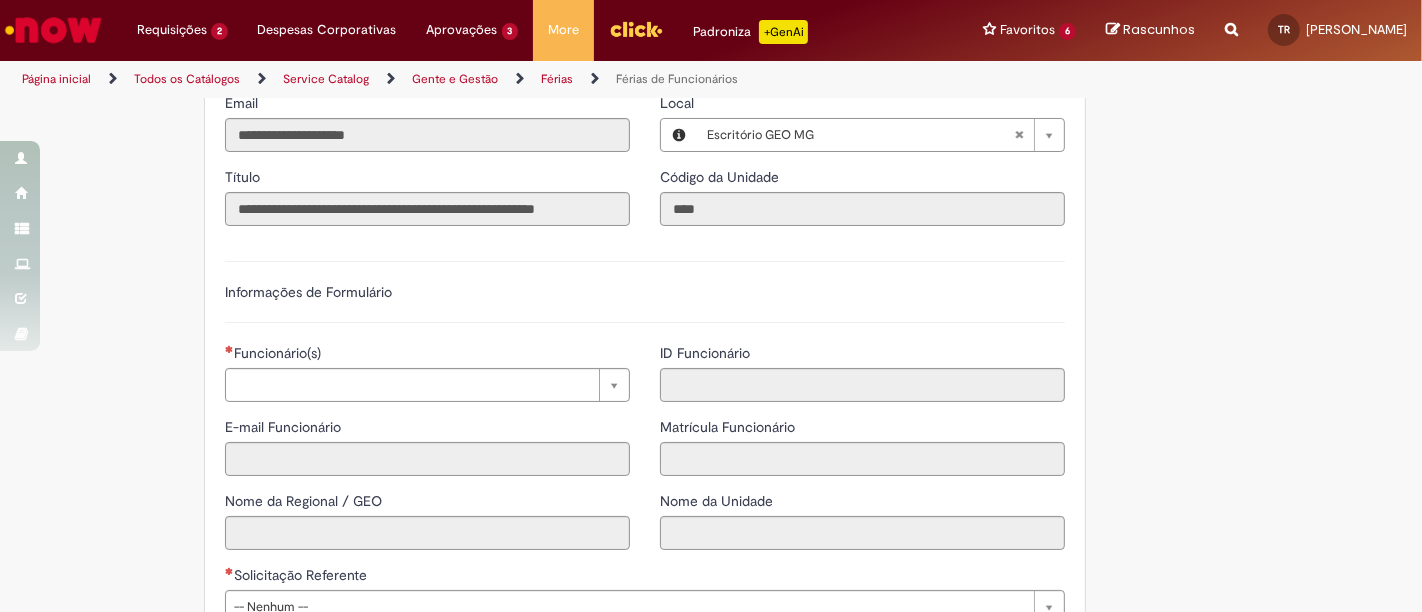 scroll, scrollTop: 1333, scrollLeft: 0, axis: vertical 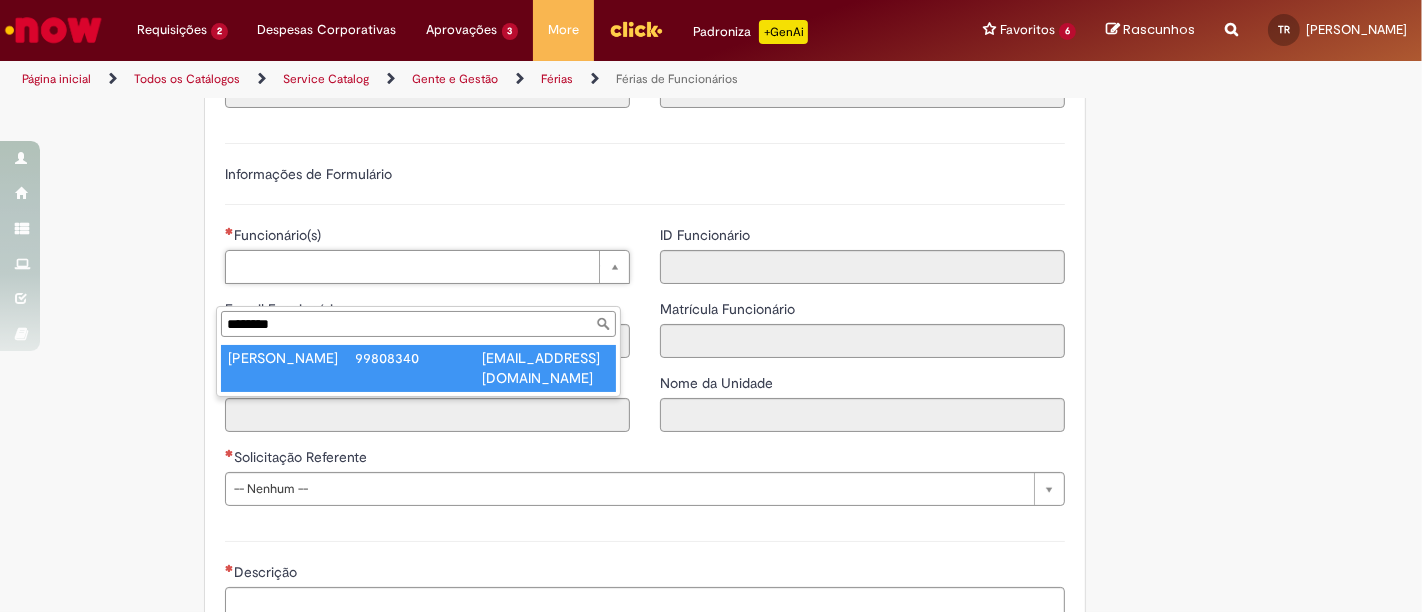 type on "********" 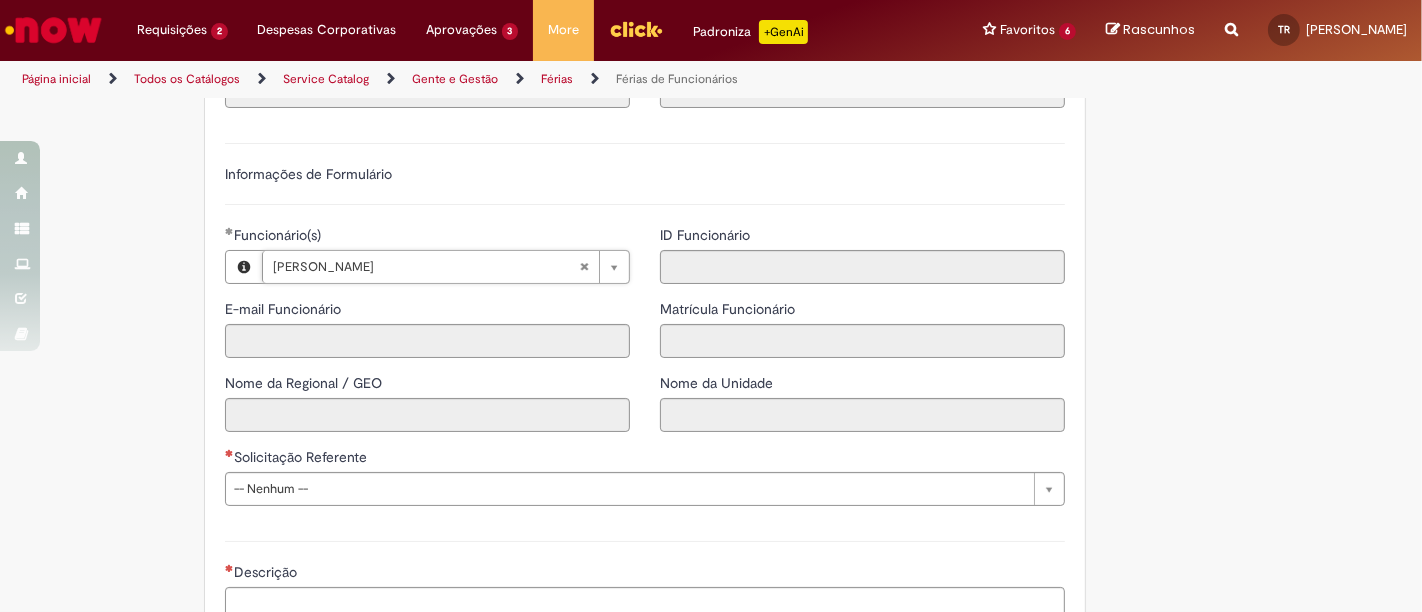 type on "**********" 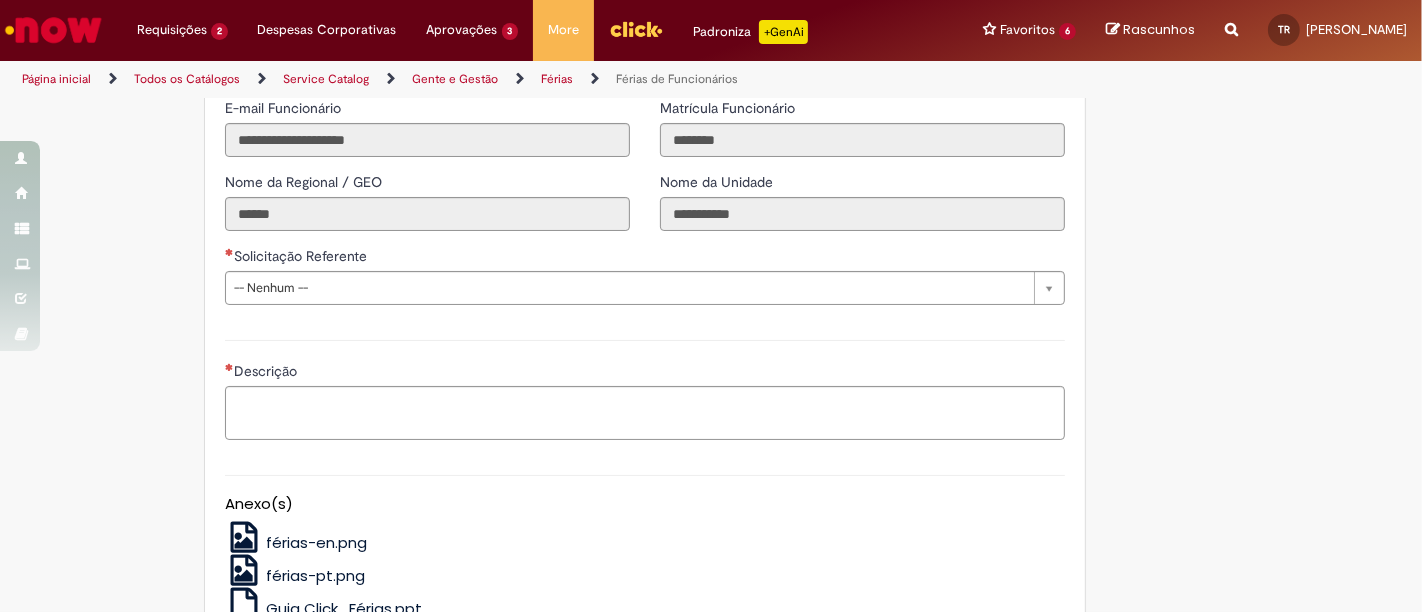 scroll, scrollTop: 1555, scrollLeft: 0, axis: vertical 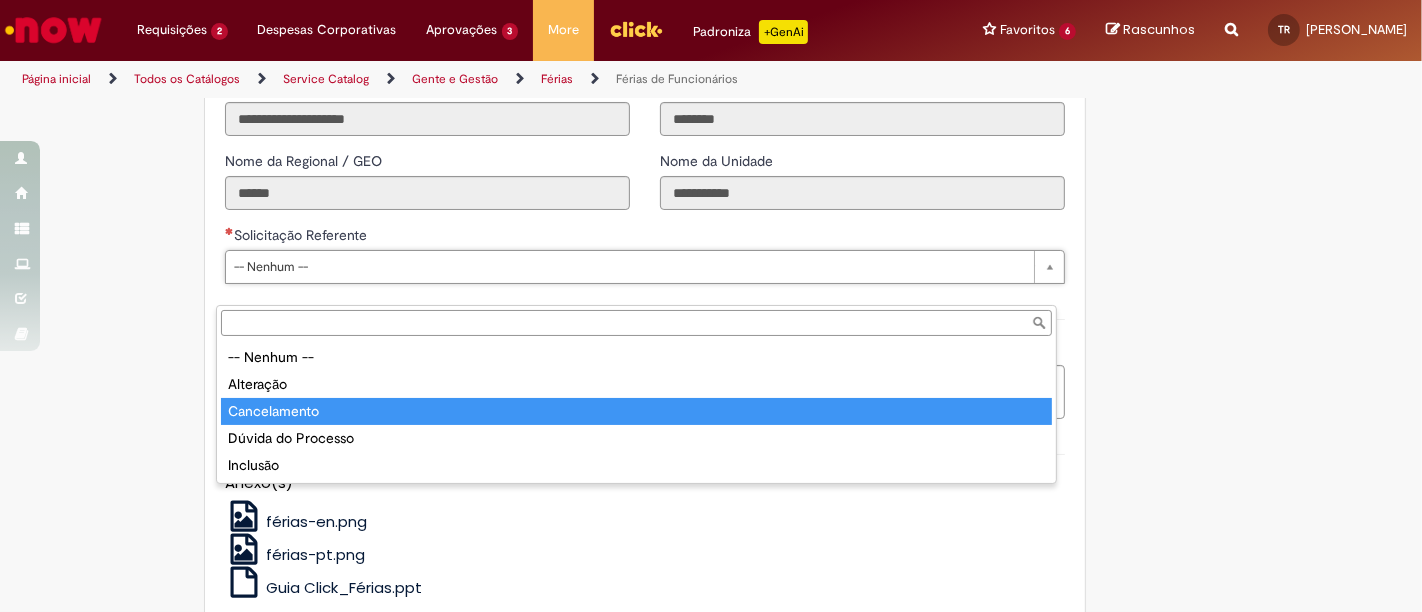 type on "**********" 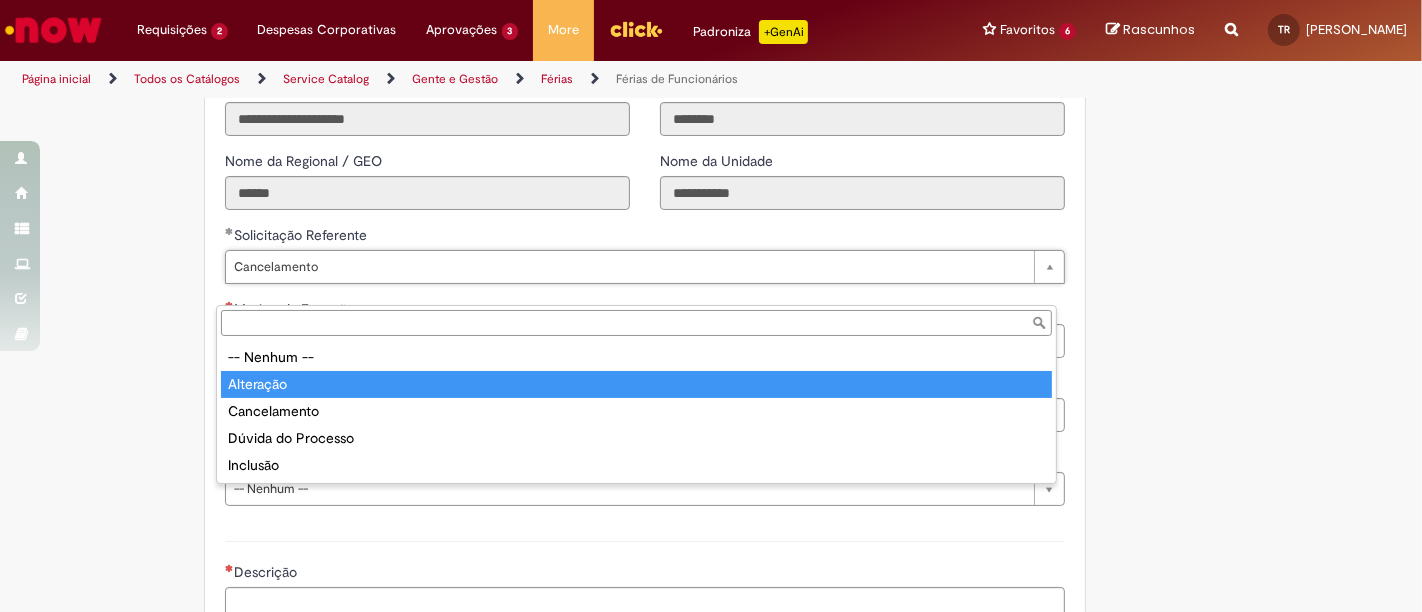type on "*********" 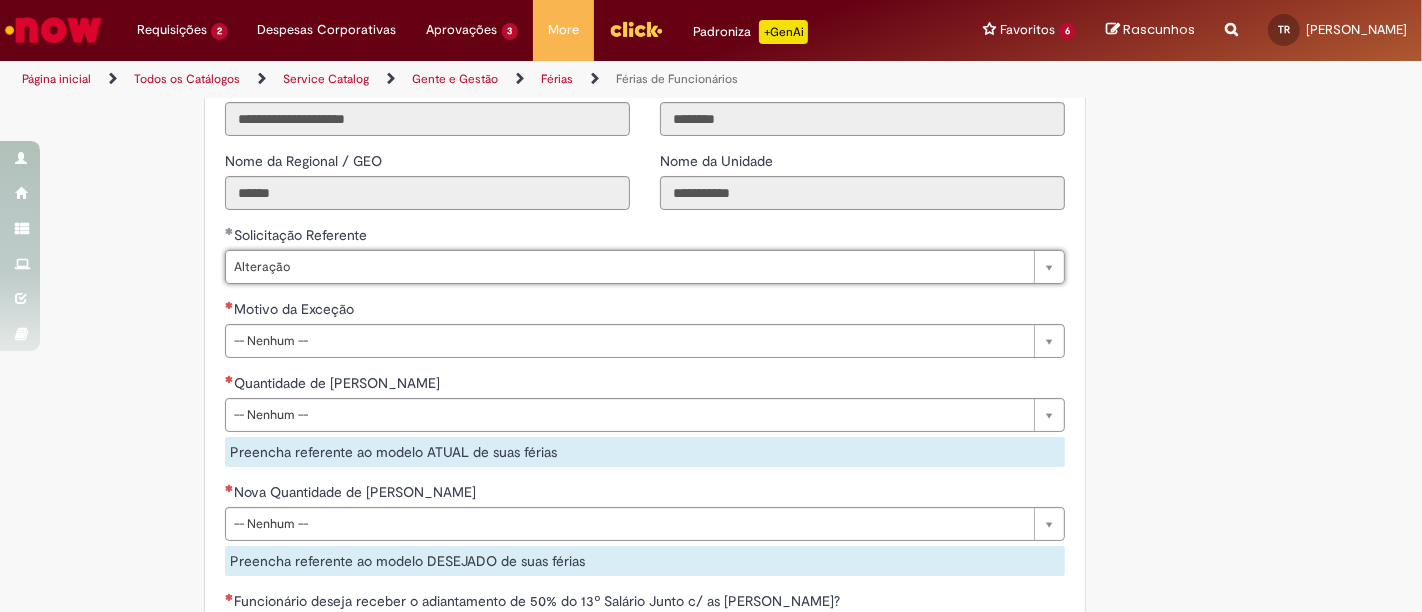 scroll, scrollTop: 0, scrollLeft: 59, axis: horizontal 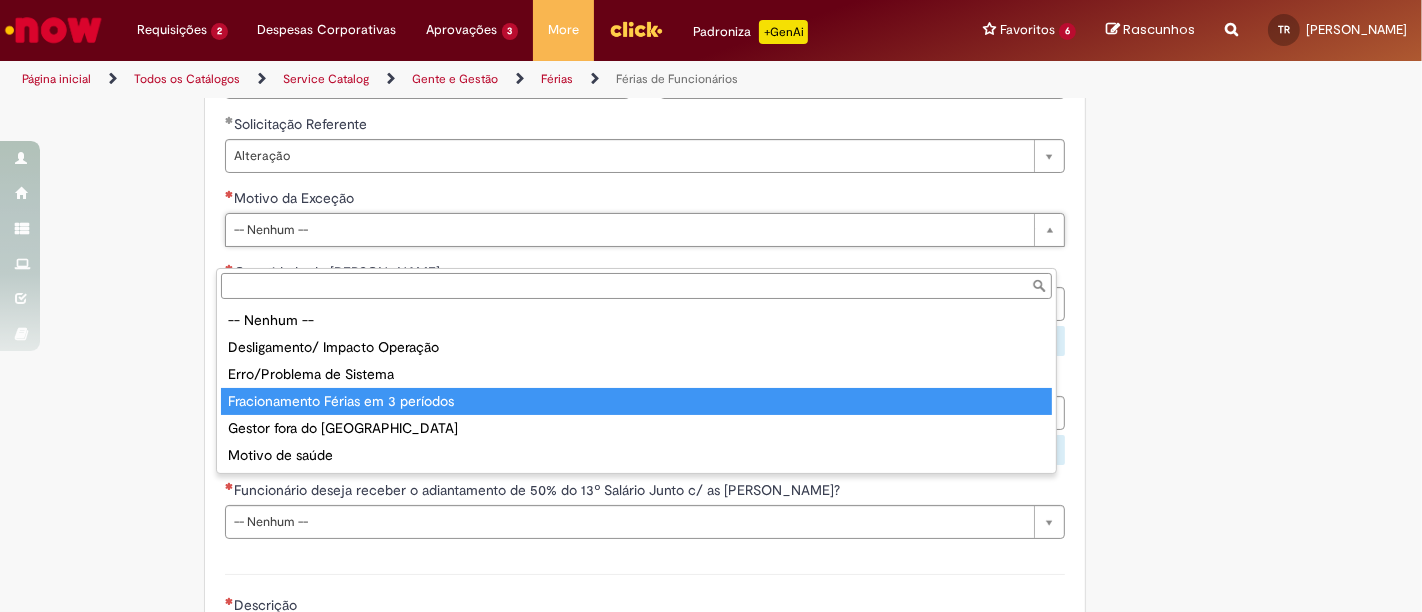 type on "**********" 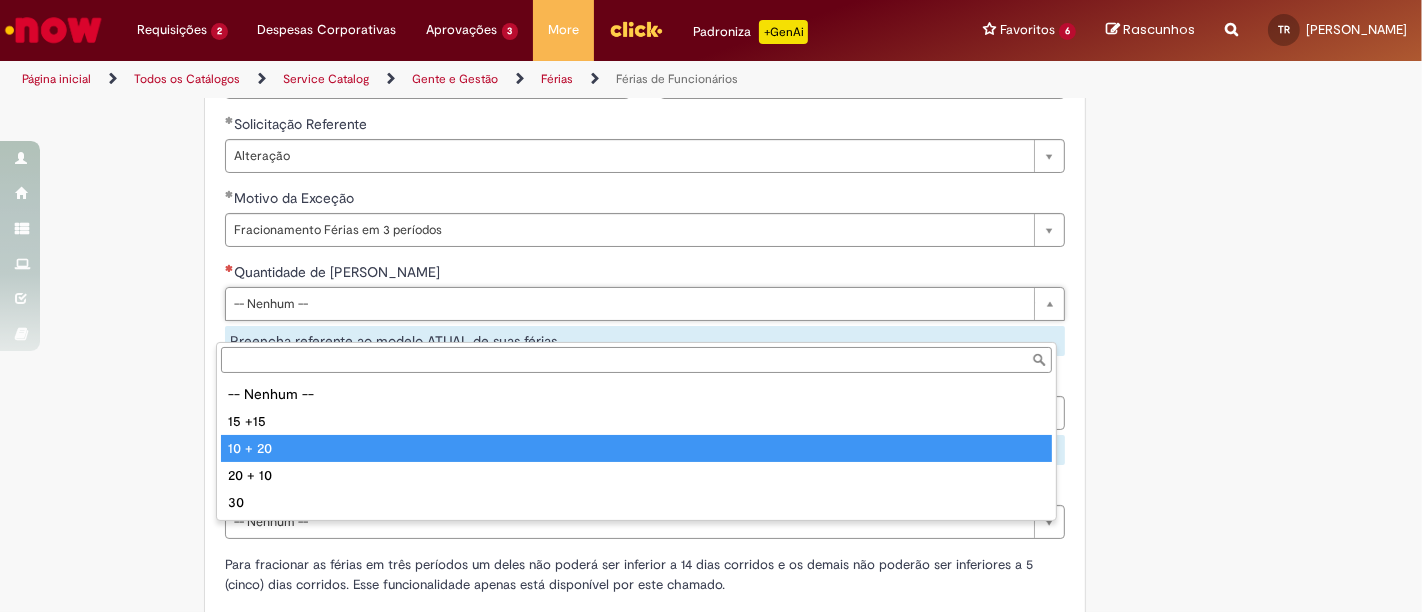 type on "*******" 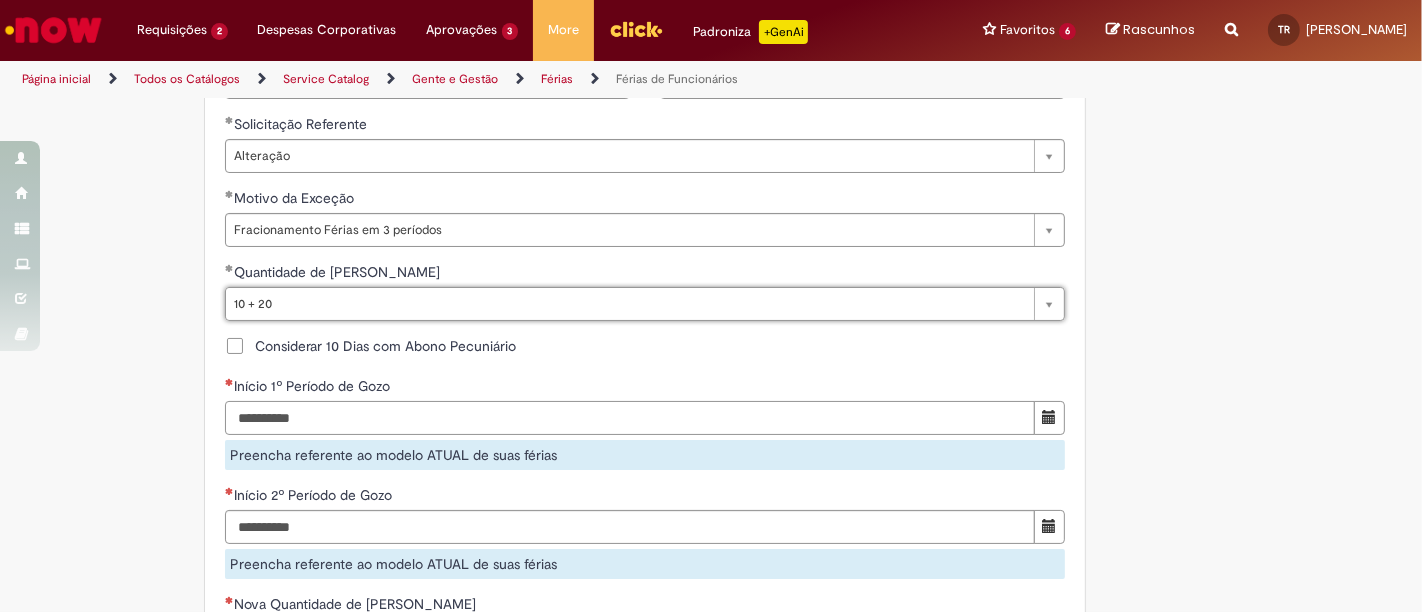 click on "Início 1º Período de Gozo" at bounding box center [630, 418] 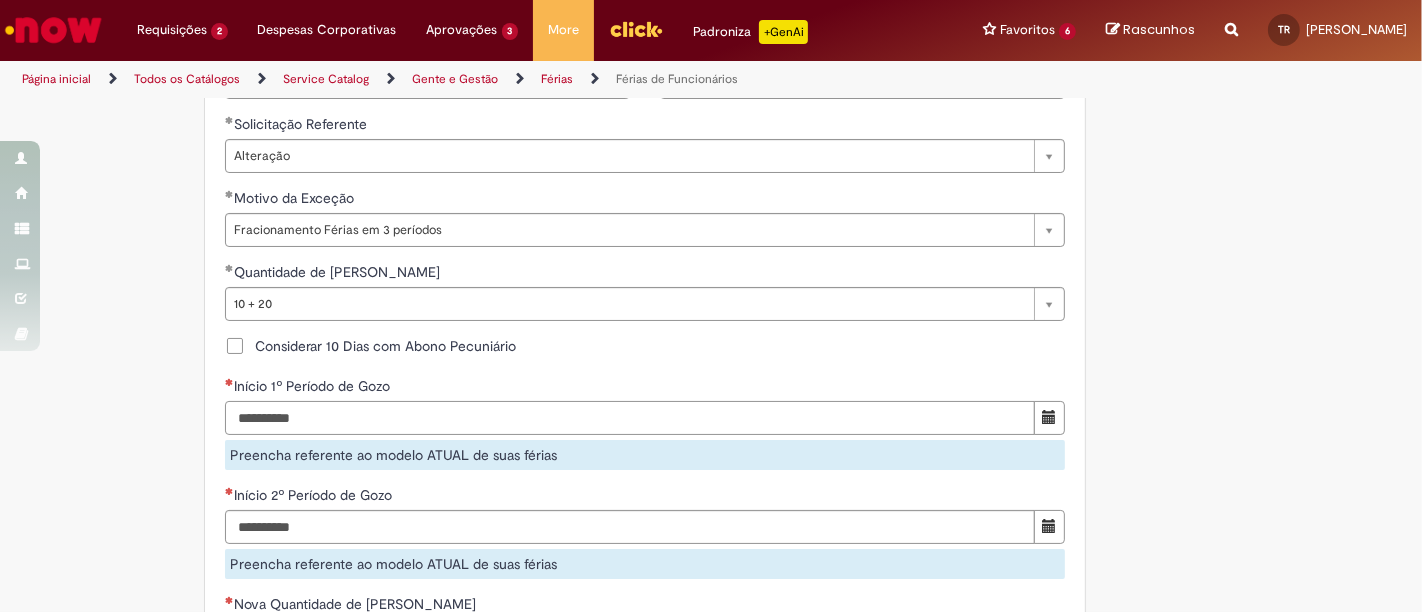 scroll, scrollTop: 1777, scrollLeft: 0, axis: vertical 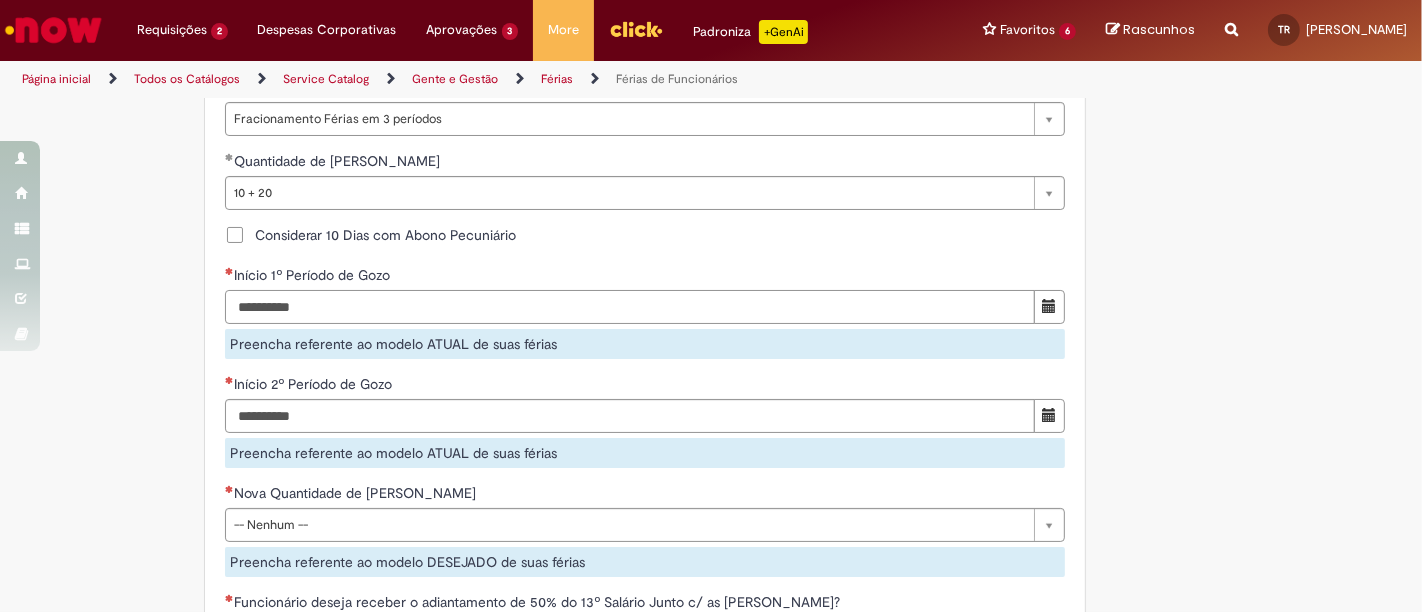 paste on "**********" 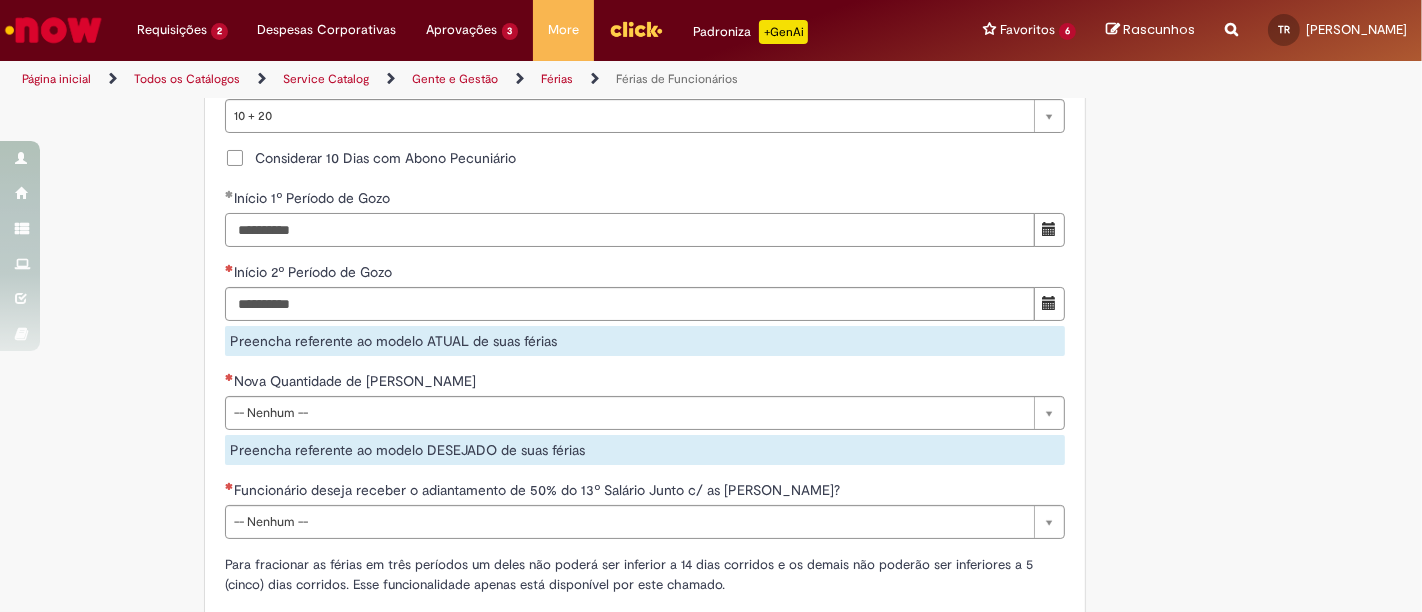 scroll, scrollTop: 1888, scrollLeft: 0, axis: vertical 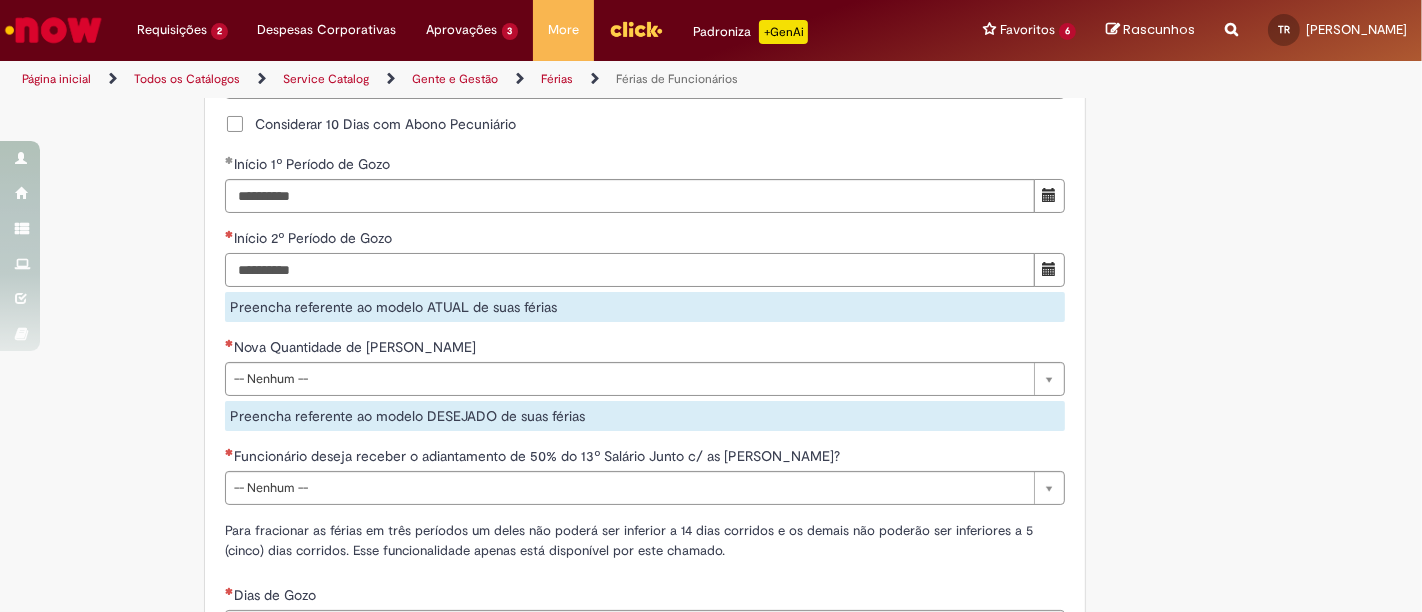 click on "Início 2º Período de Gozo" at bounding box center (630, 270) 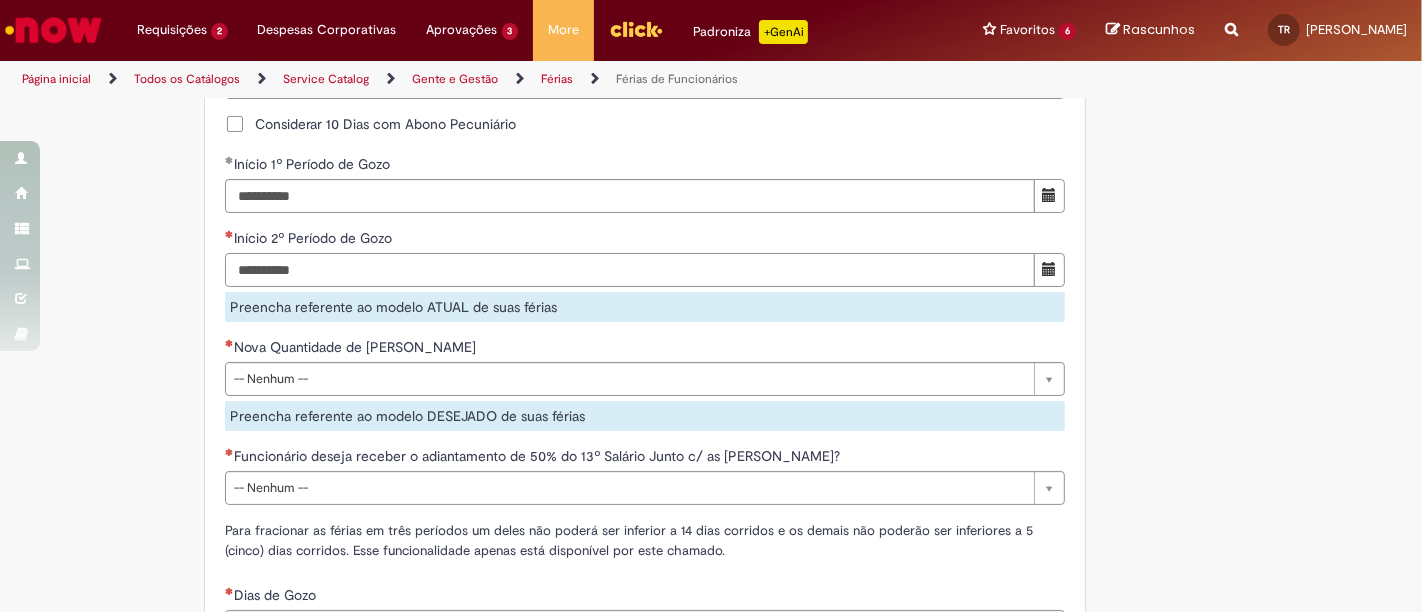 paste on "**********" 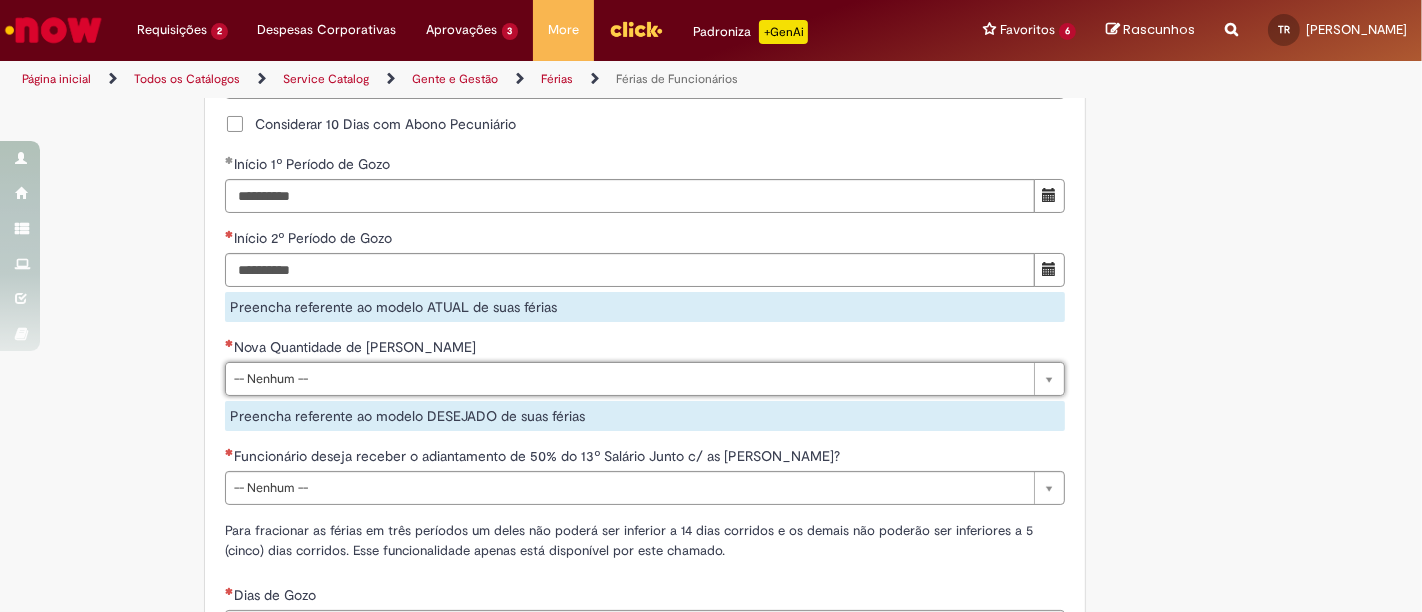 paste on "**********" 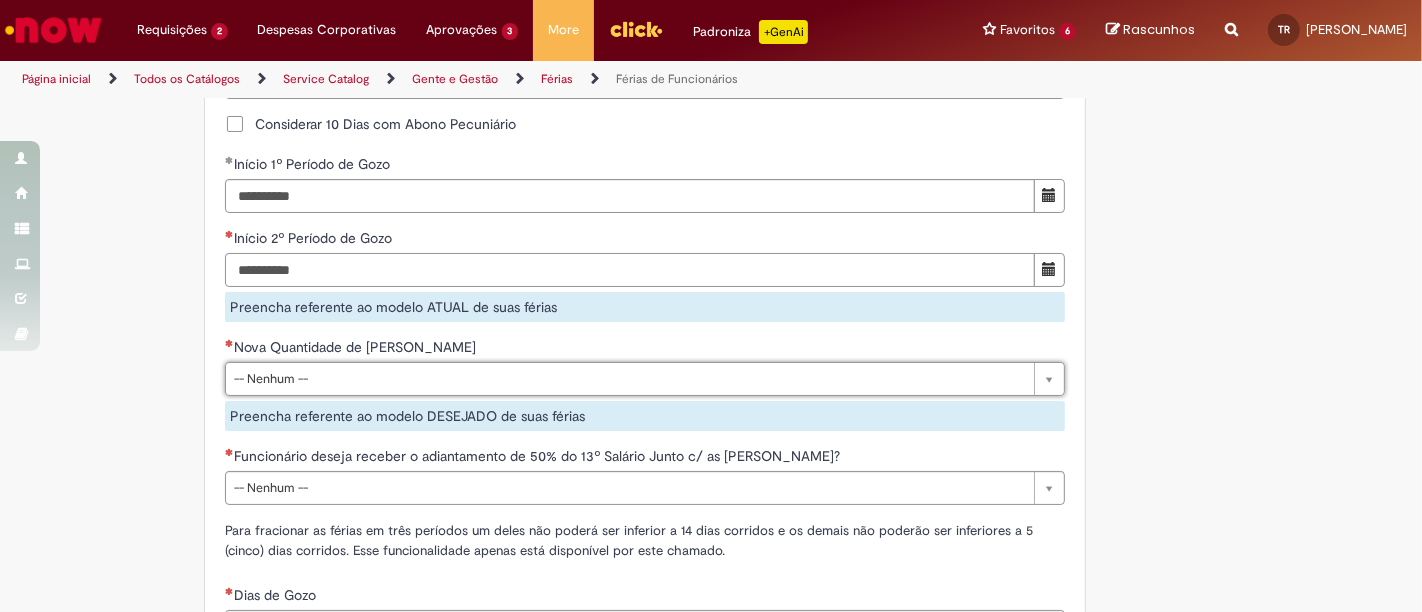 click on "Início 2º Período de Gozo" at bounding box center (630, 270) 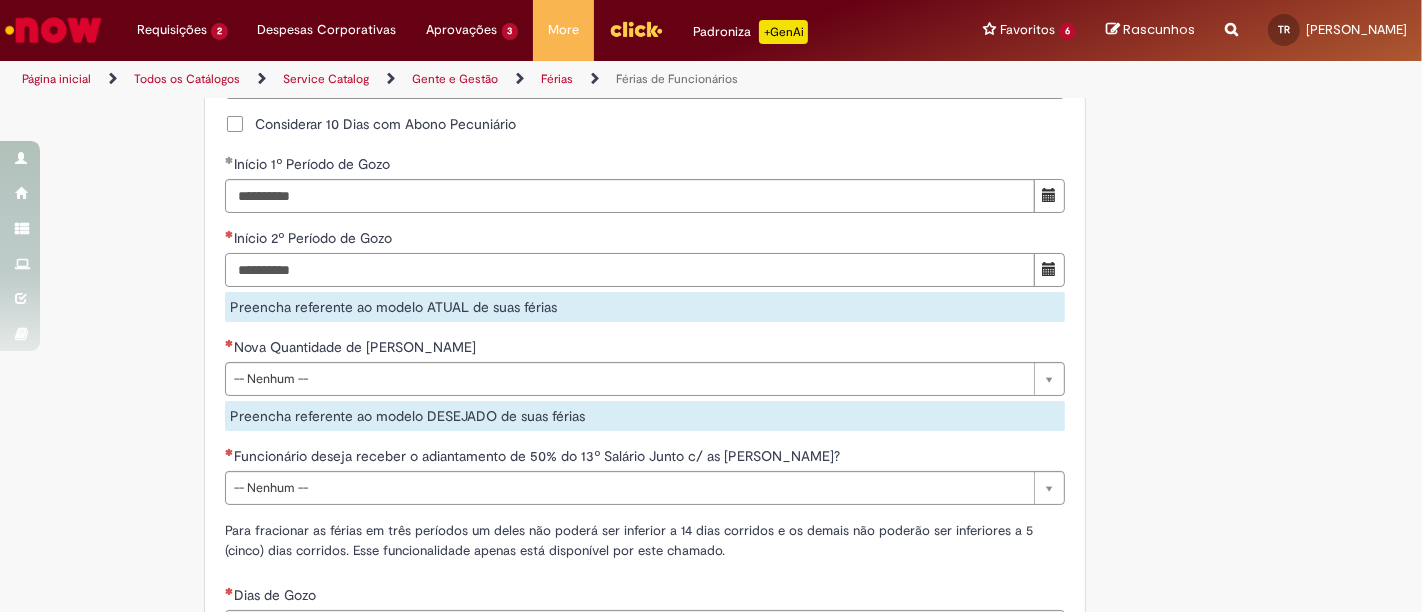 paste on "**********" 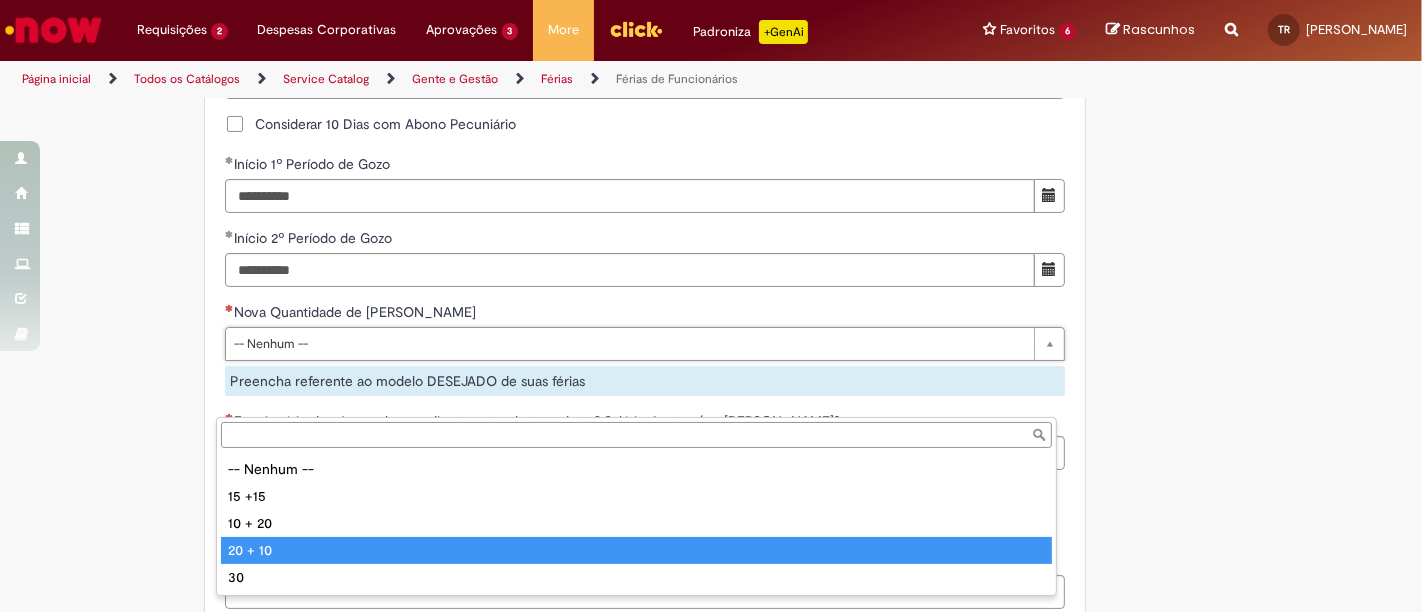 type on "*******" 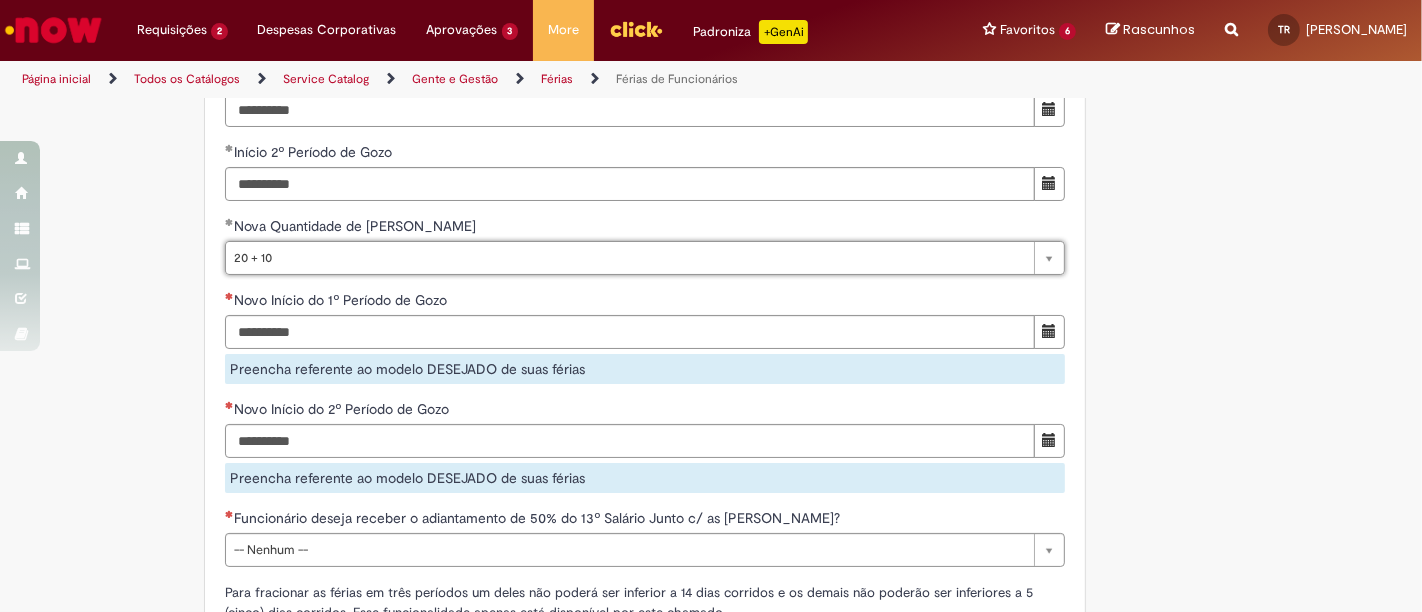 scroll, scrollTop: 2111, scrollLeft: 0, axis: vertical 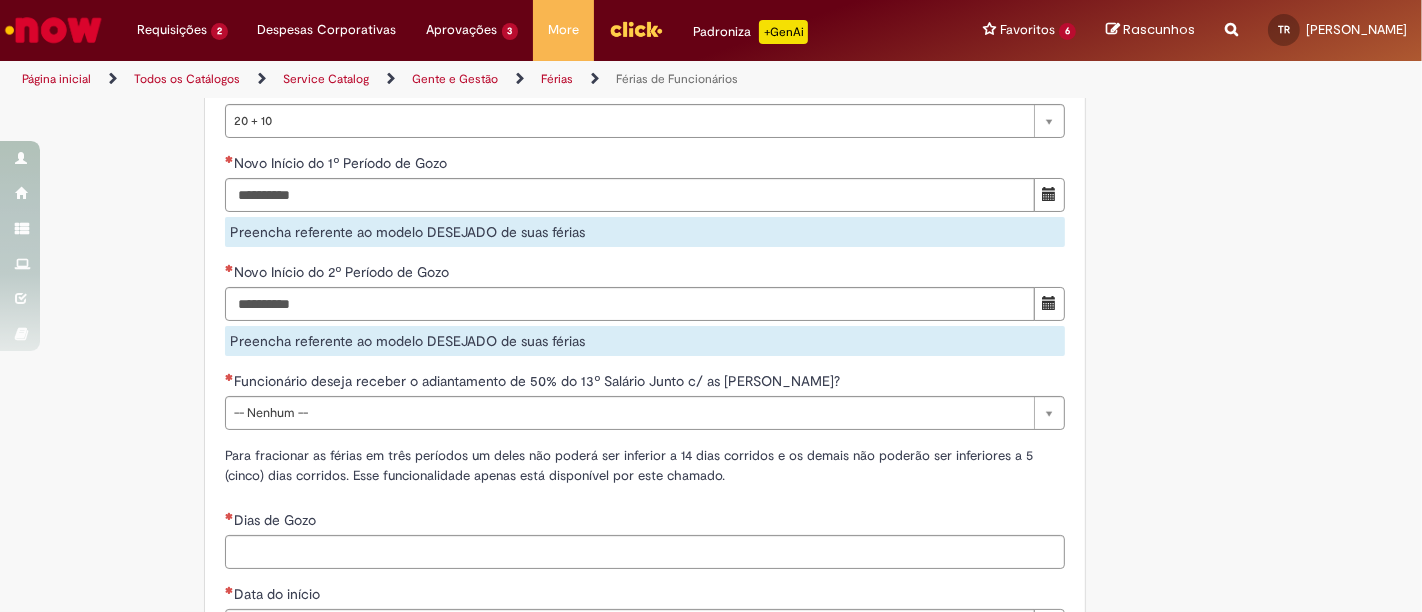 click on "Adicionar a Favoritos
Férias de Funcionários
Oferta destinada para esclarecimento de dúvidas e inclusões/exceções/cancelamentos de férias por exceções.
Utilize esta oferta:
Para ajustar, cancelar ou incluir férias com menos de 35 dias para o início;
Para fracionar suas férias em 03 períodos (se elegível);
Caso Click apresente alguma instabilidade no serviço de Férias que, mesmo após você abrir um  incidente  (e tiver evidência do número), não for corrigido por completo ou  em tempo de ajustar no próprio sistema;
> Para incluir, alterar ou cancelar Férias dentro do prazo de 35 dias de antecedência, é só acessar  Portal Click  > Você > Férias; > Para acessar a Diretriz de Férias, basta  clicar aqui
> Ficou com dúvidas sobre Férias via Termo? É só acessar a   FAQ – Fluxo de alteração de férias por exceção no Click  ou abrir chamado na oferta  ." at bounding box center [613, -186] 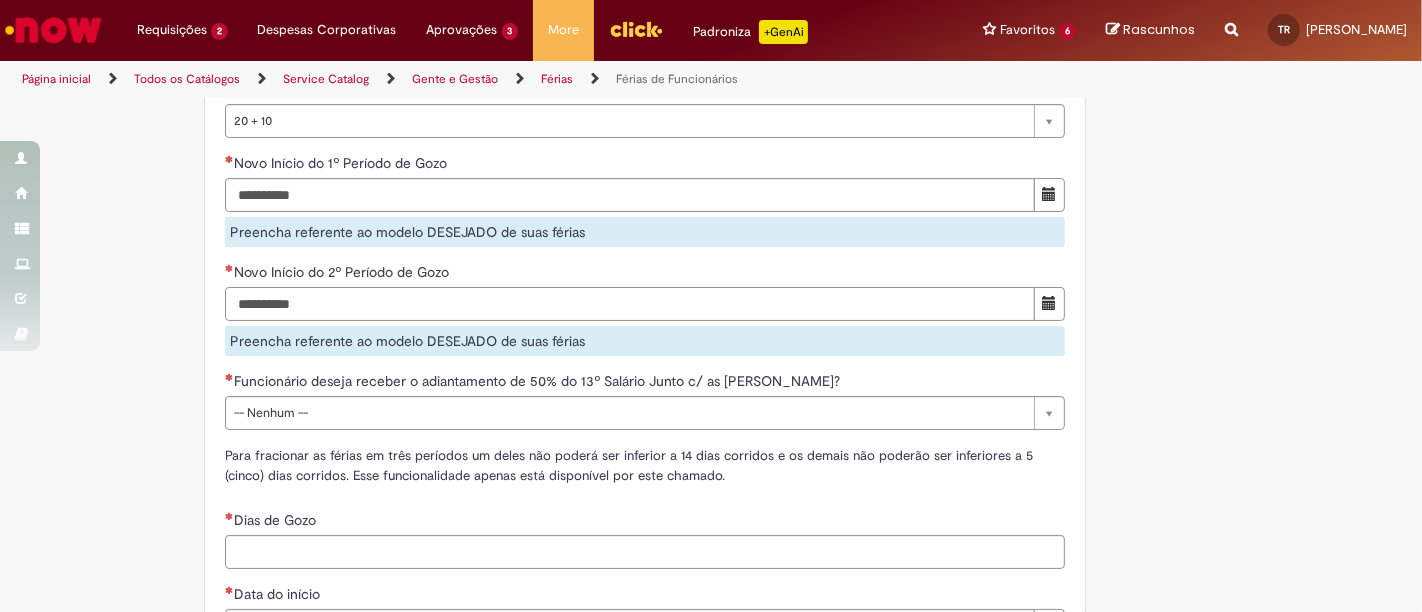 click on "Novo Início do 2º Período de Gozo" at bounding box center (630, 304) 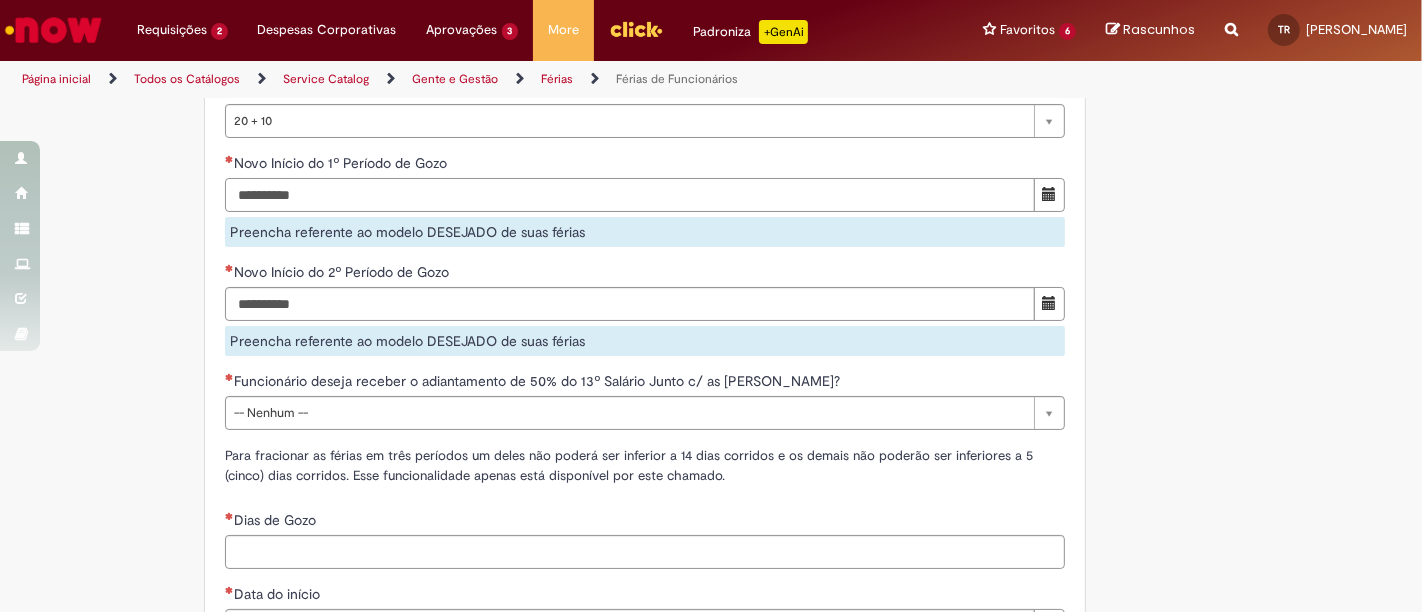 click on "Novo Início do 1º Período de Gozo" at bounding box center (630, 195) 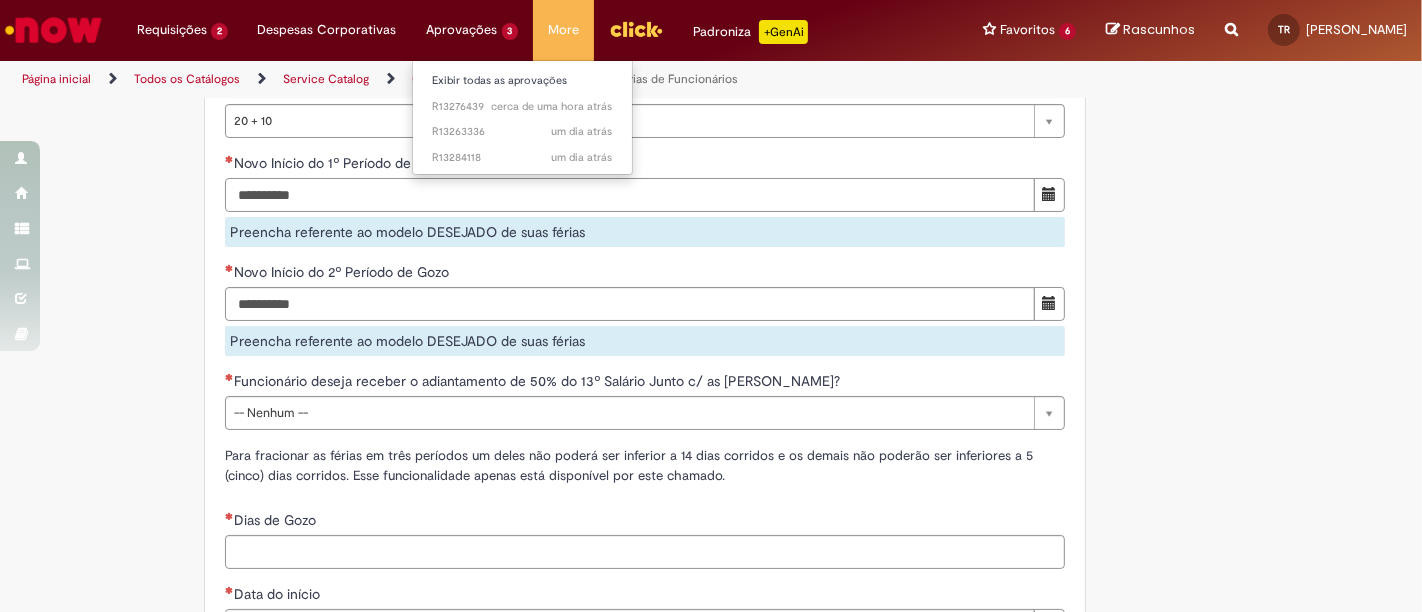 paste on "**********" 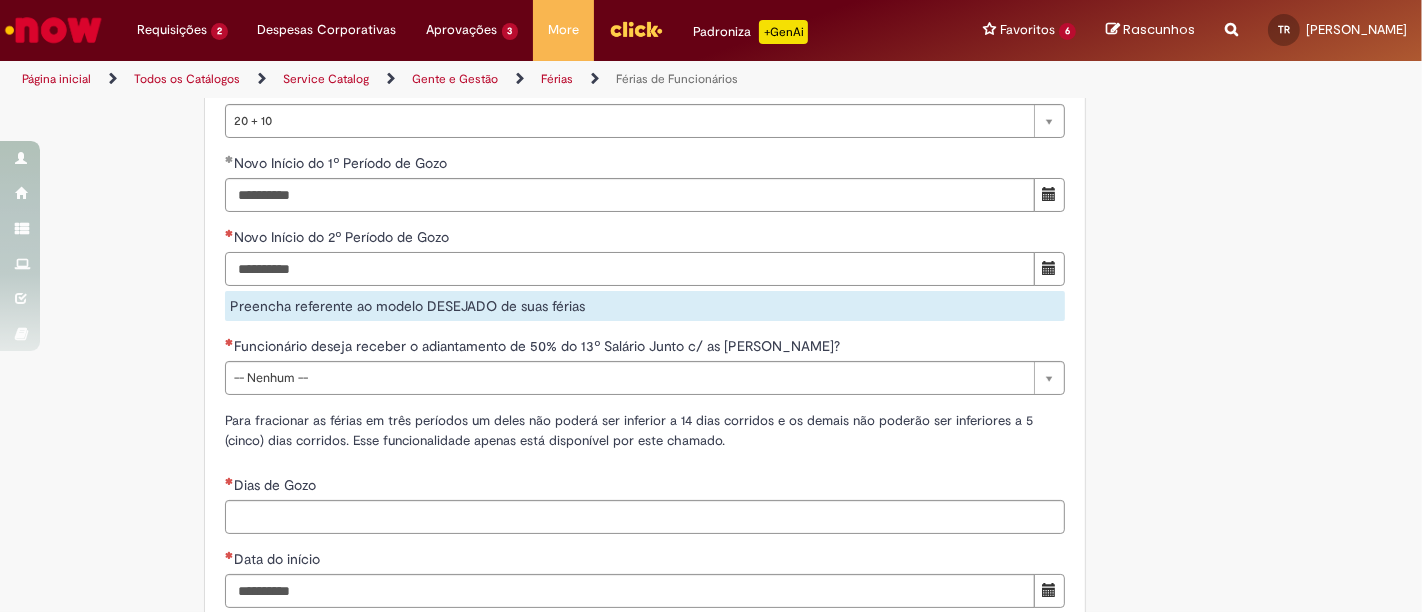 click on "Novo Início do 2º Período de Gozo" at bounding box center (630, 269) 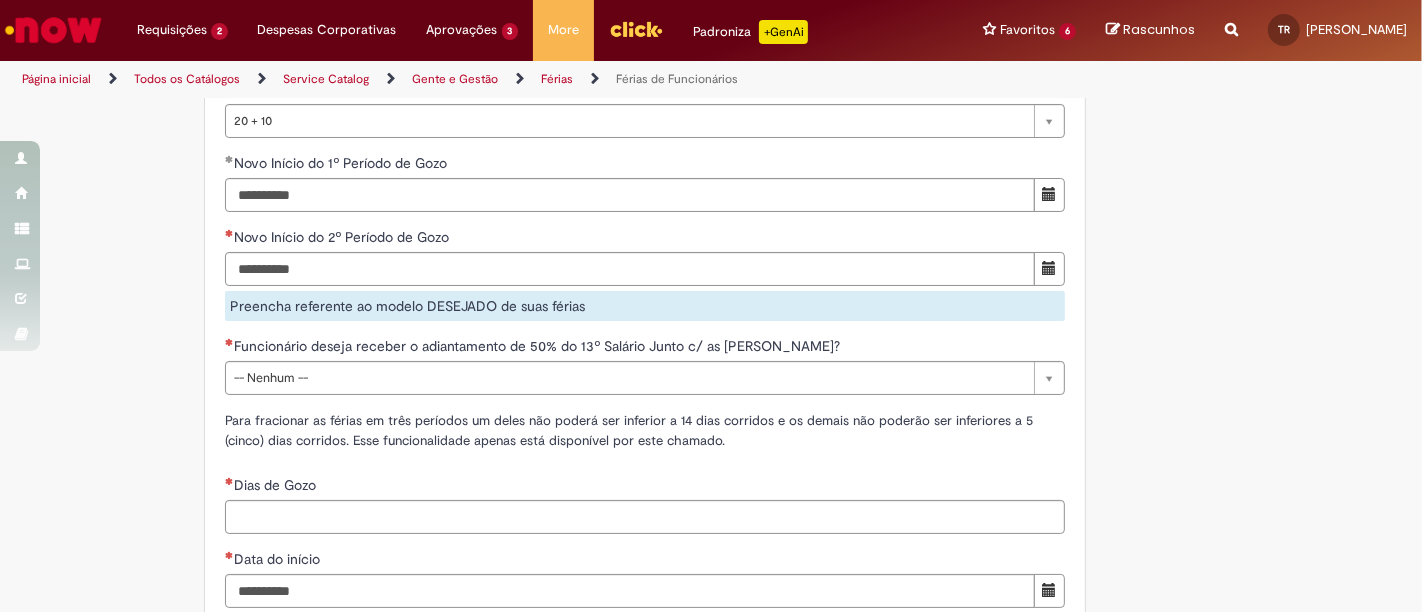 click on "**********" at bounding box center [645, 377] 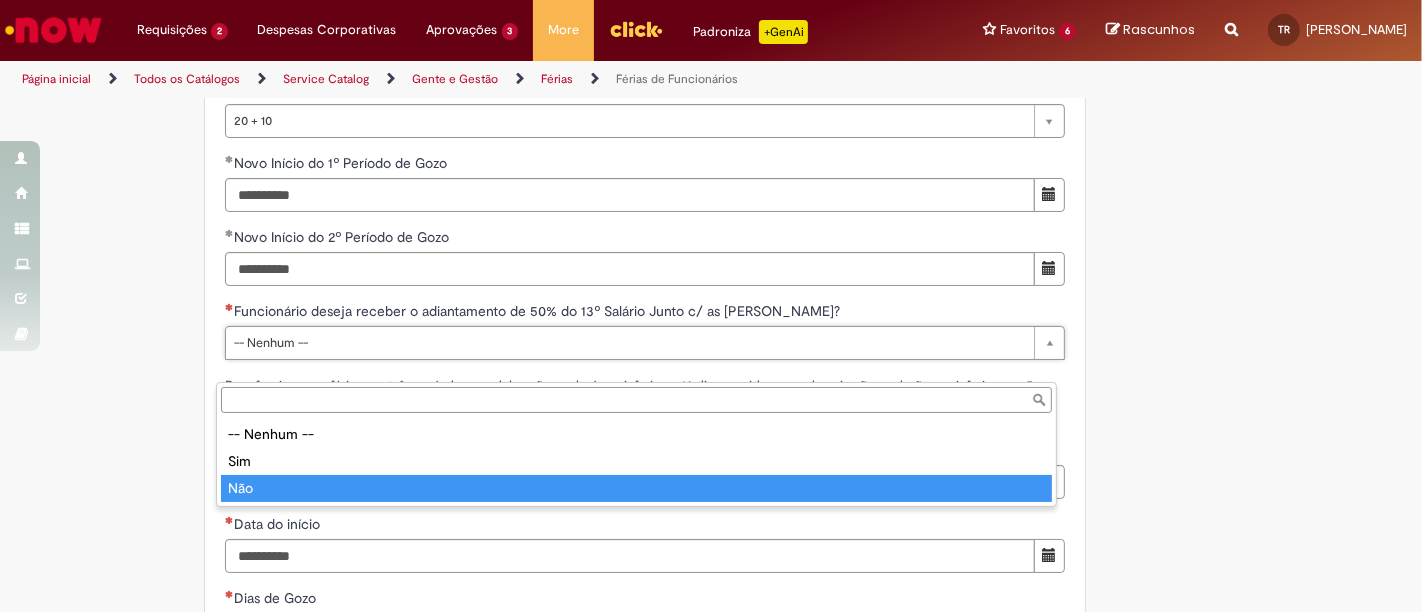 type on "***" 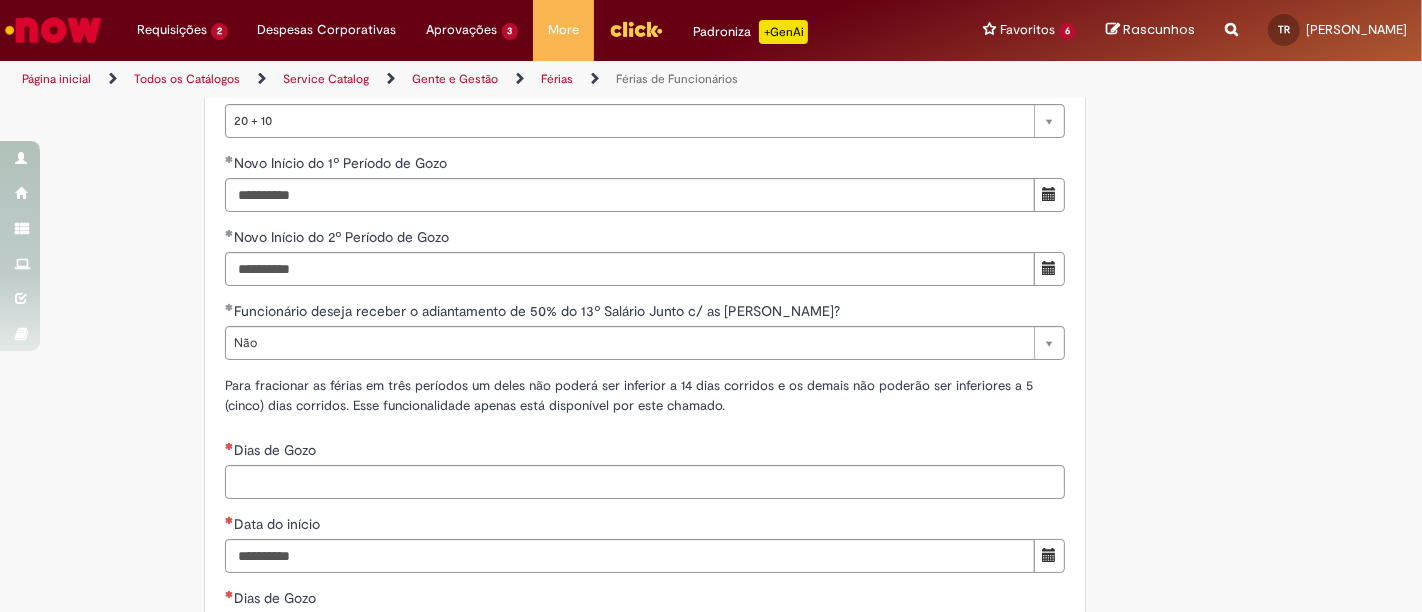 click on "Adicionar a Favoritos
Férias de Funcionários
Oferta destinada para esclarecimento de dúvidas e inclusões/exceções/cancelamentos de férias por exceções.
Utilize esta oferta:
Para ajustar, cancelar ou incluir férias com menos de 35 dias para o início;
Para fracionar suas férias em 03 períodos (se elegível);
Caso Click apresente alguma instabilidade no serviço de Férias que, mesmo após você abrir um  incidente  (e tiver evidência do número), não for corrigido por completo ou  em tempo de ajustar no próprio sistema;
> Para incluir, alterar ou cancelar Férias dentro do prazo de 35 dias de antecedência, é só acessar  Portal Click  > Você > Férias; > Para acessar a Diretriz de Férias, basta  clicar aqui
> Ficou com dúvidas sobre Férias via Termo? É só acessar a   FAQ – Fluxo de alteração de férias por exceção no Click  ou abrir chamado na oferta  ." at bounding box center [613, -221] 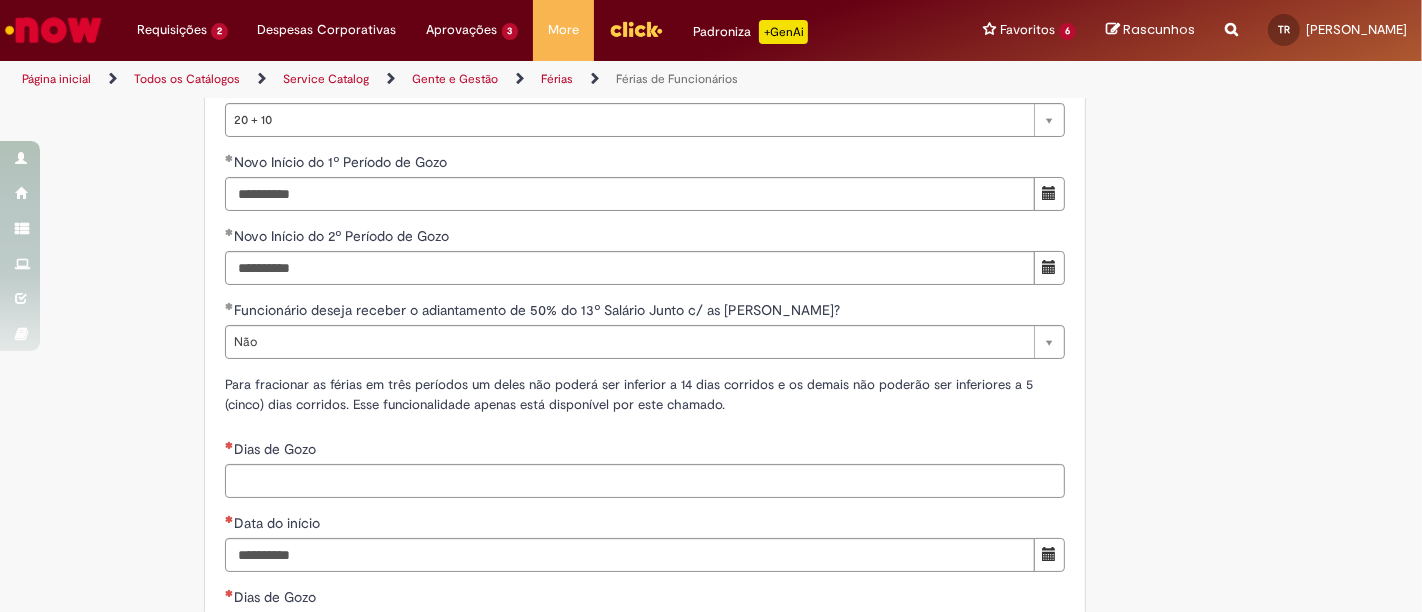 scroll, scrollTop: 2222, scrollLeft: 0, axis: vertical 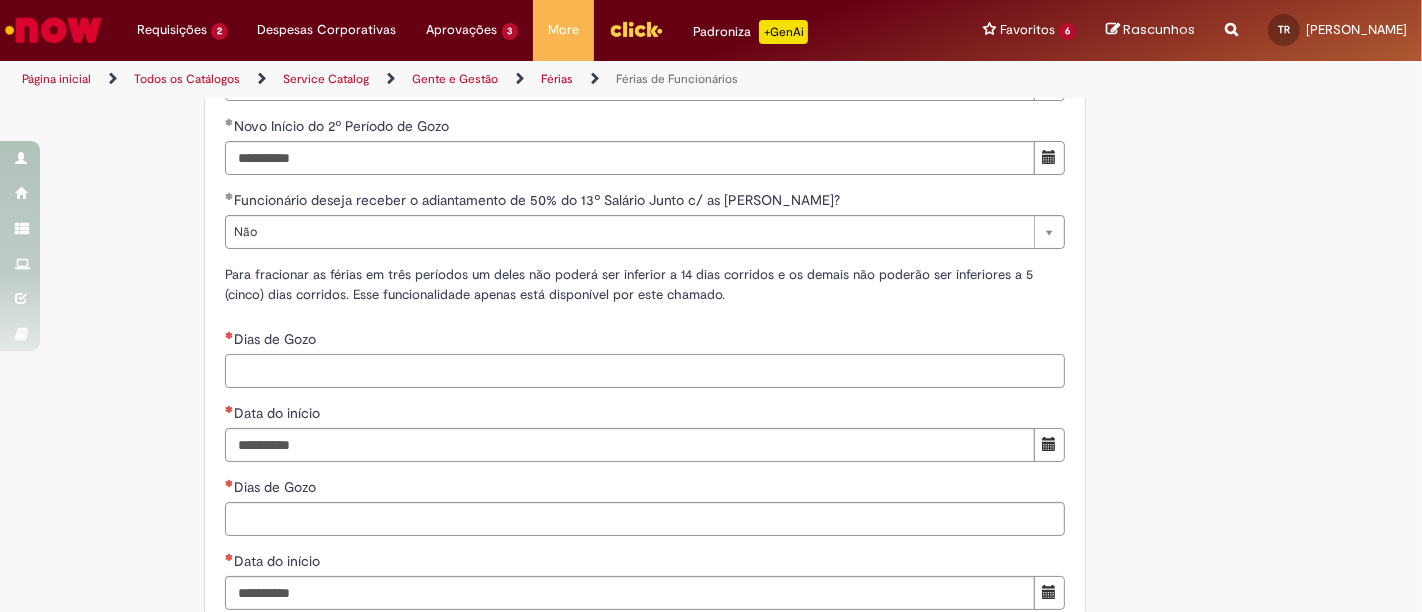 click on "Dias de Gozo" at bounding box center (645, 371) 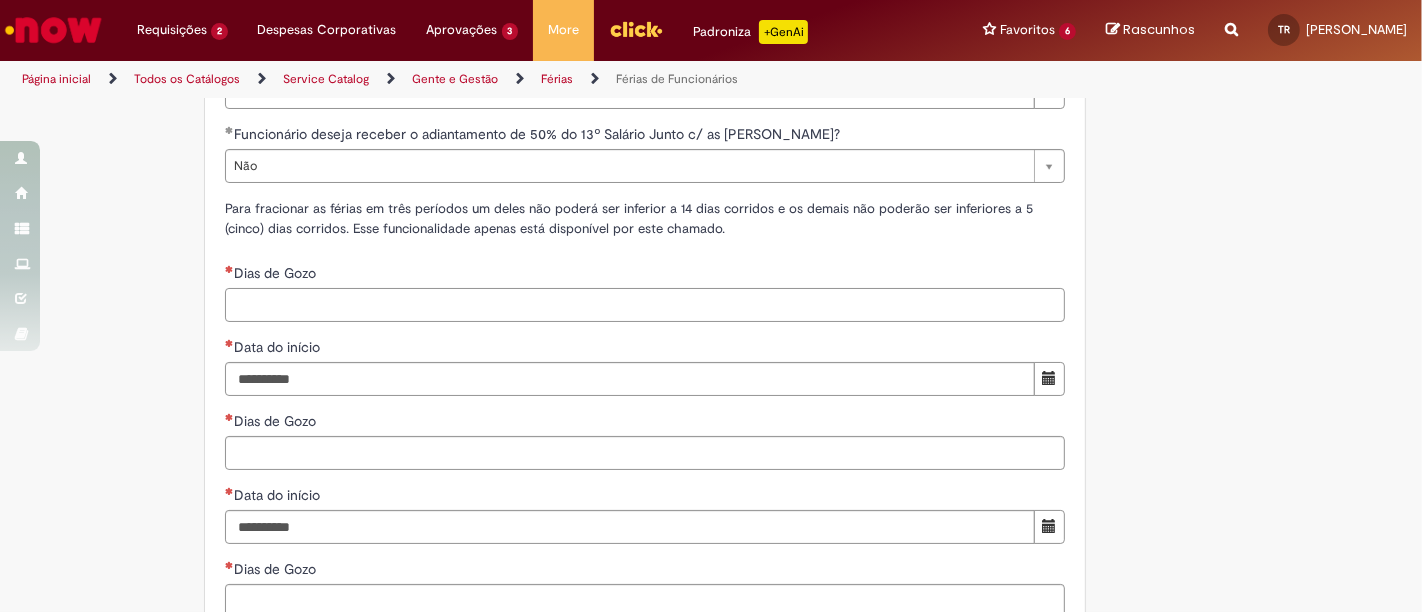 scroll, scrollTop: 2333, scrollLeft: 0, axis: vertical 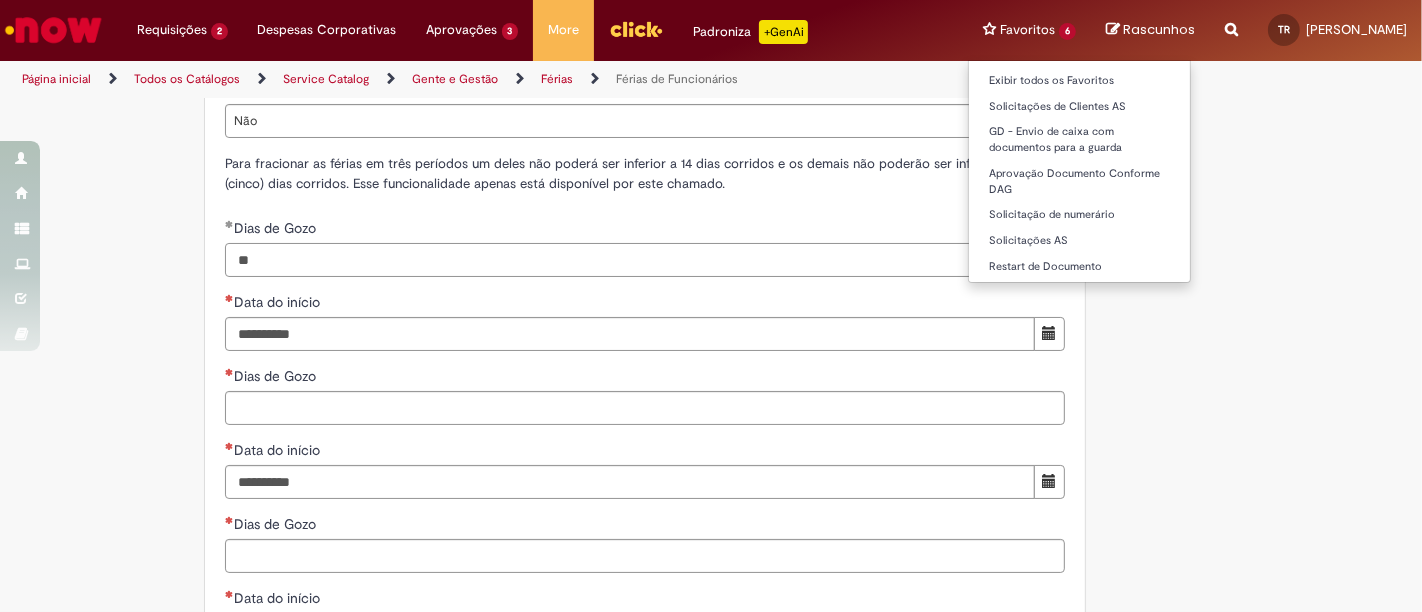 type on "**" 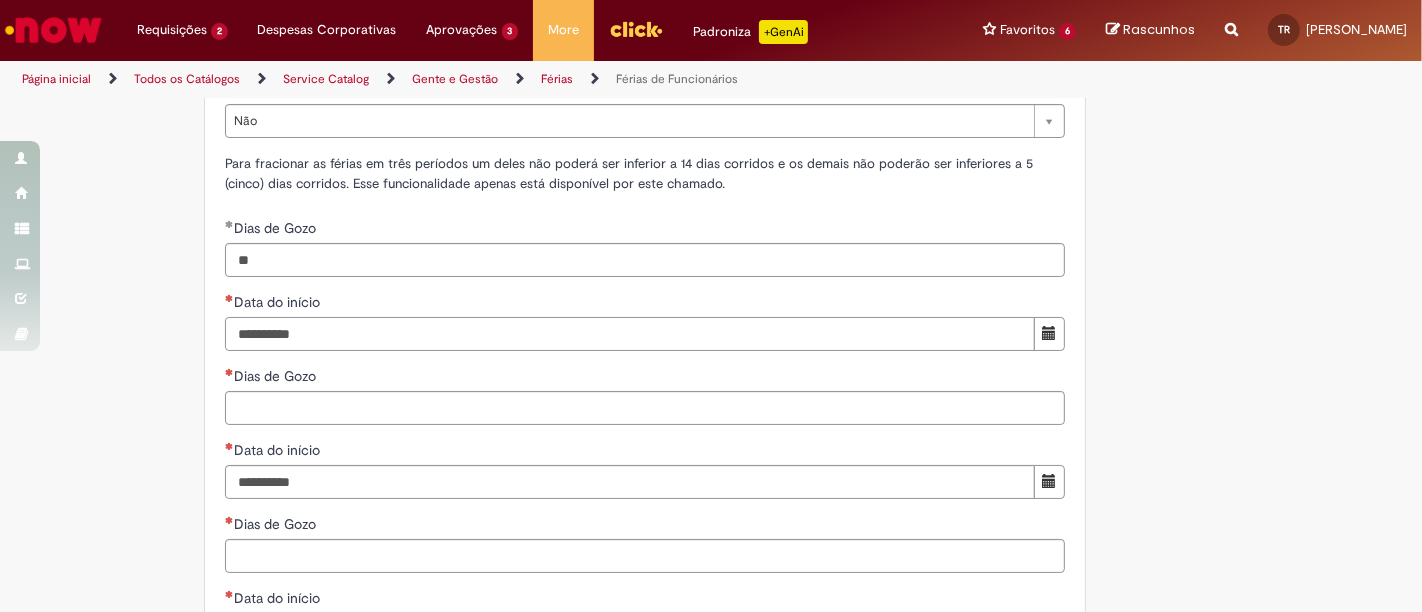 click on "Data do início" at bounding box center (630, 334) 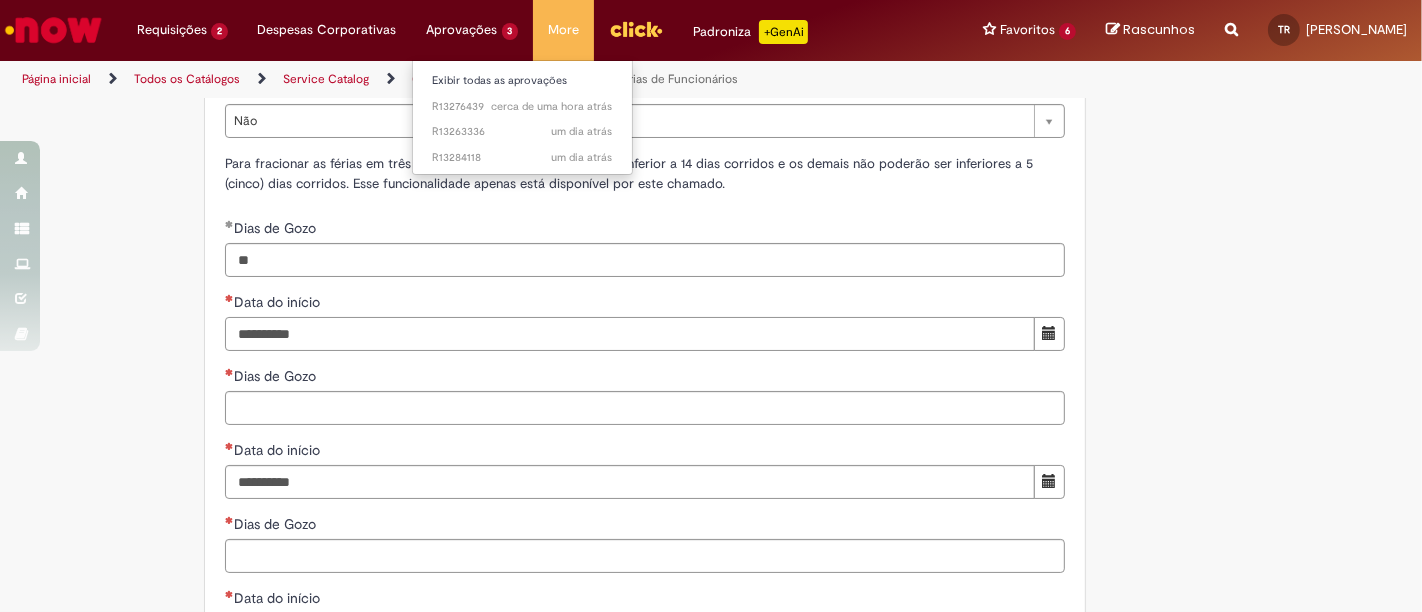 type on "**********" 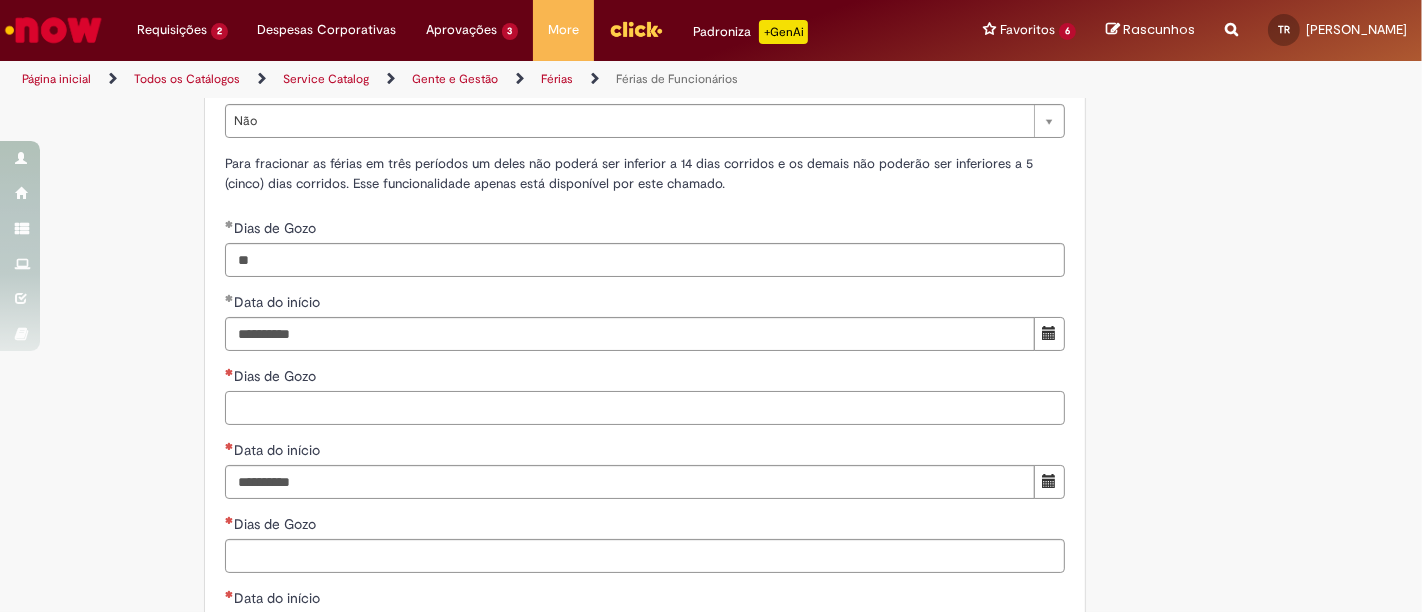 click on "Dias de Gozo" at bounding box center (645, 408) 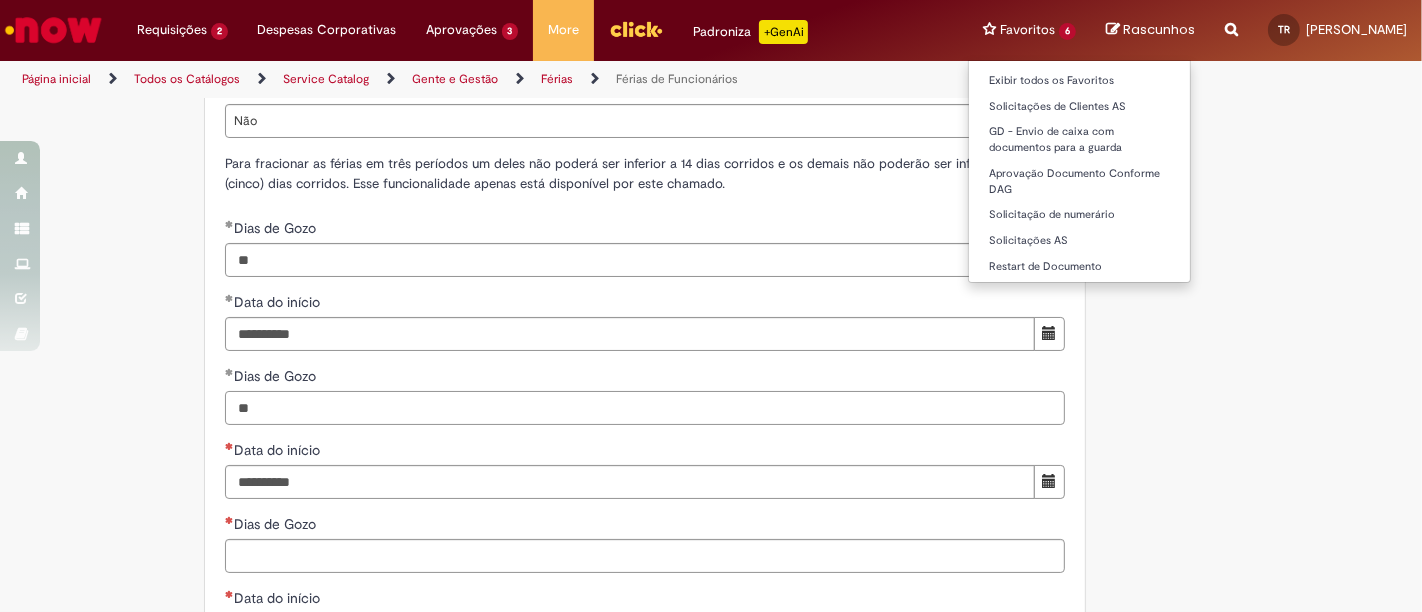 type on "**" 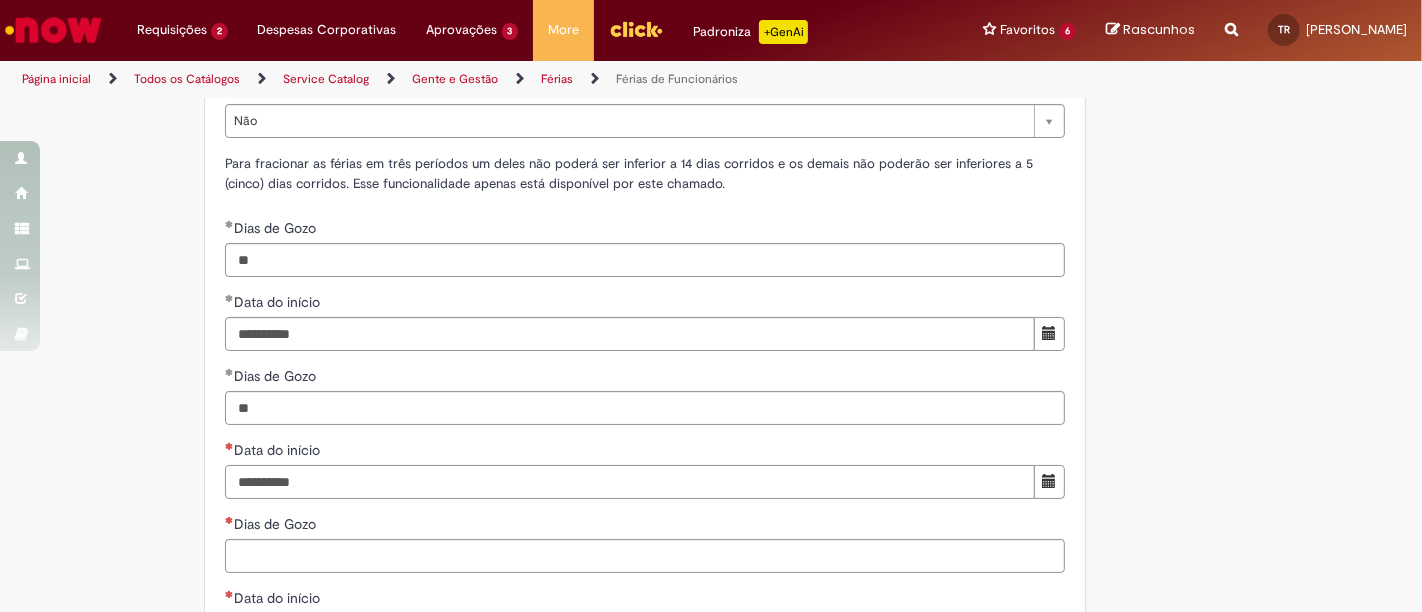 click on "Data do início" at bounding box center [630, 482] 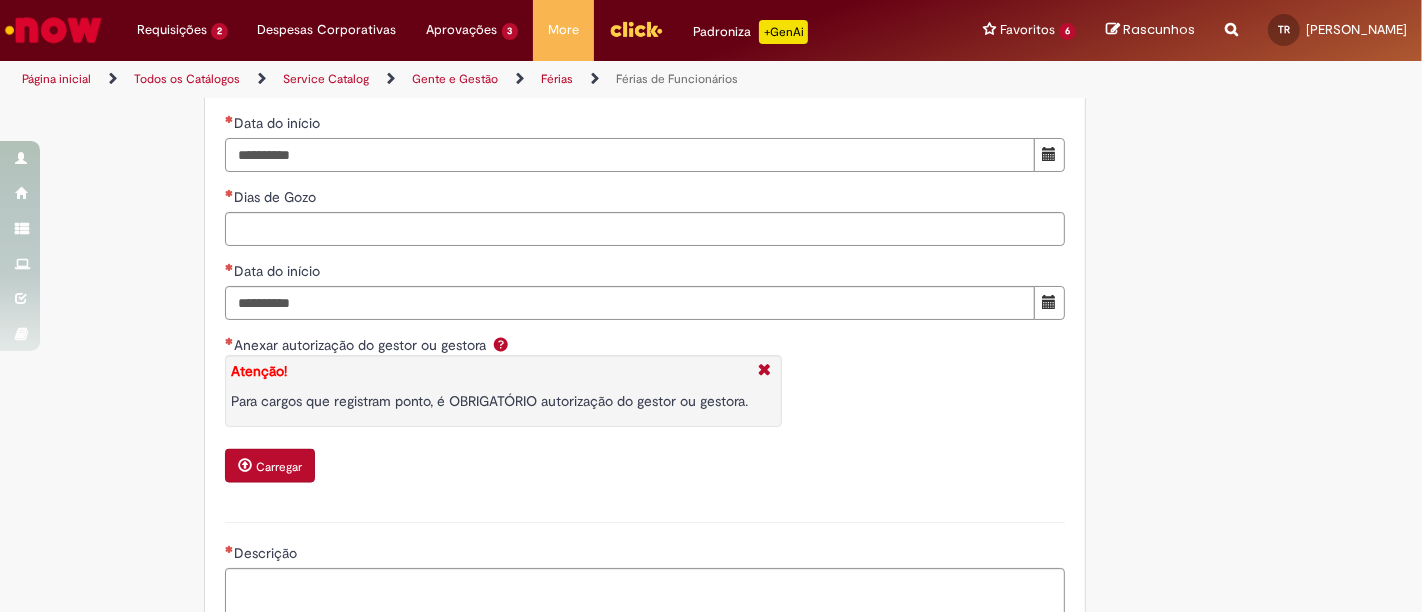scroll, scrollTop: 2666, scrollLeft: 0, axis: vertical 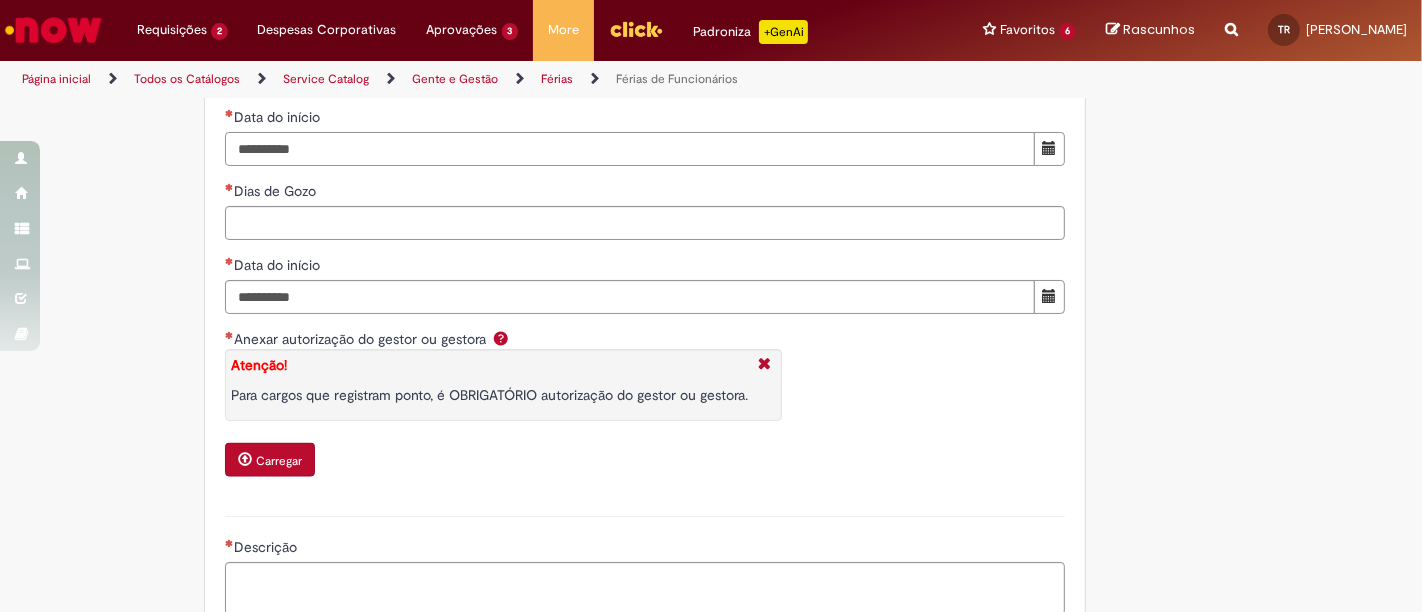 type on "**********" 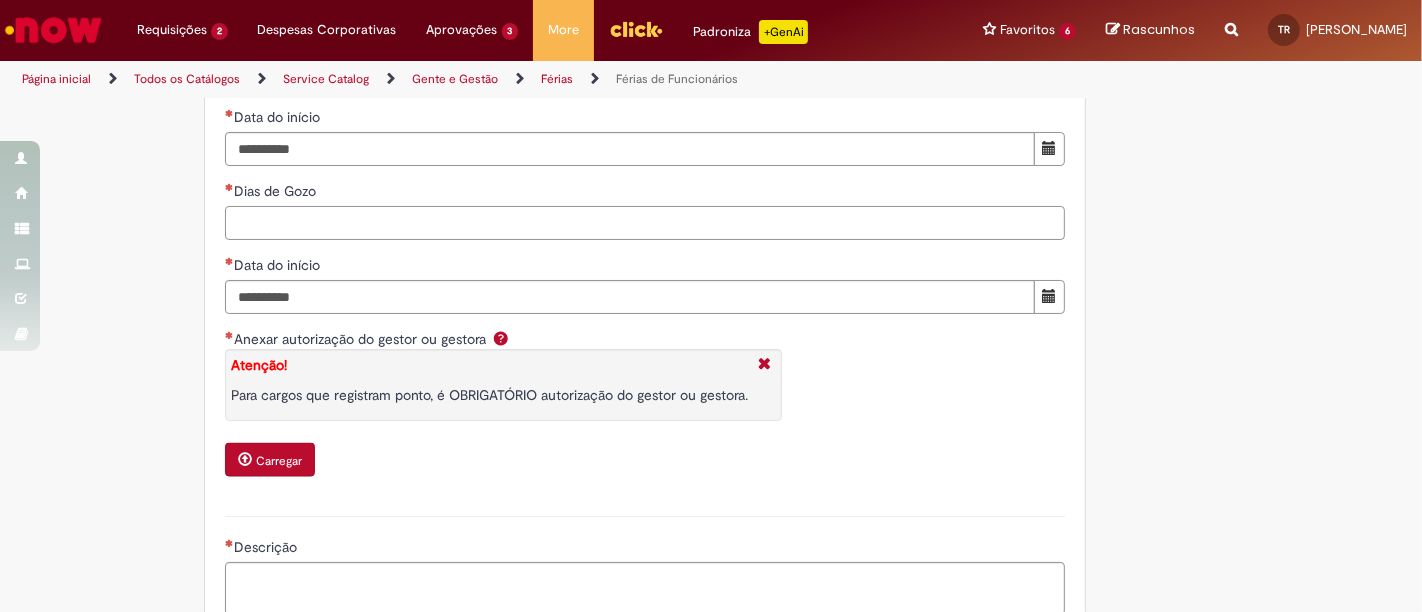 click on "Dias de Gozo" at bounding box center (645, 223) 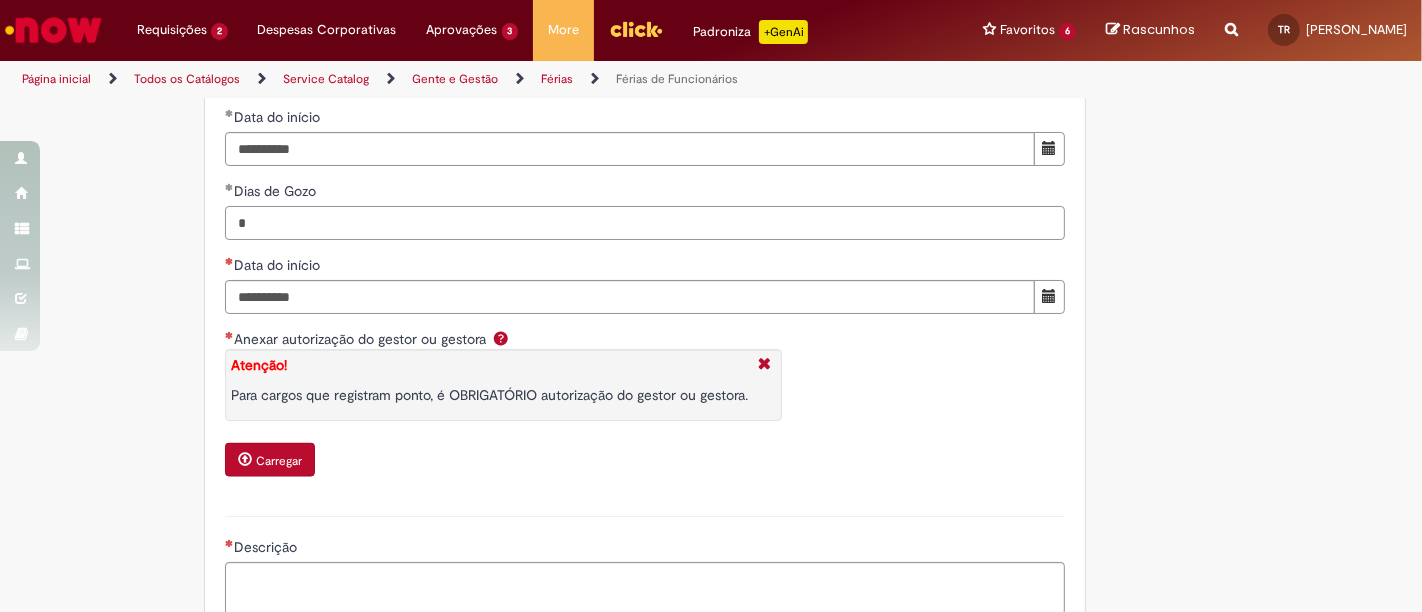 type on "*" 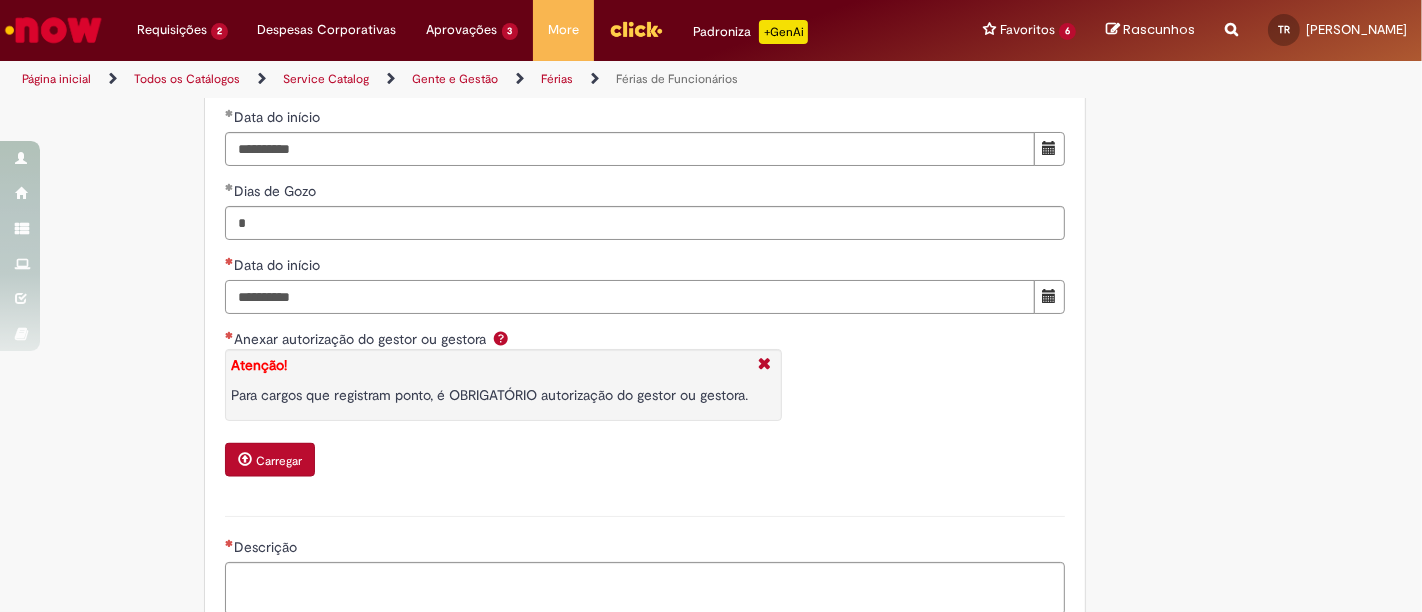 click on "Data do início" at bounding box center [630, 297] 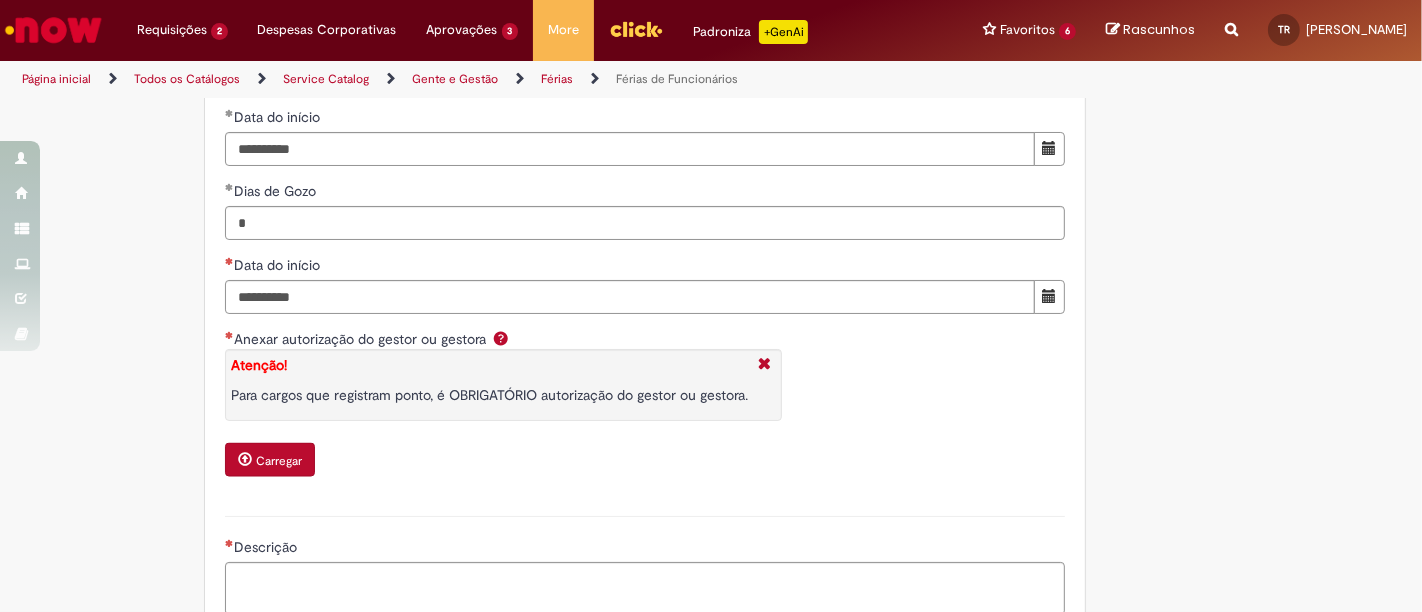 click on "Adicionar a Favoritos
Férias de Funcionários
Oferta destinada para esclarecimento de dúvidas e inclusões/exceções/cancelamentos de férias por exceções.
Utilize esta oferta:
Para ajustar, cancelar ou incluir férias com menos de 35 dias para o início;
Para fracionar suas férias em 03 períodos (se elegível);
Caso Click apresente alguma instabilidade no serviço de Férias que, mesmo após você abrir um  incidente  (e tiver evidência do número), não for corrigido por completo ou  em tempo de ajustar no próprio sistema;
> Para incluir, alterar ou cancelar Férias dentro do prazo de 35 dias de antecedência, é só acessar  Portal Click  > Você > Férias; > Para acessar a Diretriz de Férias, basta  clicar aqui
> Ficou com dúvidas sobre Férias via Termo? É só acessar a   FAQ – Fluxo de alteração de férias por exceção no Click  ou abrir chamado na oferta  ." at bounding box center [613, -776] 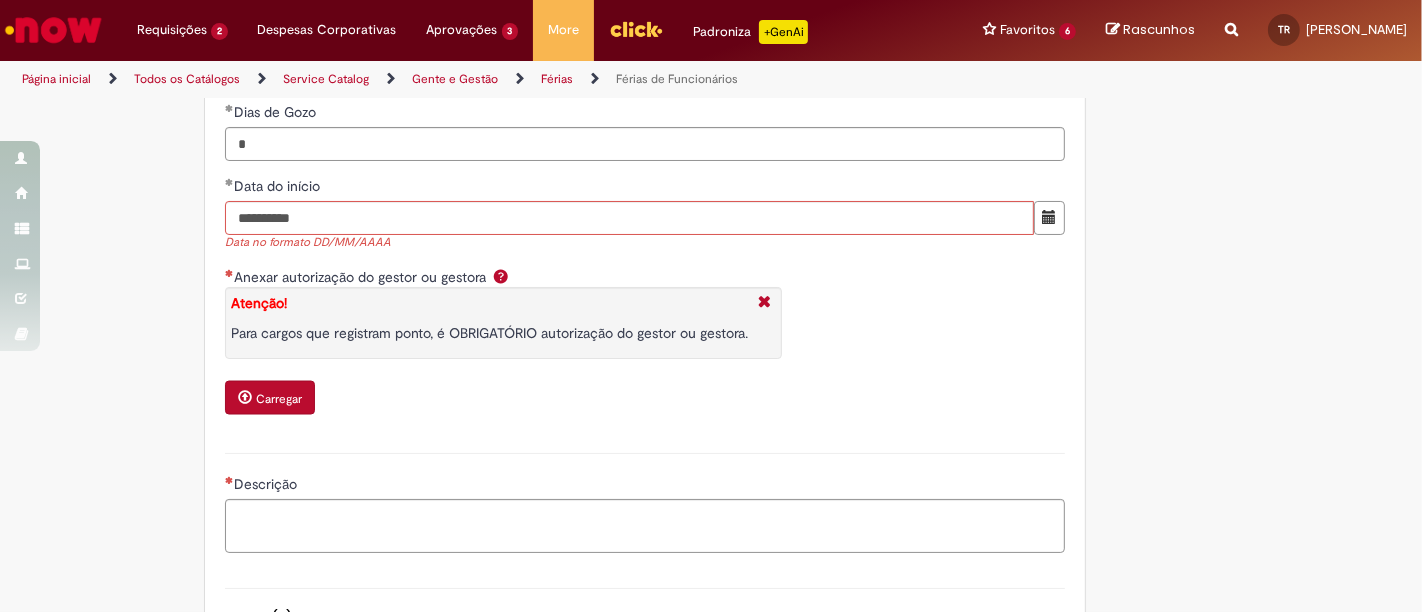 scroll, scrollTop: 2777, scrollLeft: 0, axis: vertical 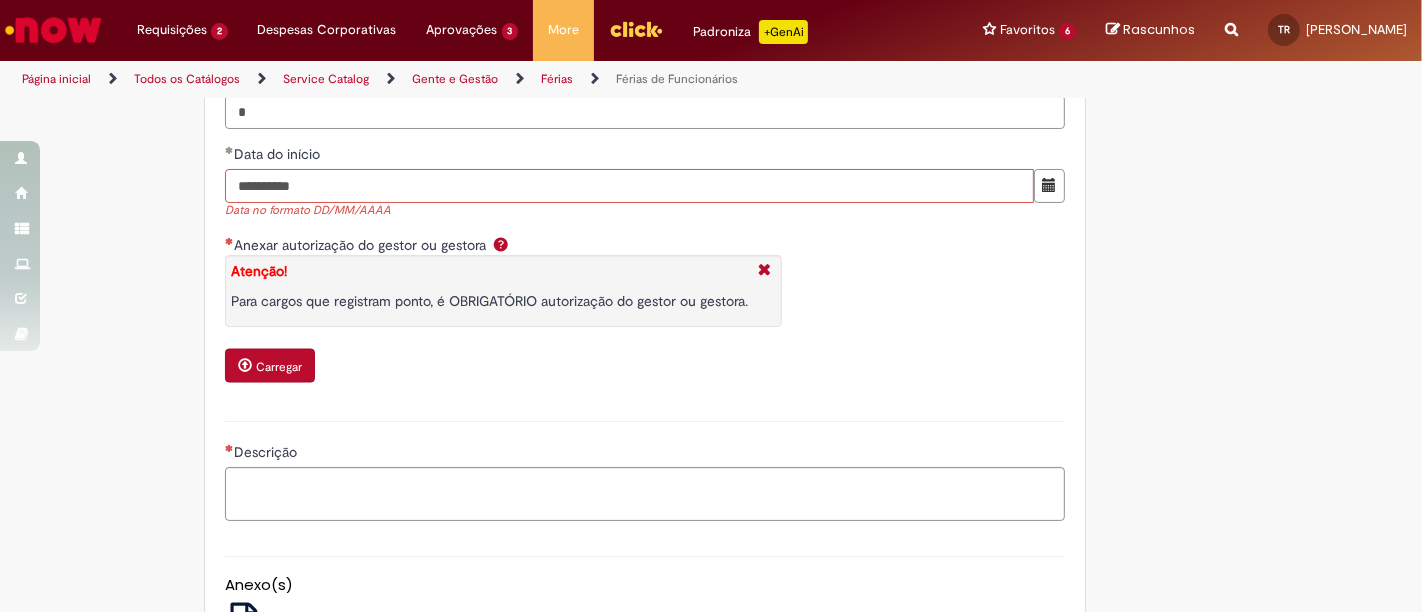 drag, startPoint x: 369, startPoint y: 213, endPoint x: 561, endPoint y: 195, distance: 192.8419 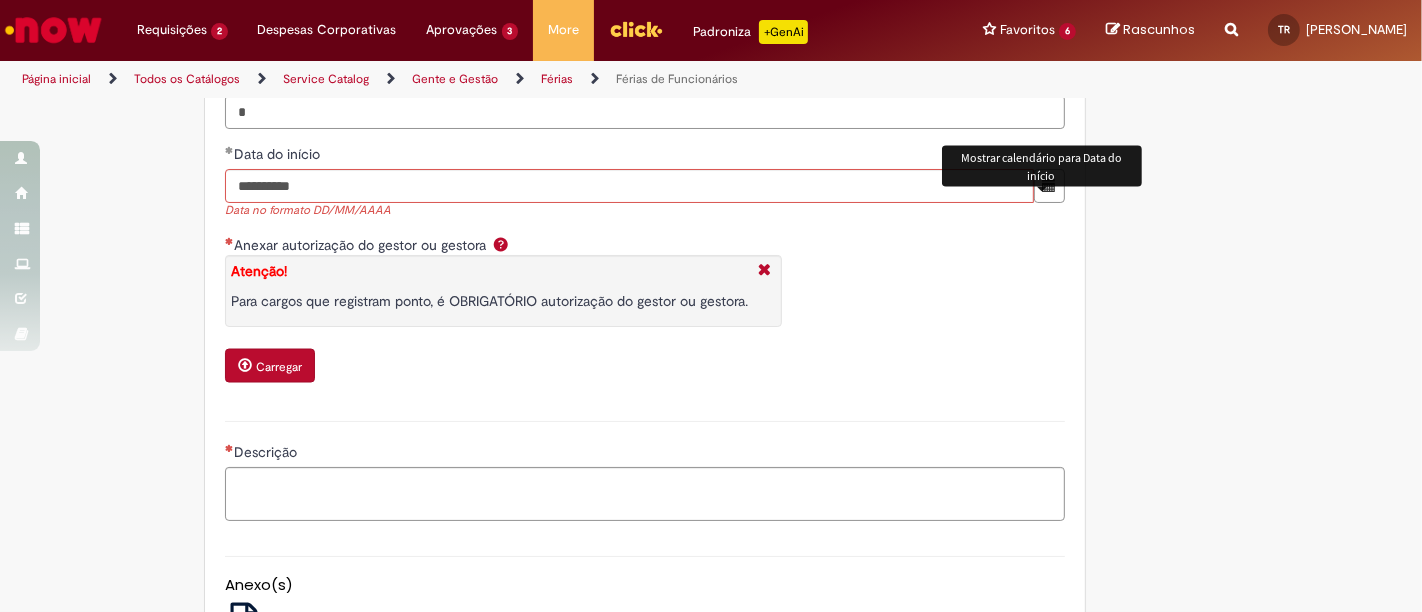 drag, startPoint x: 1045, startPoint y: 213, endPoint x: 791, endPoint y: 185, distance: 255.53865 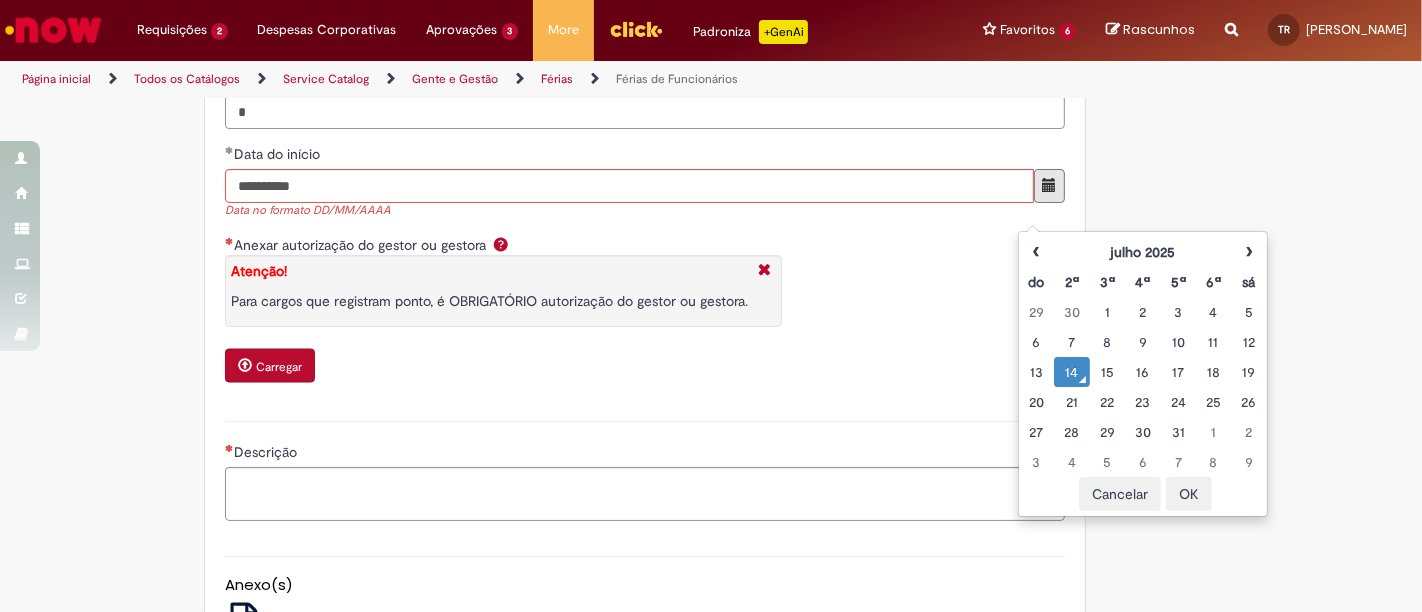 drag, startPoint x: 1080, startPoint y: 376, endPoint x: 498, endPoint y: 289, distance: 588.4667 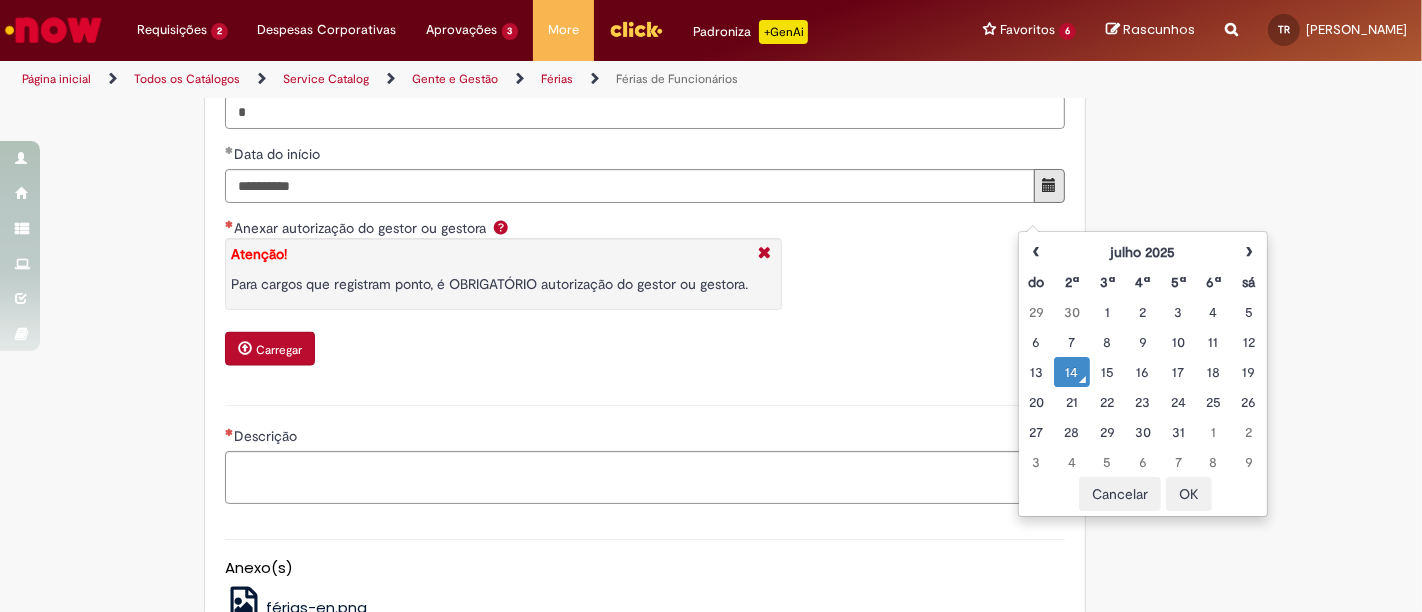 click on "Adicionar a Favoritos
Férias de Funcionários
Oferta destinada para esclarecimento de dúvidas e inclusões/exceções/cancelamentos de férias por exceções.
Utilize esta oferta:
Para ajustar, cancelar ou incluir férias com menos de 35 dias para o início;
Para fracionar suas férias em 03 períodos (se elegível);
Caso Click apresente alguma instabilidade no serviço de Férias que, mesmo após você abrir um  incidente  (e tiver evidência do número), não for corrigido por completo ou  em tempo de ajustar no próprio sistema;
> Para incluir, alterar ou cancelar Férias dentro do prazo de 35 dias de antecedência, é só acessar  Portal Click  > Você > Férias; > Para acessar a Diretriz de Férias, basta  clicar aqui
> Ficou com dúvidas sobre Férias via Termo? É só acessar a   FAQ – Fluxo de alteração de férias por exceção no Click  ou abrir chamado na oferta  ." at bounding box center [613, -887] 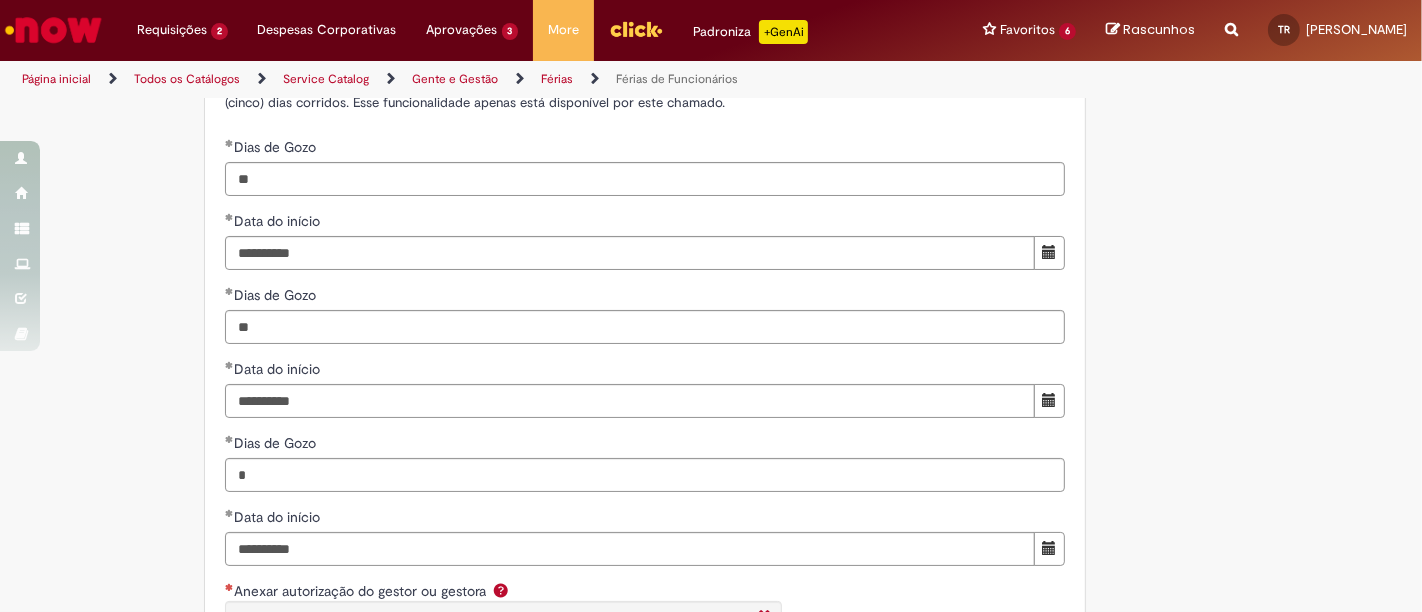 scroll, scrollTop: 2333, scrollLeft: 0, axis: vertical 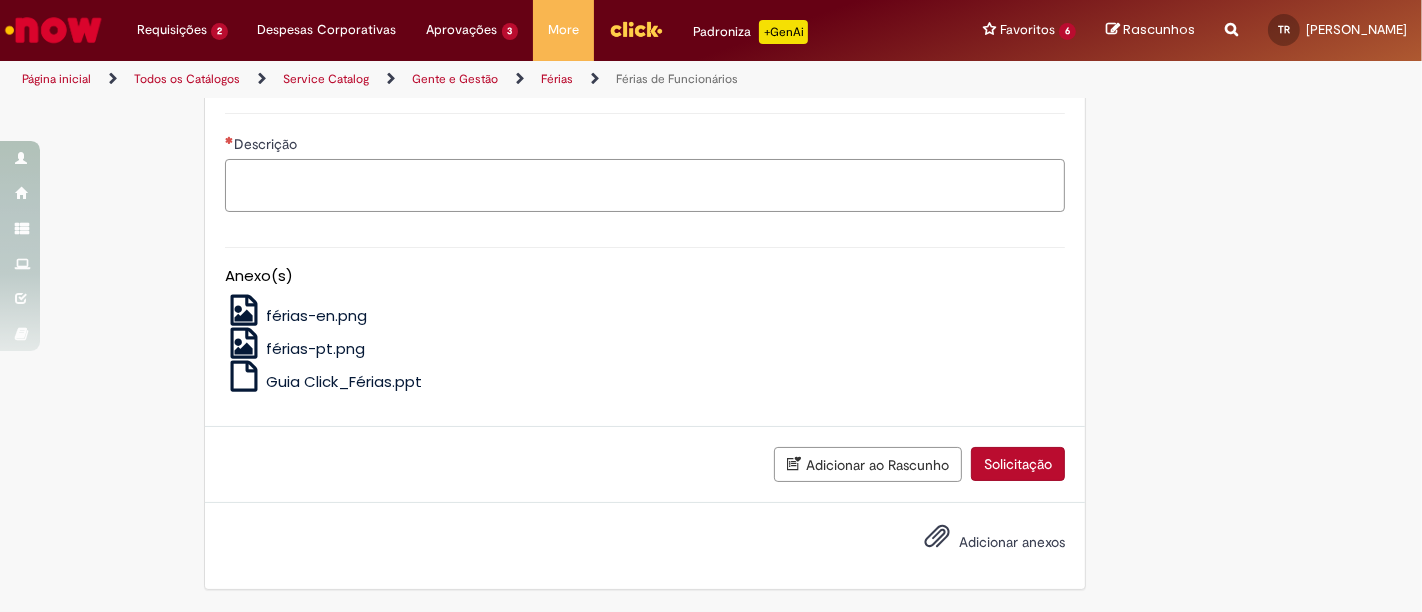 click on "Descrição" at bounding box center [645, 185] 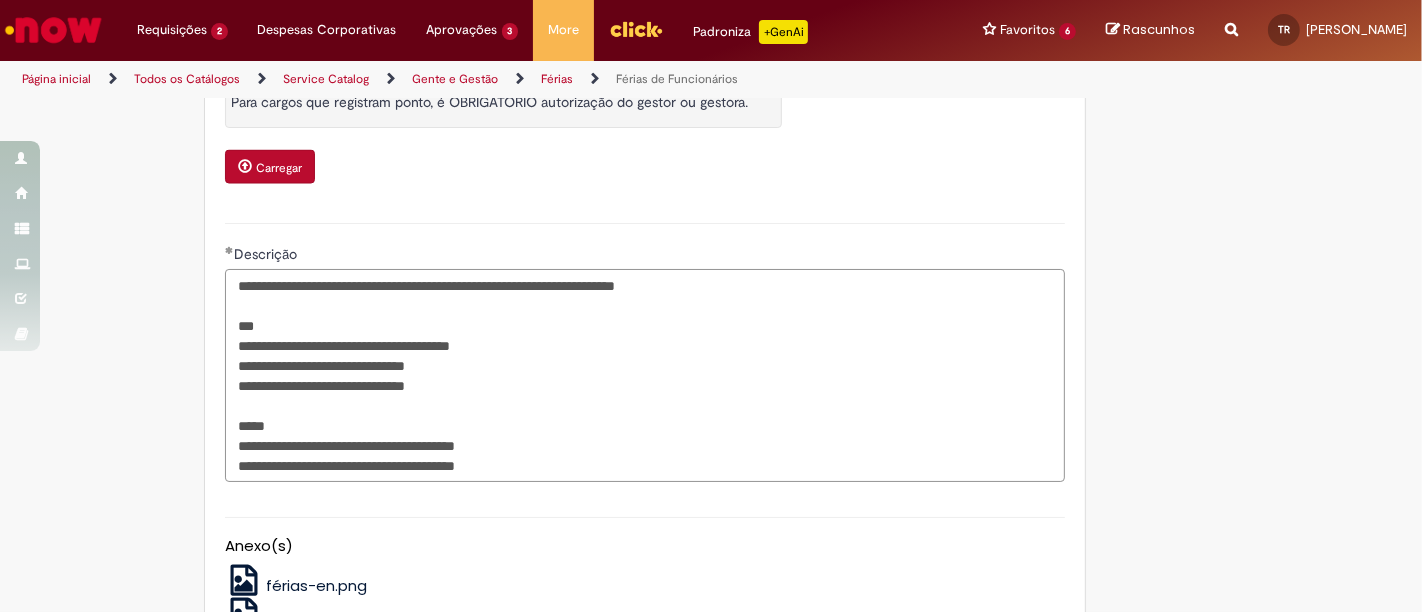 scroll, scrollTop: 2871, scrollLeft: 0, axis: vertical 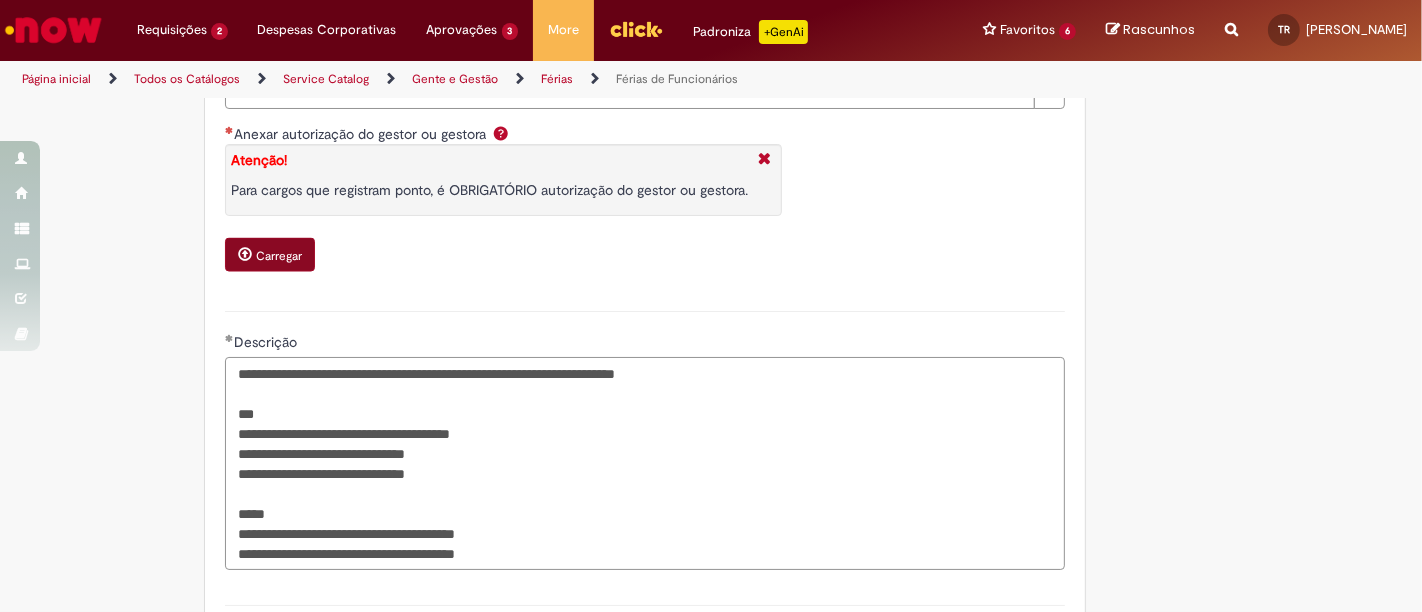 type on "**********" 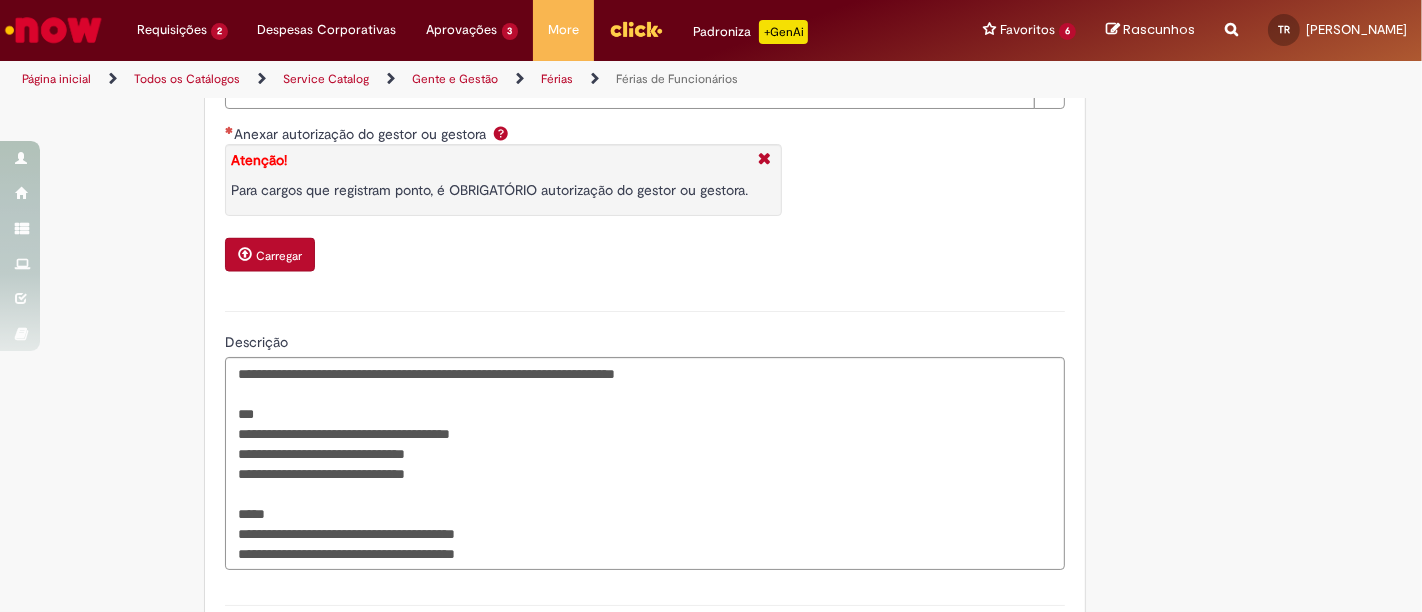click on "Carregar" at bounding box center (279, 256) 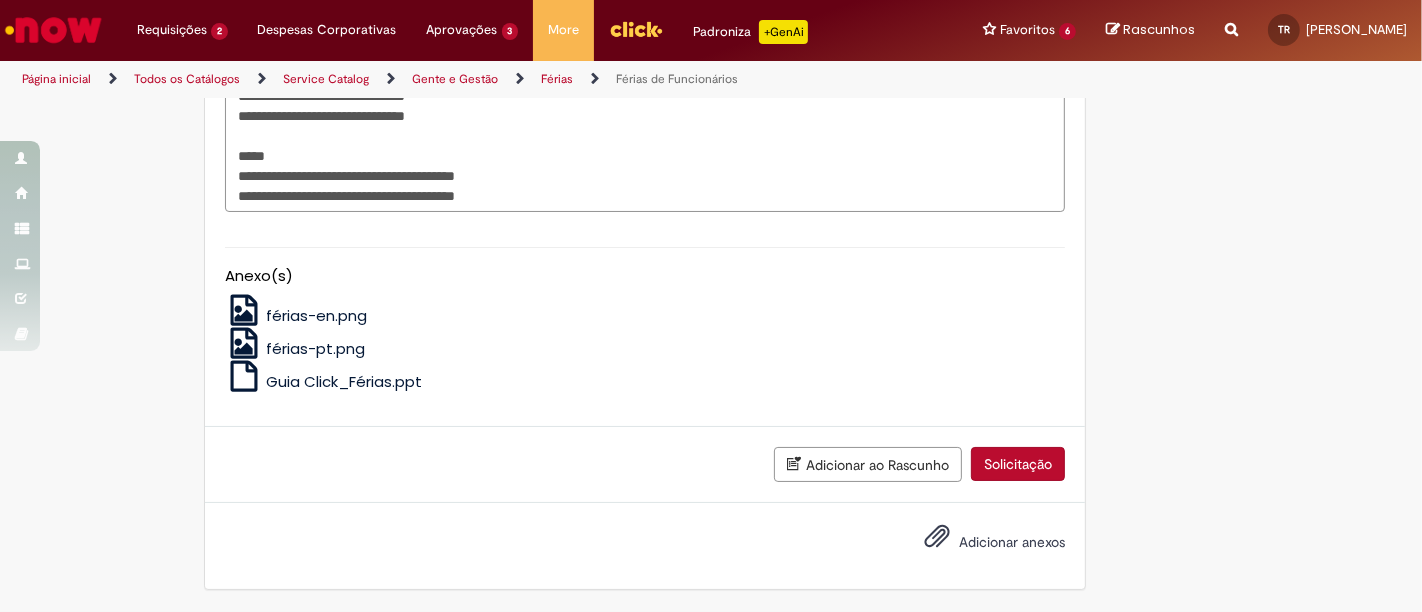 click on "Solicitação" at bounding box center [1018, 464] 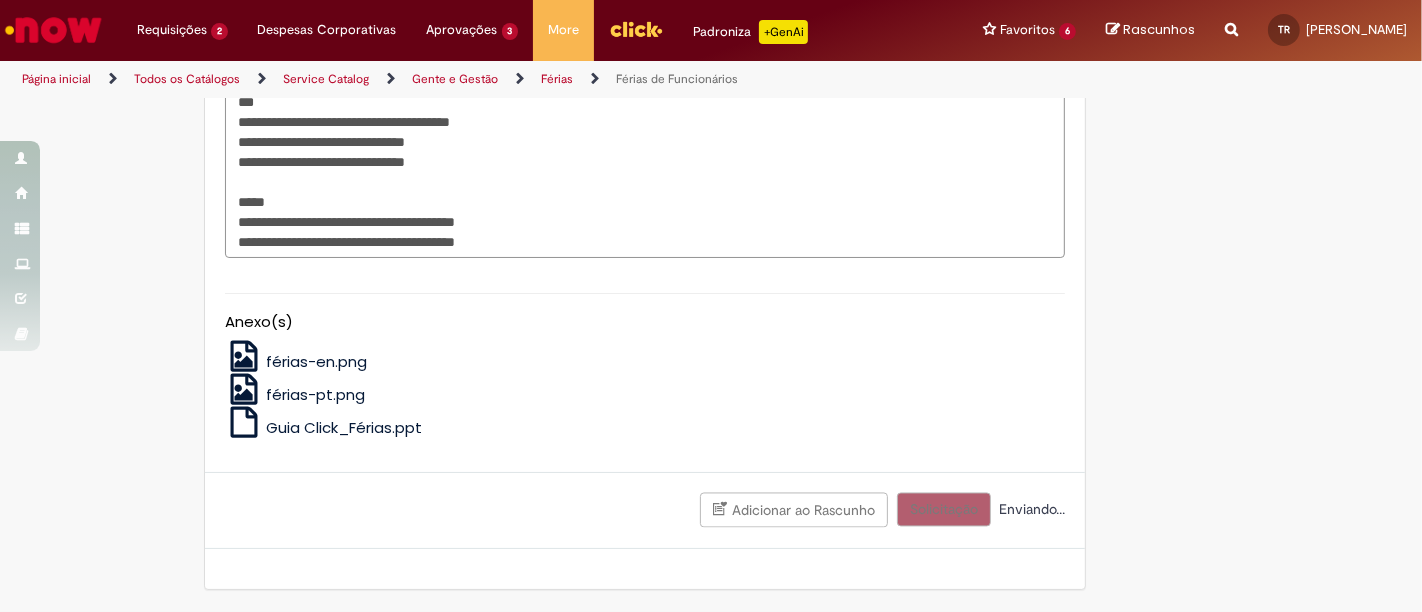 scroll, scrollTop: 3228, scrollLeft: 0, axis: vertical 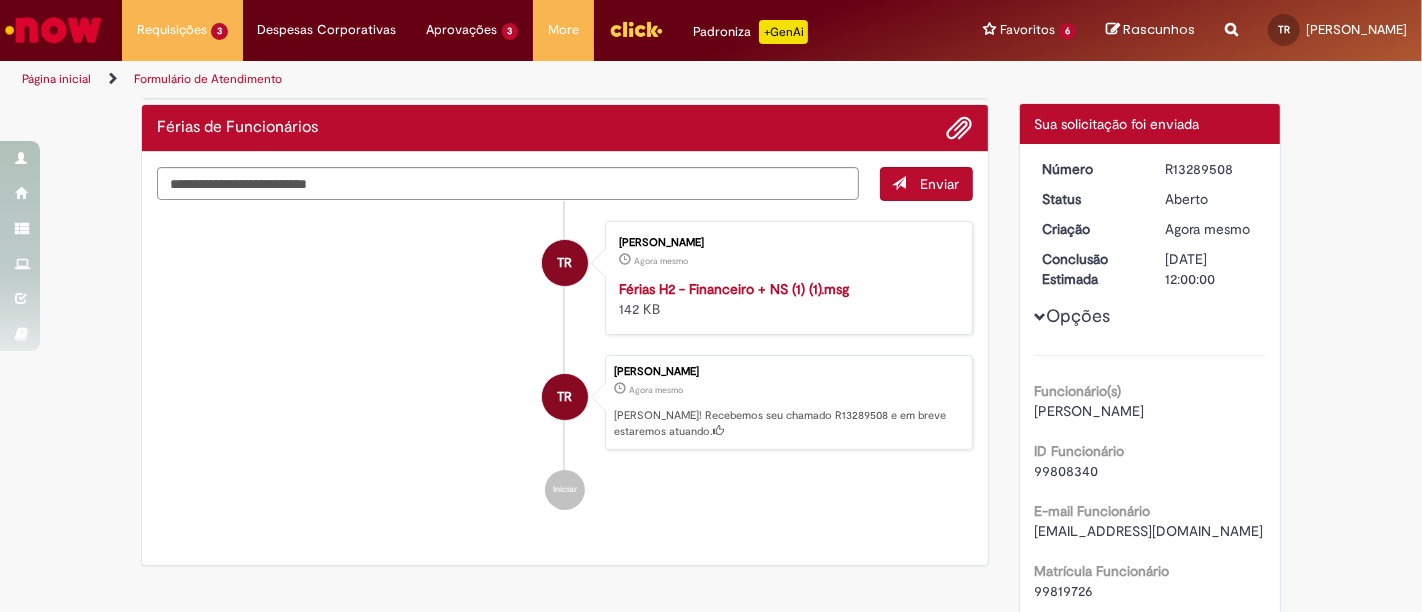 click on "Férias H2 - Financeiro + NS (1) (1).msg" at bounding box center [734, 289] 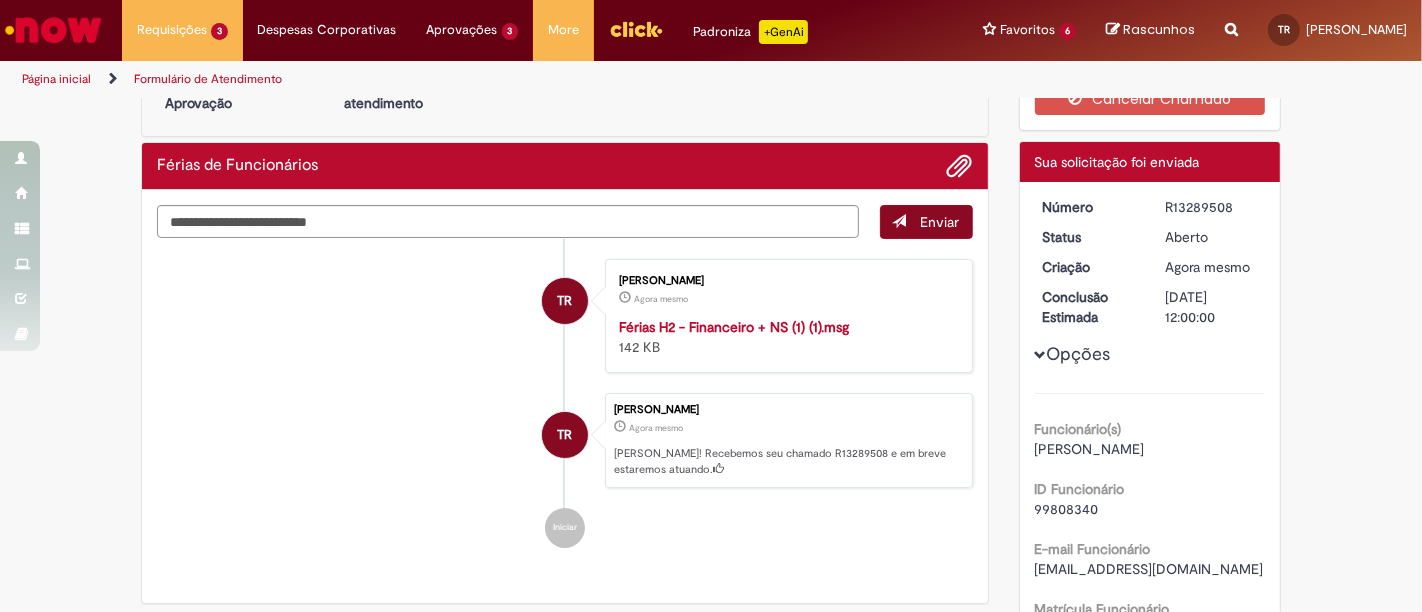 scroll, scrollTop: 0, scrollLeft: 0, axis: both 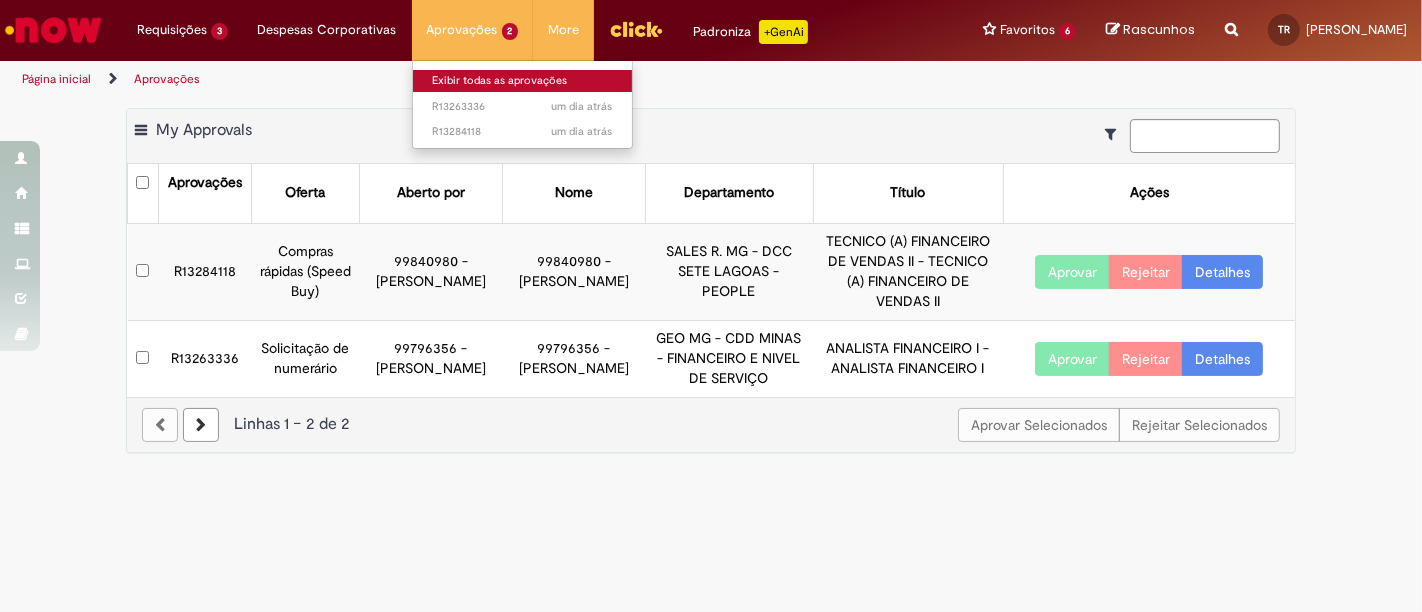 click on "Exibir todas as aprovações" at bounding box center (523, 81) 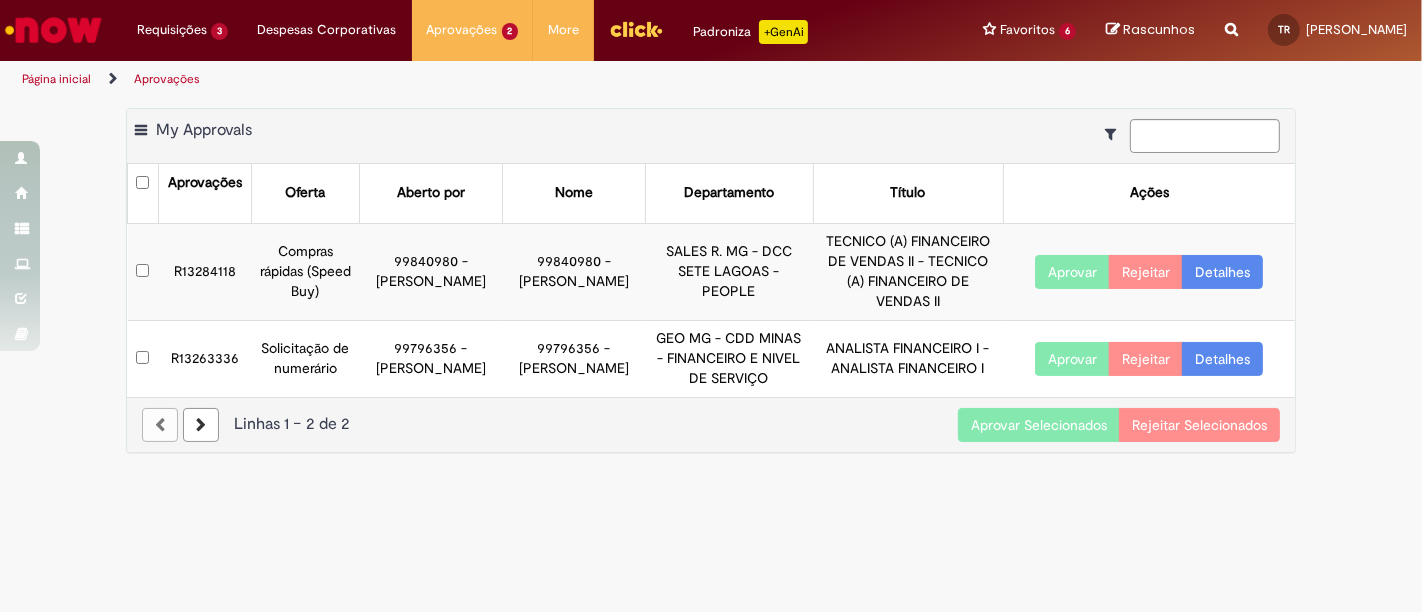 click on "Aprovar Selecionados" at bounding box center [1039, 425] 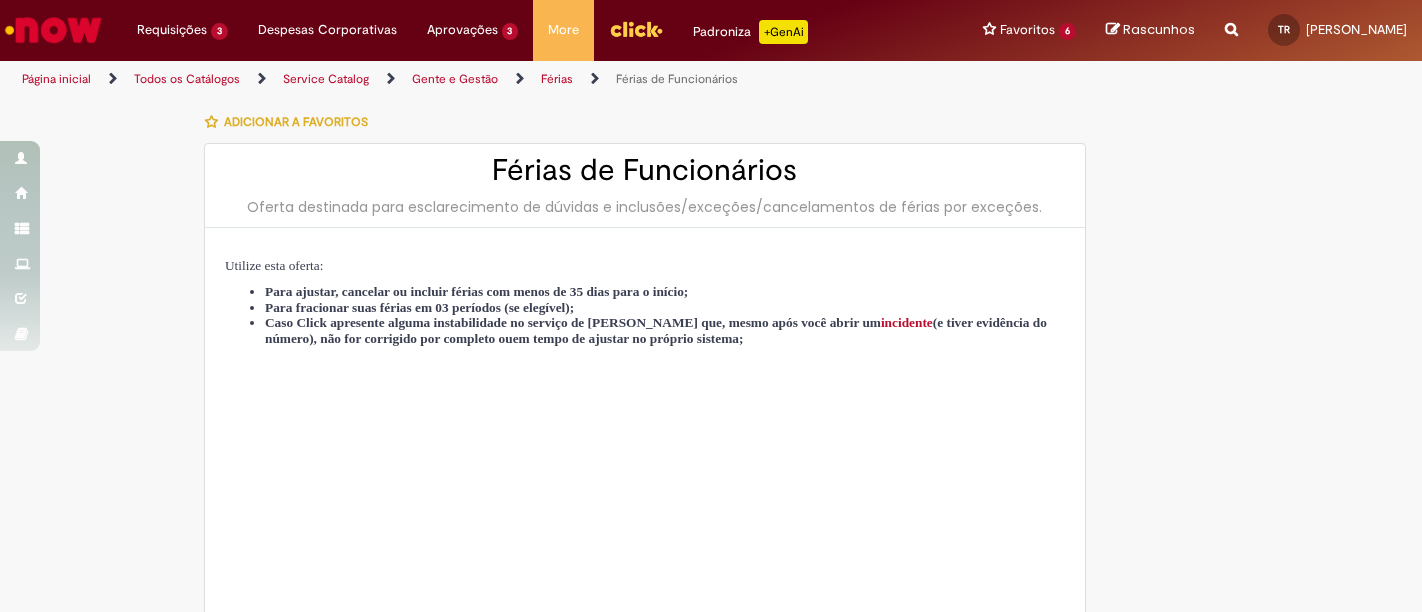 type on "**********" 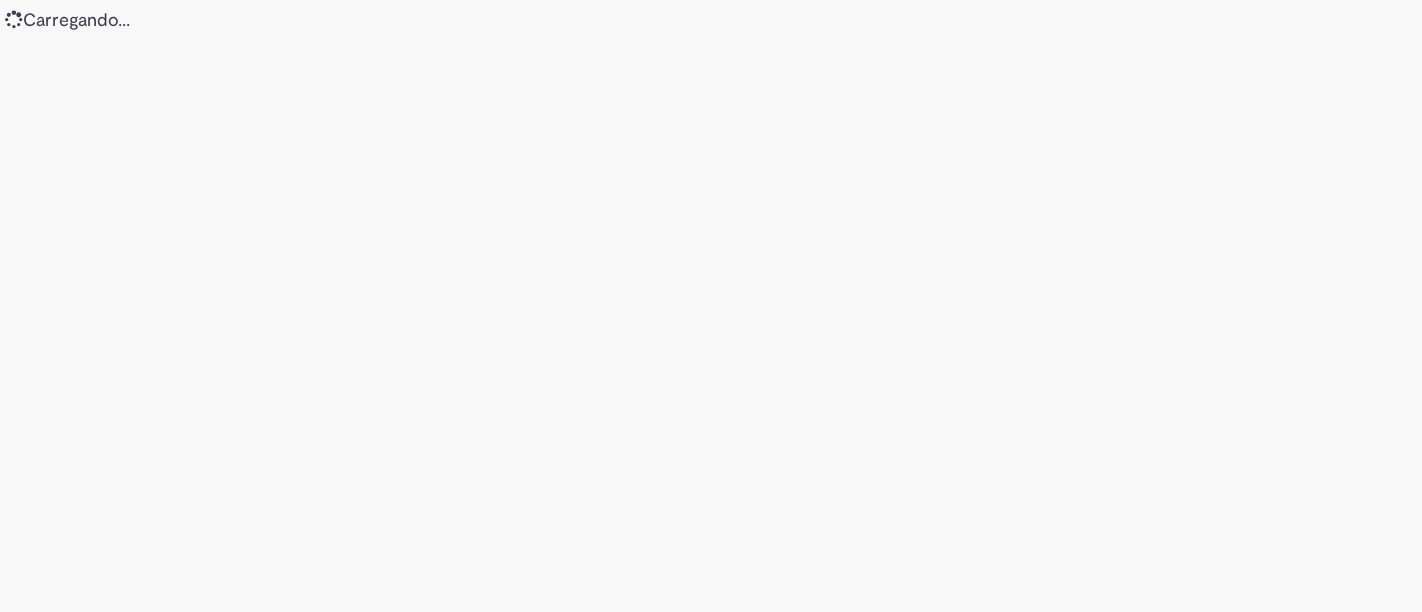 scroll, scrollTop: 0, scrollLeft: 0, axis: both 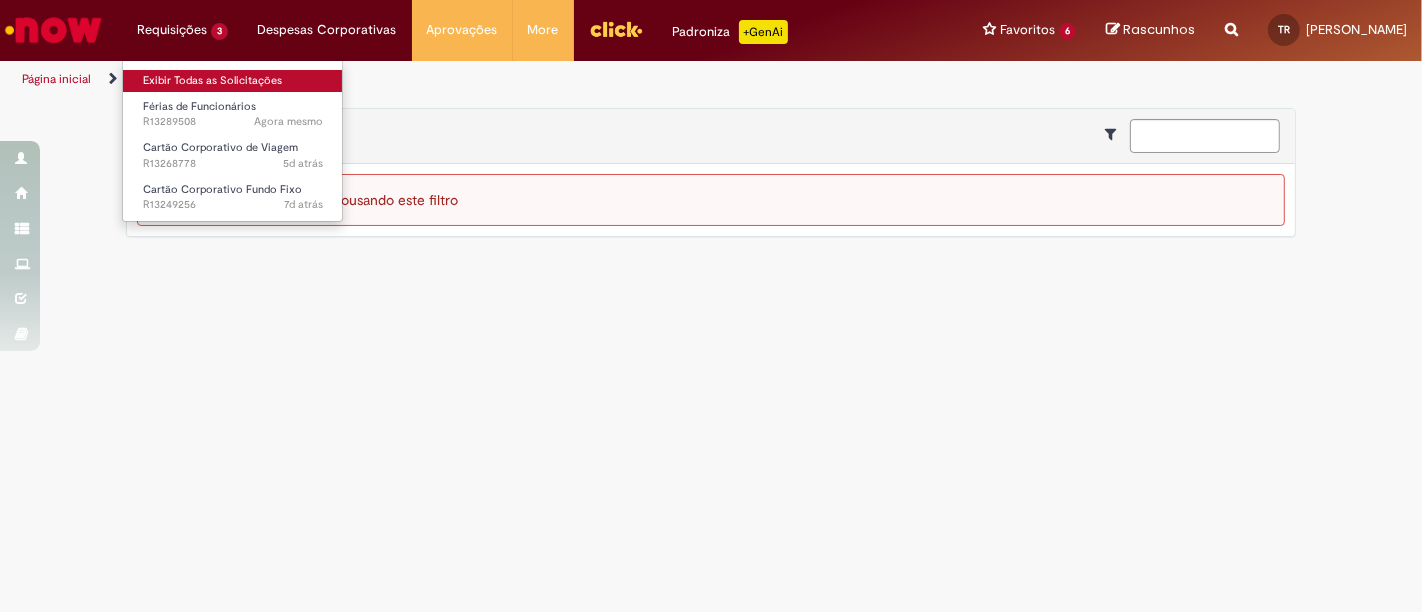 click on "Exibir Todas as Solicitações" at bounding box center (233, 81) 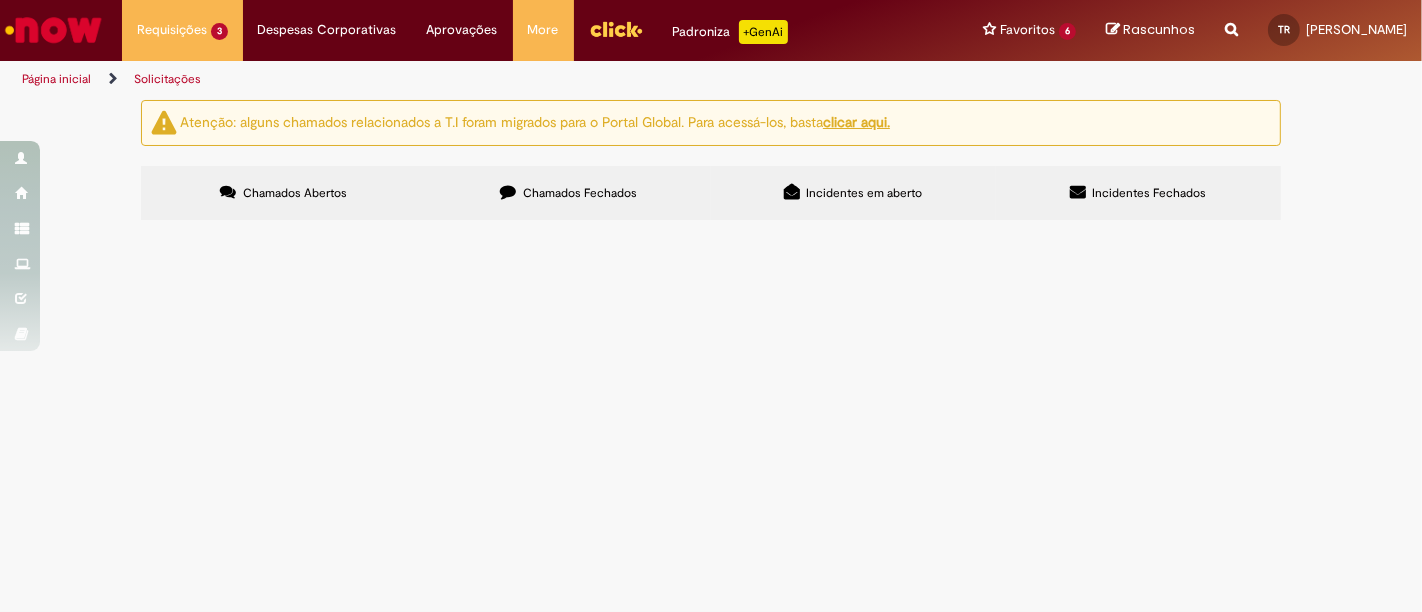 click on "solicito que mantenha o limite do meu cartao de FF Para evento com teto de 8K
motivo: evento carava GEO MG" at bounding box center [0, 0] 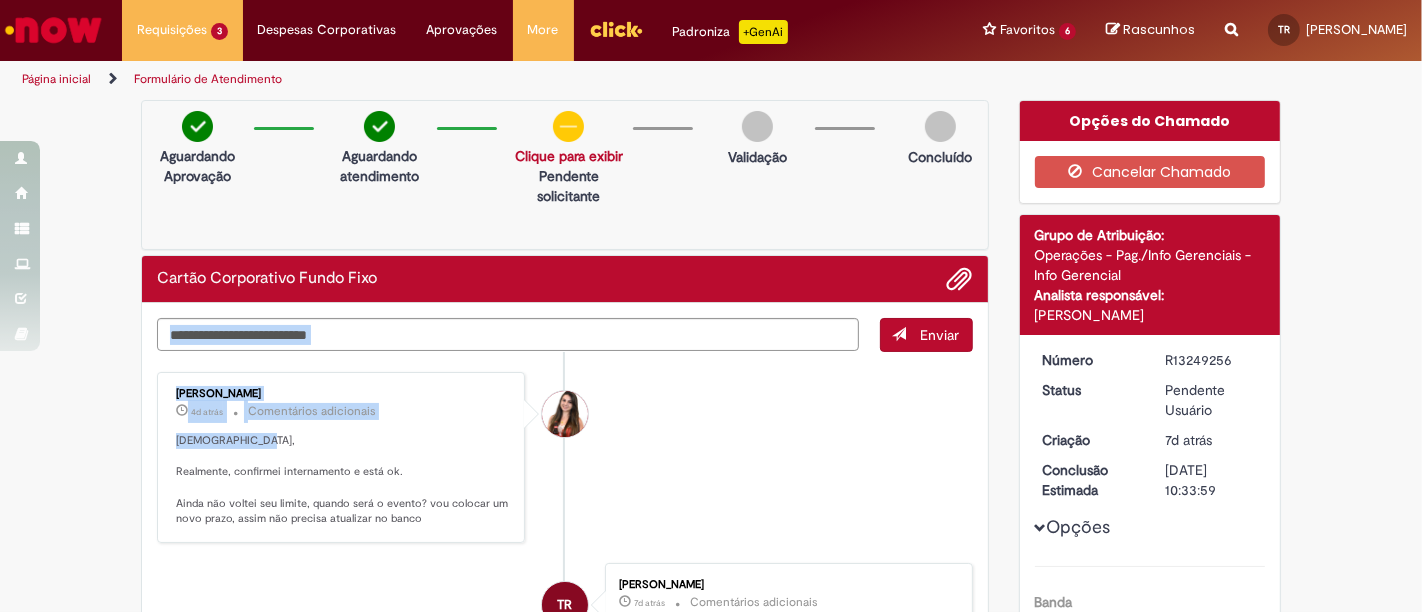 drag, startPoint x: 199, startPoint y: 319, endPoint x: 333, endPoint y: 339, distance: 135.48431 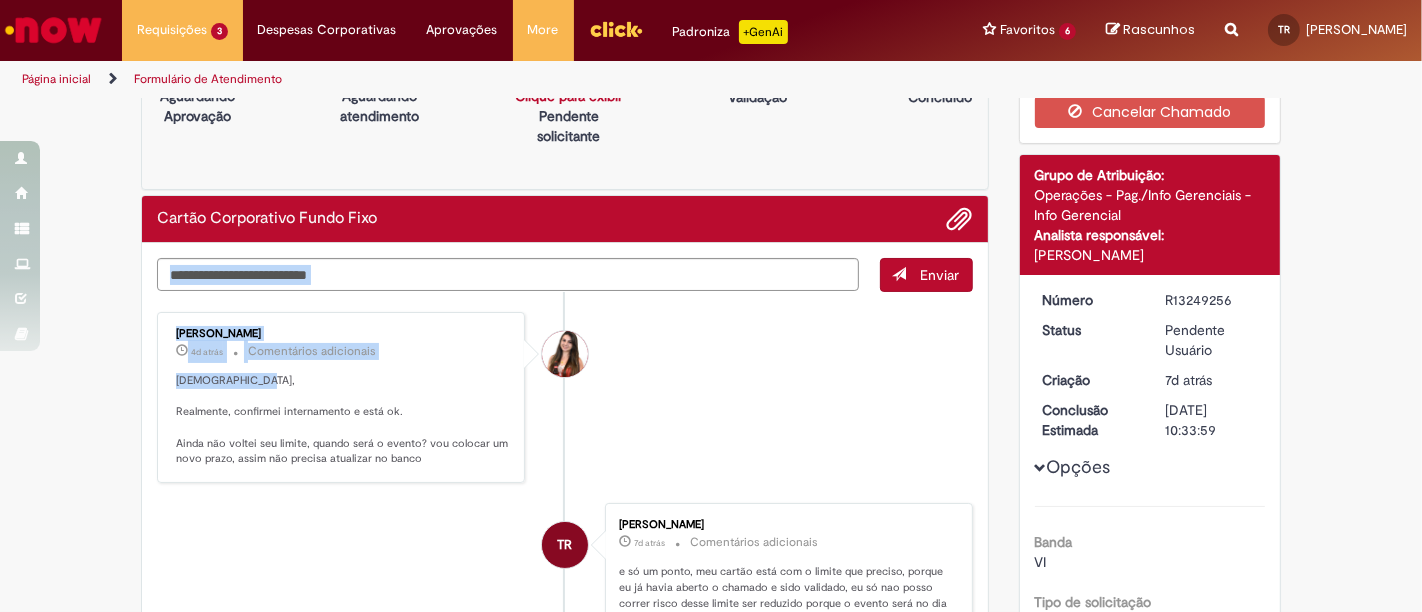 scroll, scrollTop: 111, scrollLeft: 0, axis: vertical 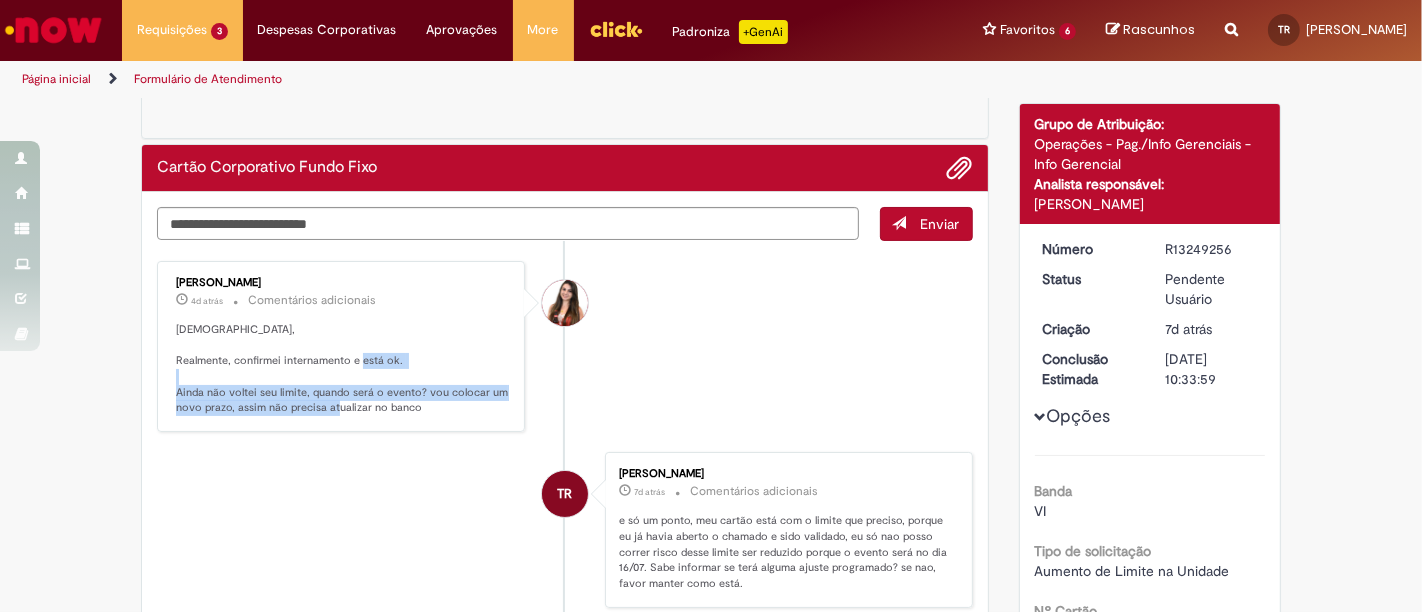 drag, startPoint x: 176, startPoint y: 384, endPoint x: 388, endPoint y: 406, distance: 213.13846 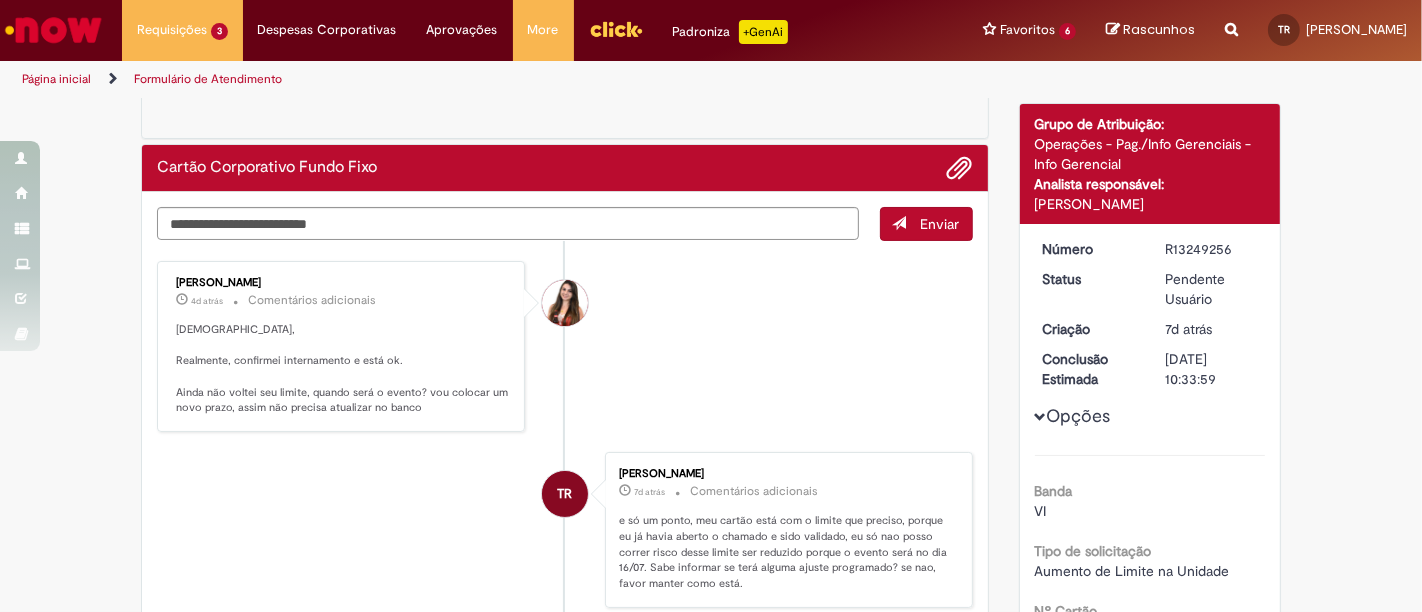 click on "Thais,
Realmente, confirmei internamento e está ok.
Ainda não voltei seu limite, quando será o evento? vou colocar um novo prazo, assim não precisa atualizar no banco" at bounding box center [342, 369] 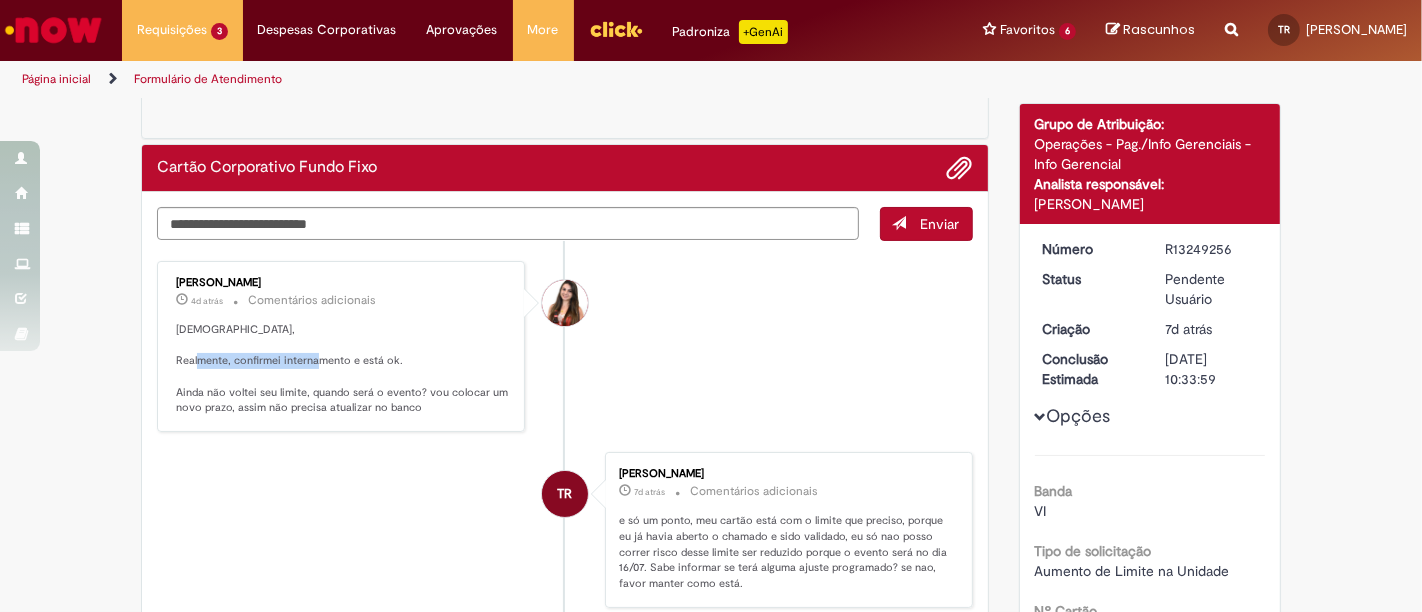 drag, startPoint x: 251, startPoint y: 361, endPoint x: 373, endPoint y: 364, distance: 122.03688 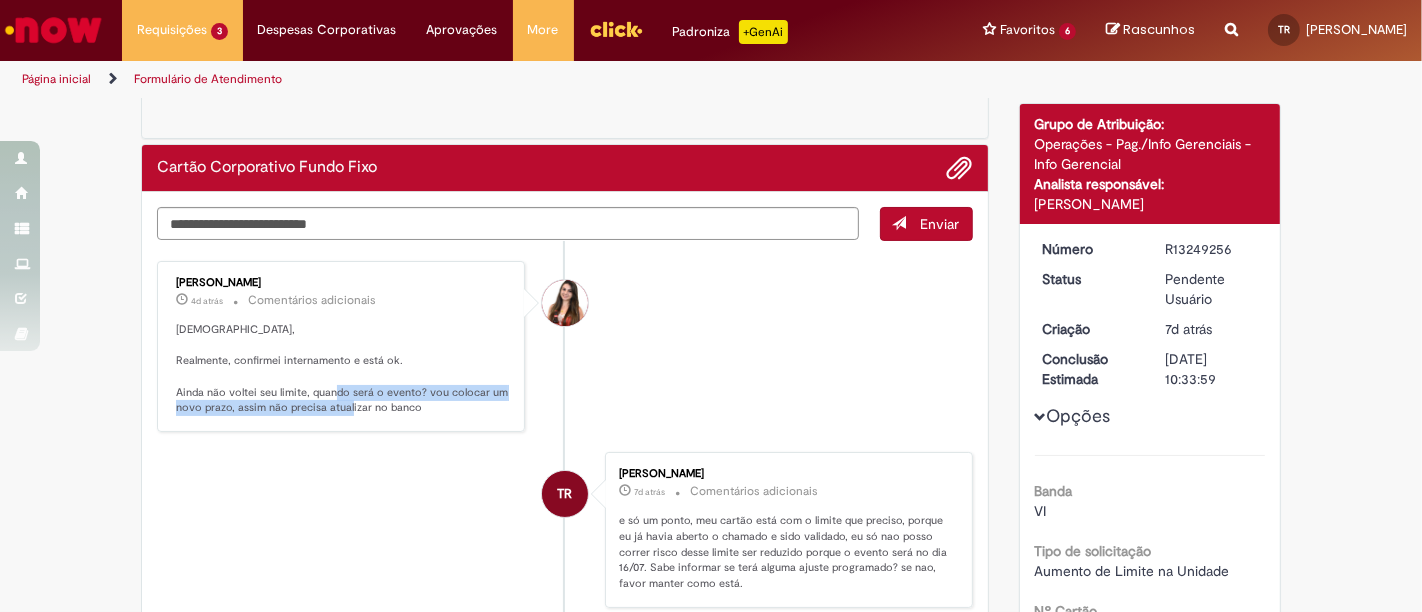 drag, startPoint x: 402, startPoint y: 397, endPoint x: 442, endPoint y: 407, distance: 41.231056 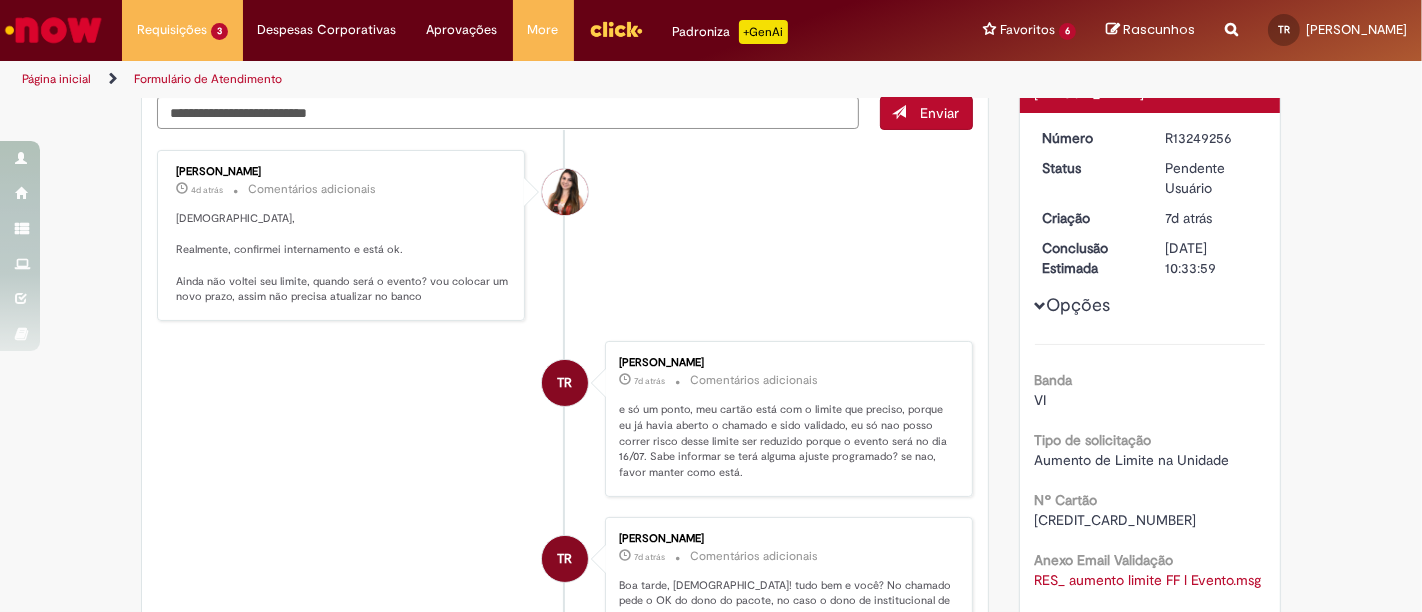 click on "TR
Thais Alves Lima Reis
7d atrás 7 dias atrás     Comentários adicionais
e só um ponto, meu cartão está com o limite que preciso, porque eu já havia aberto o chamado e sido validado, eu só nao posso correr risco desse limite ser reduzido porque o evento será no dia 16/07. Sabe informar se terá alguma ajuste programado? se nao, favor manter como está." at bounding box center [565, 419] 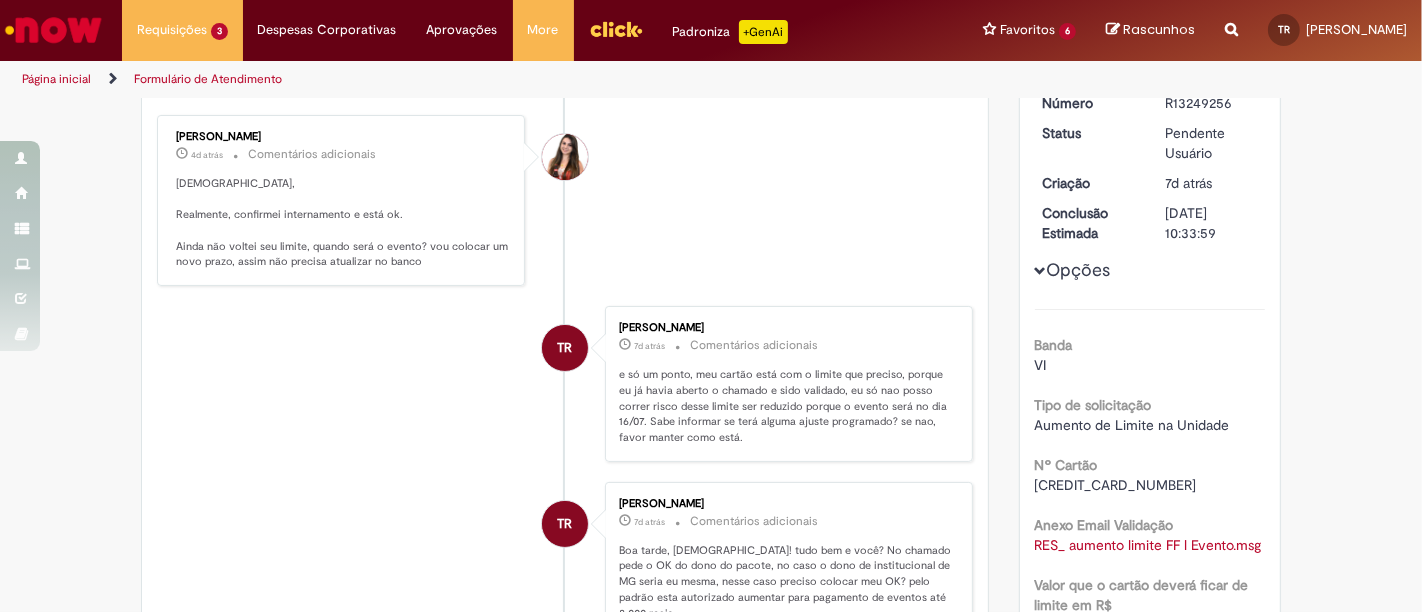 scroll, scrollTop: 222, scrollLeft: 0, axis: vertical 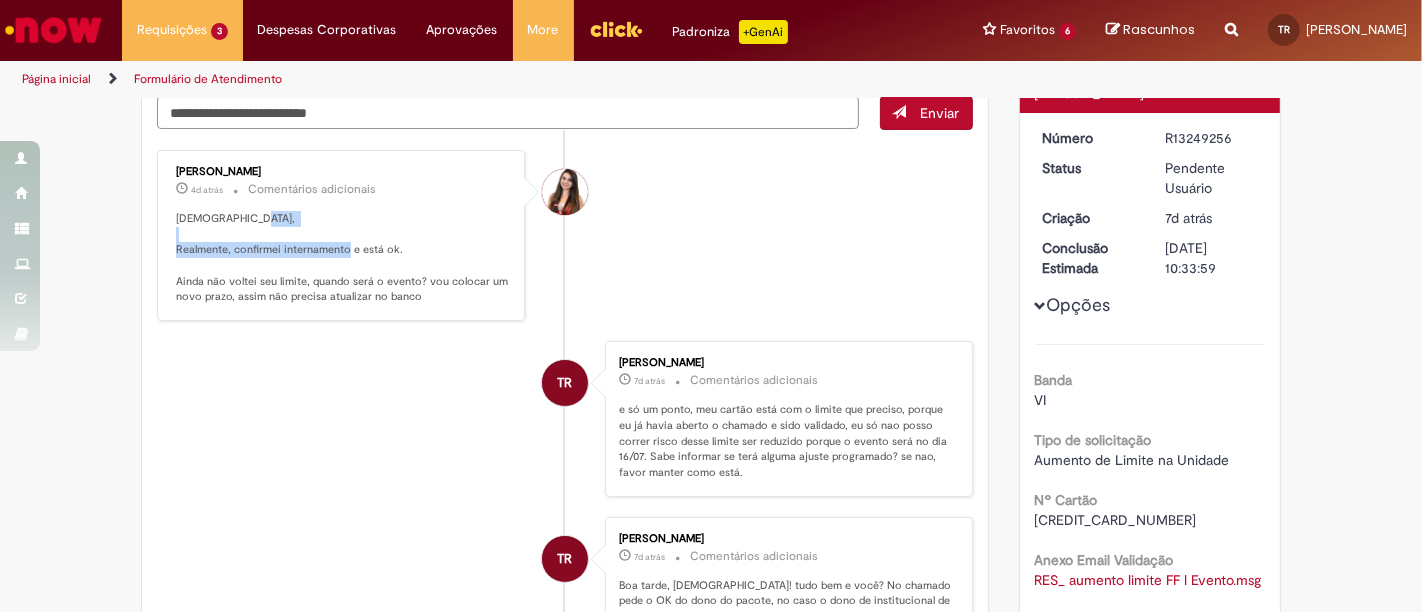 drag, startPoint x: 196, startPoint y: 250, endPoint x: 294, endPoint y: 258, distance: 98.32599 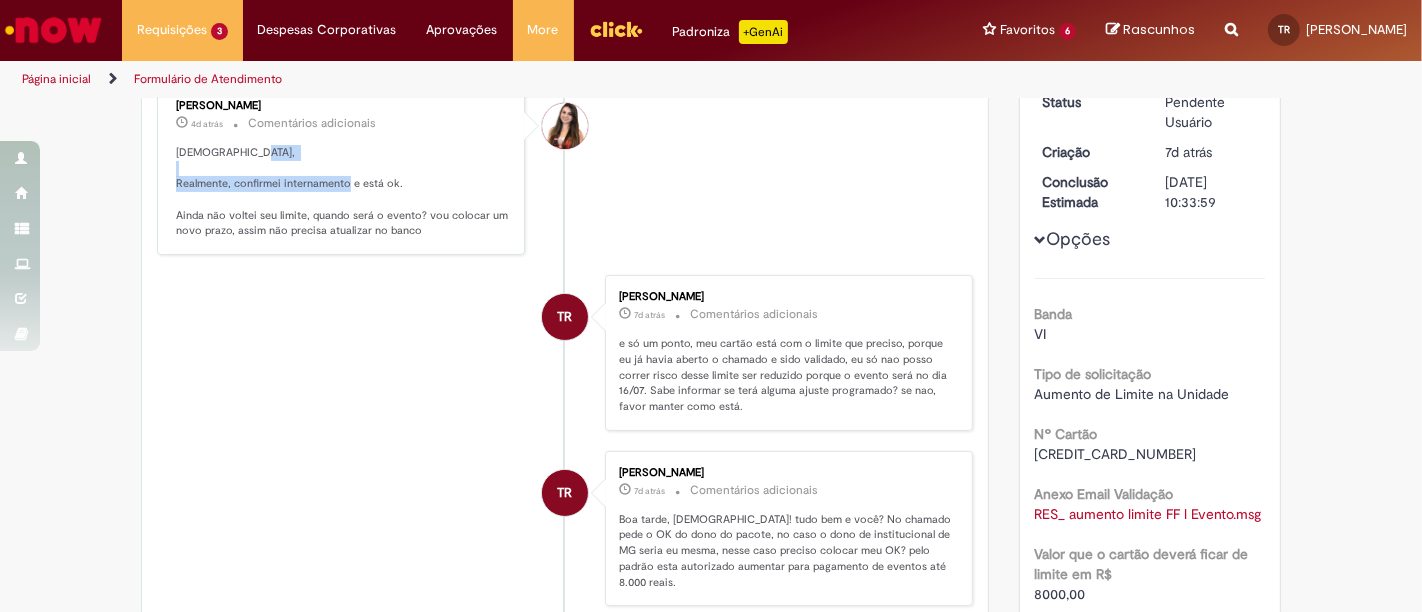 scroll, scrollTop: 333, scrollLeft: 0, axis: vertical 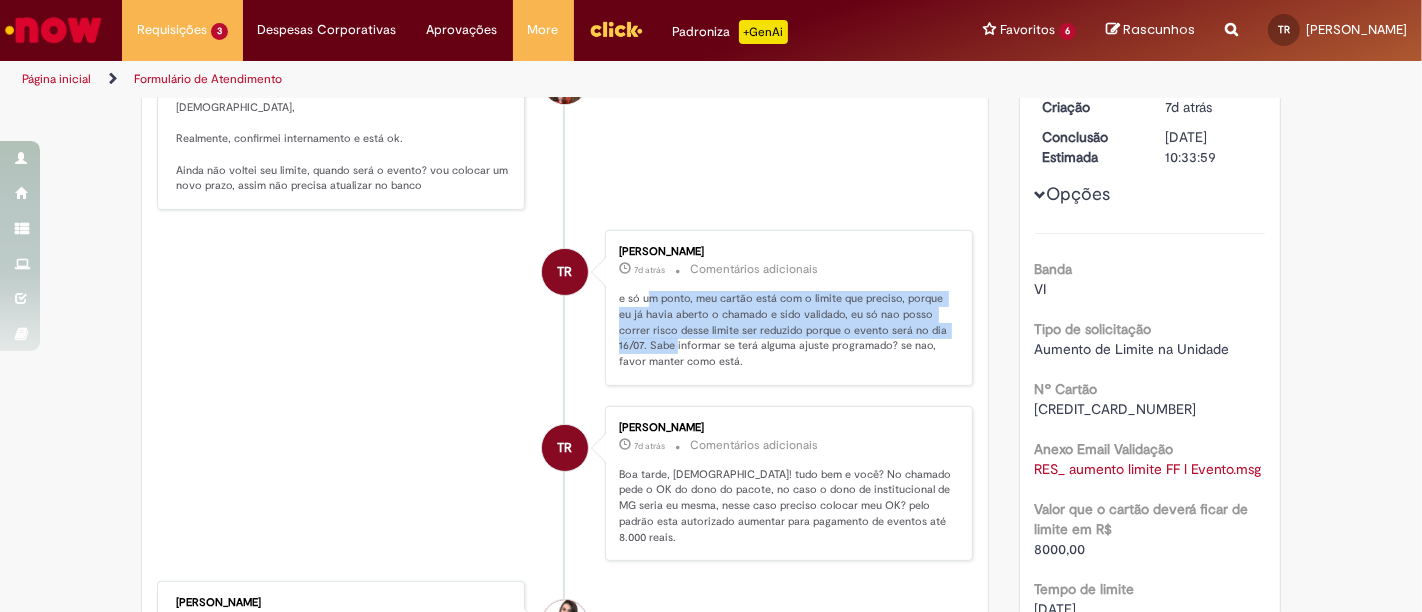 drag, startPoint x: 640, startPoint y: 295, endPoint x: 669, endPoint y: 348, distance: 60.41523 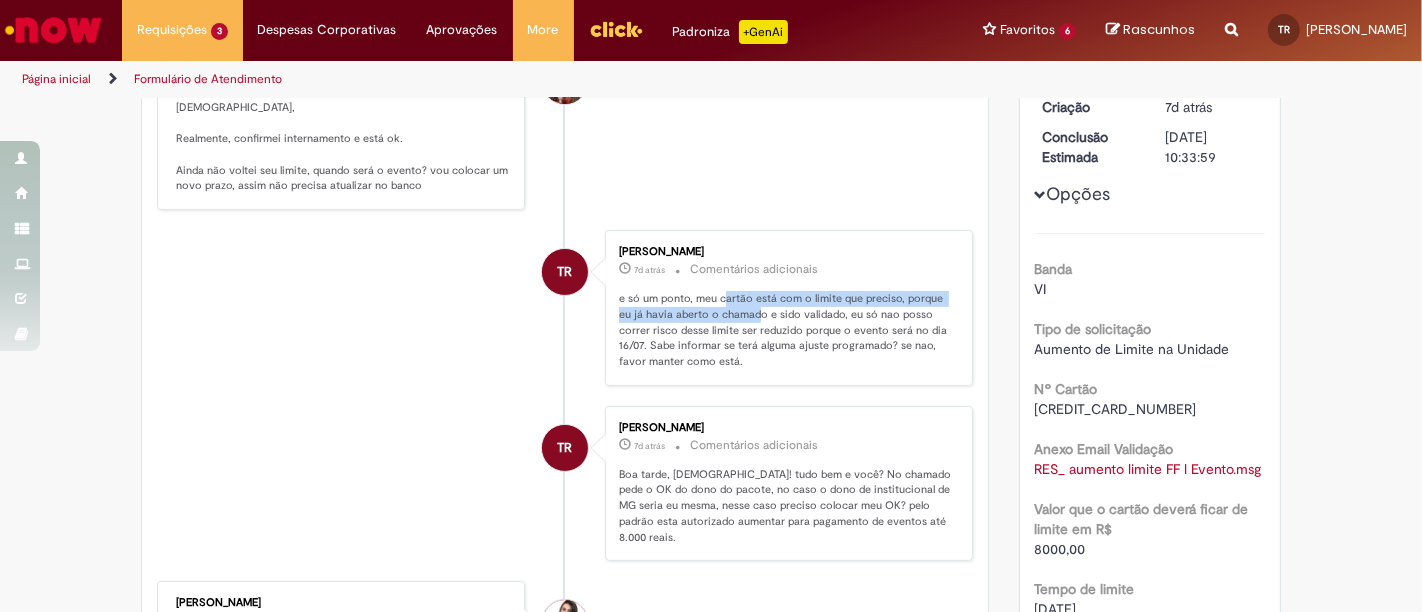 drag, startPoint x: 718, startPoint y: 298, endPoint x: 748, endPoint y: 306, distance: 31.04835 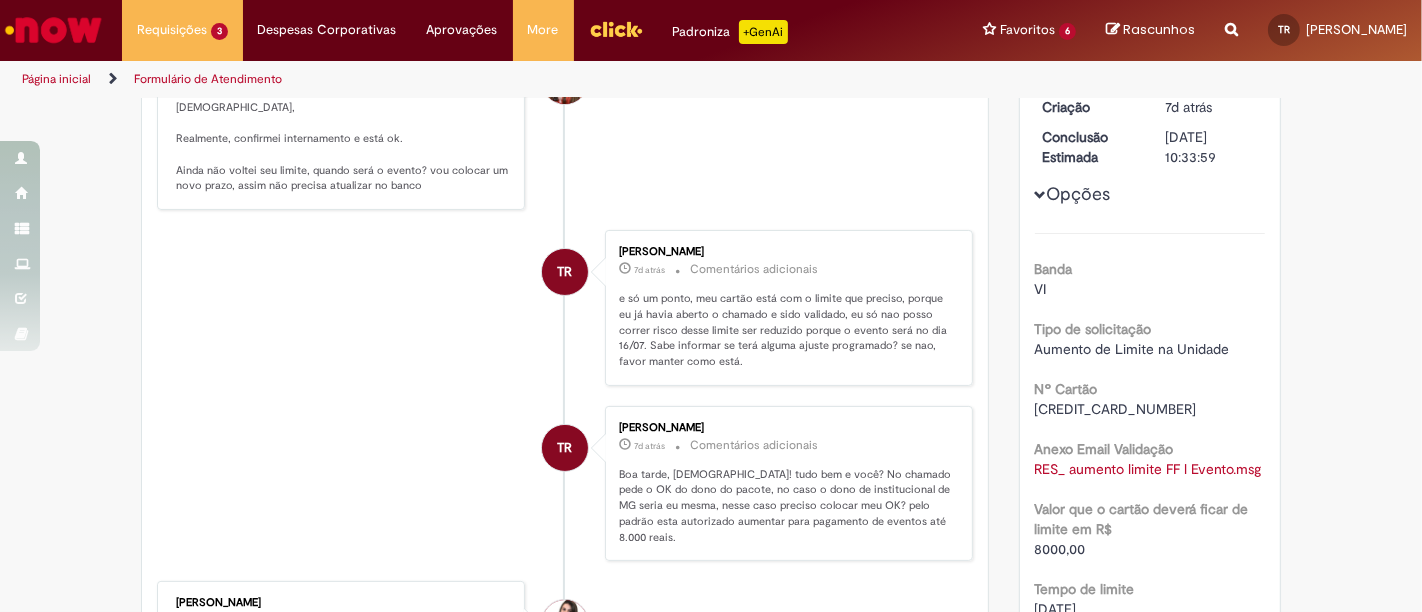 click on "TR
Thais Alves Lima Reis
7d atrás 7 dias atrás     Comentários adicionais
Boa tarde, Thais! tudo bem e você? No chamado pede o OK do dono do pacote, no caso o dono de institucional de MG seria eu mesma, nesse caso preciso colocar meu OK? pelo padrão esta autorizado aumentar para pagamento de eventos até 8.000 reais." at bounding box center (565, 484) 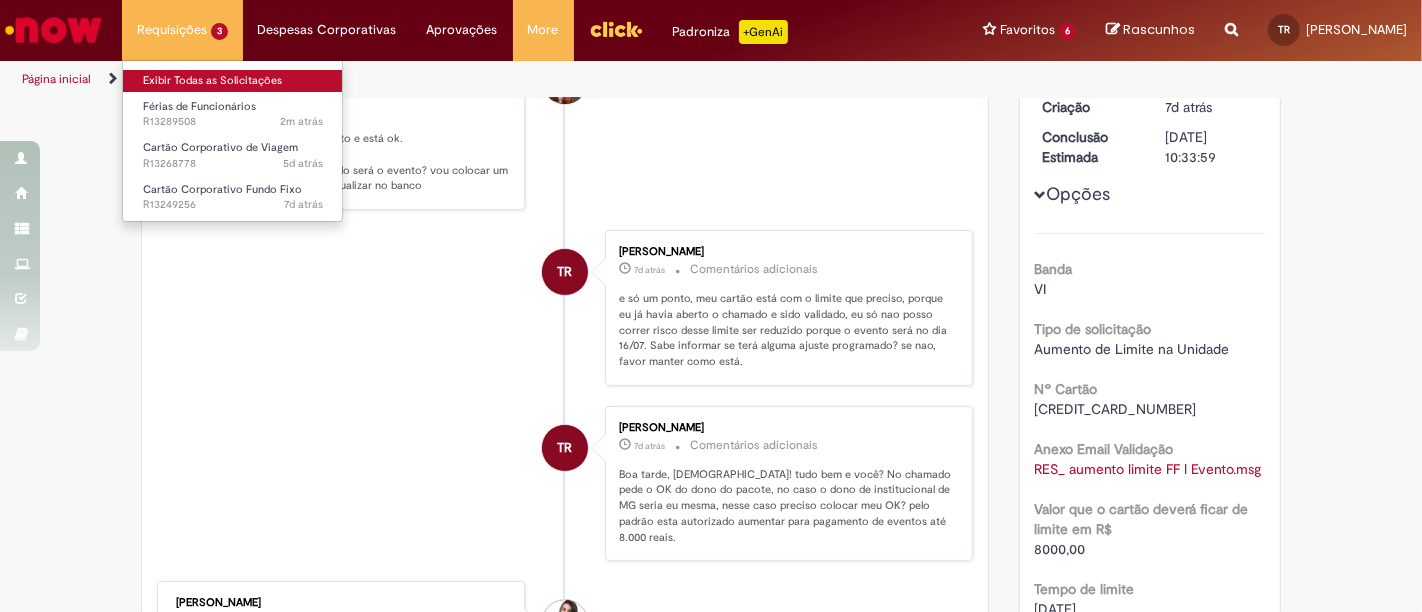 click on "Exibir Todas as Solicitações" at bounding box center [233, 81] 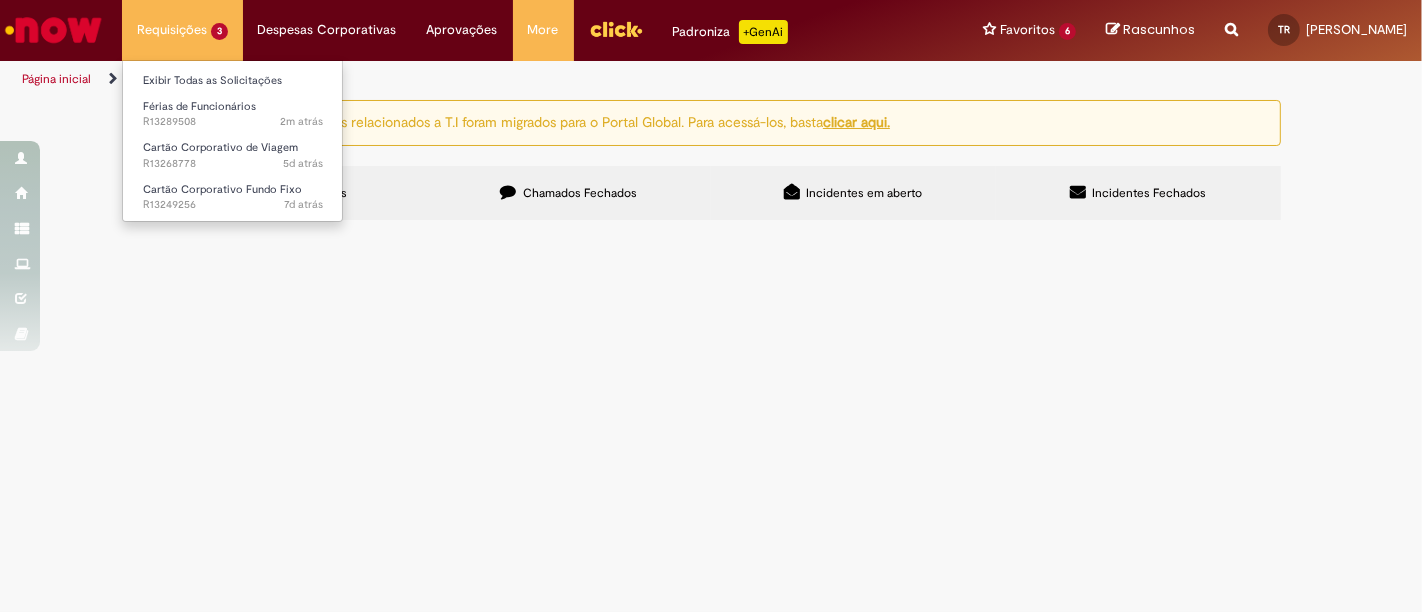 scroll, scrollTop: 0, scrollLeft: 0, axis: both 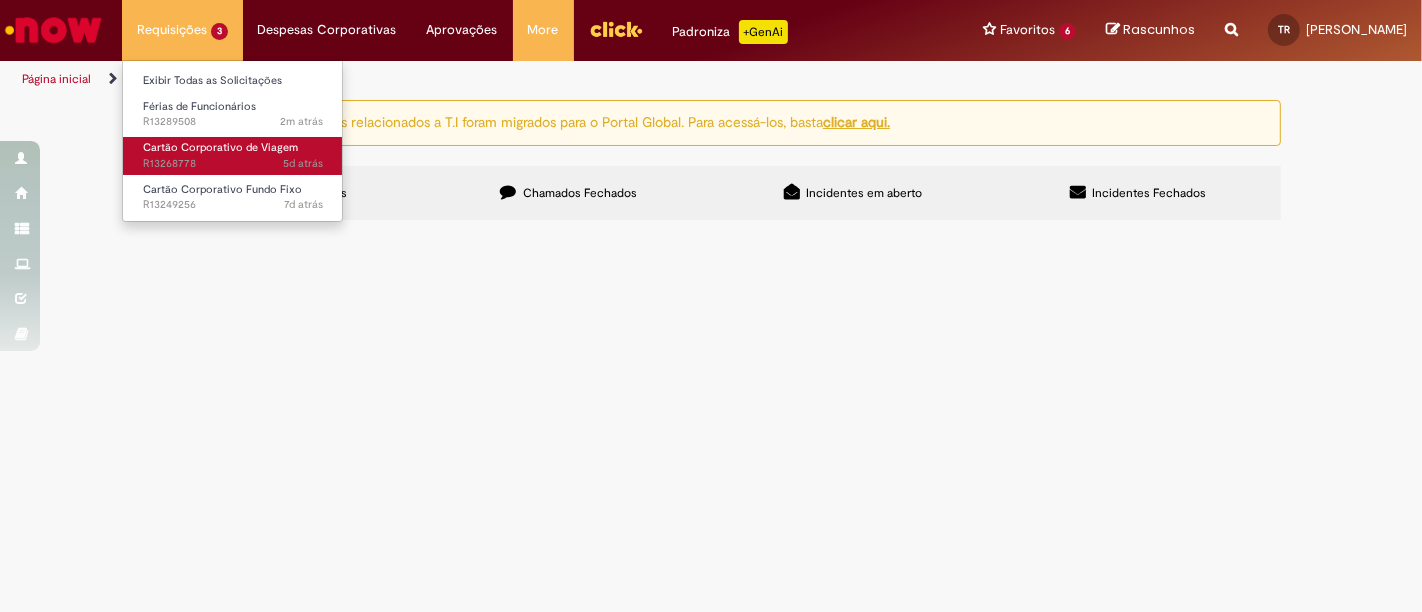 click on "Cartão Corporativo de Viagem
5d atrás 5 dias atrás  R13268778" at bounding box center (233, 155) 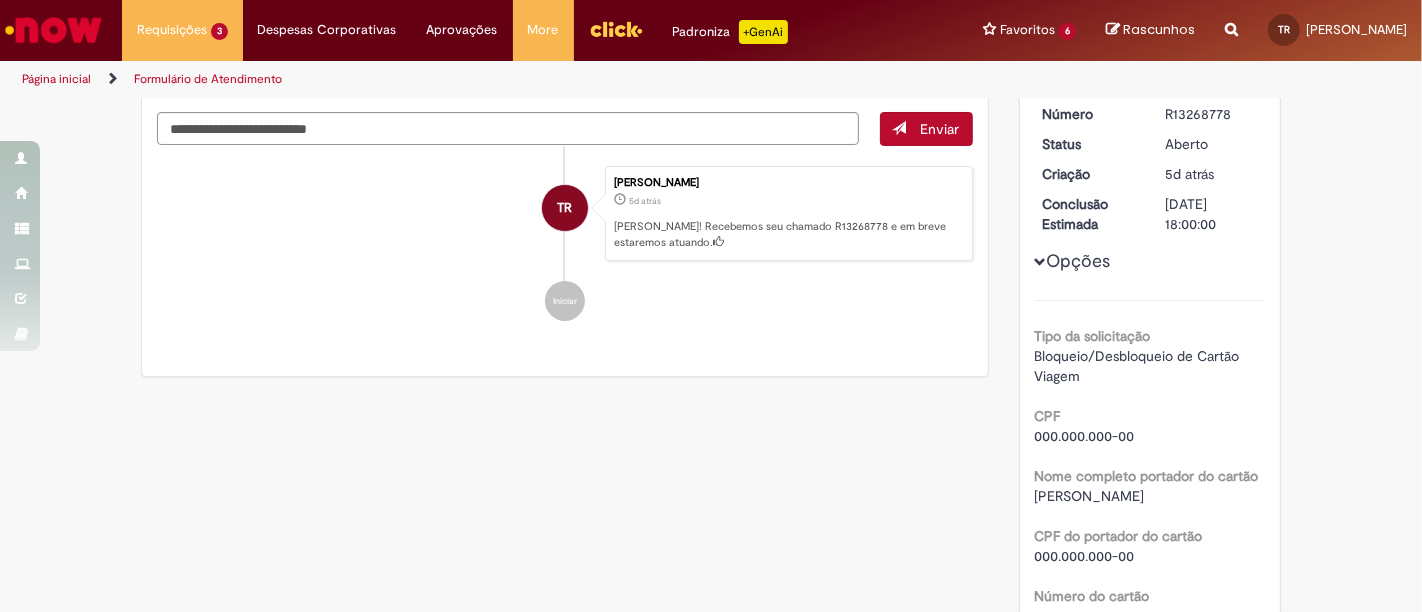 scroll, scrollTop: 0, scrollLeft: 0, axis: both 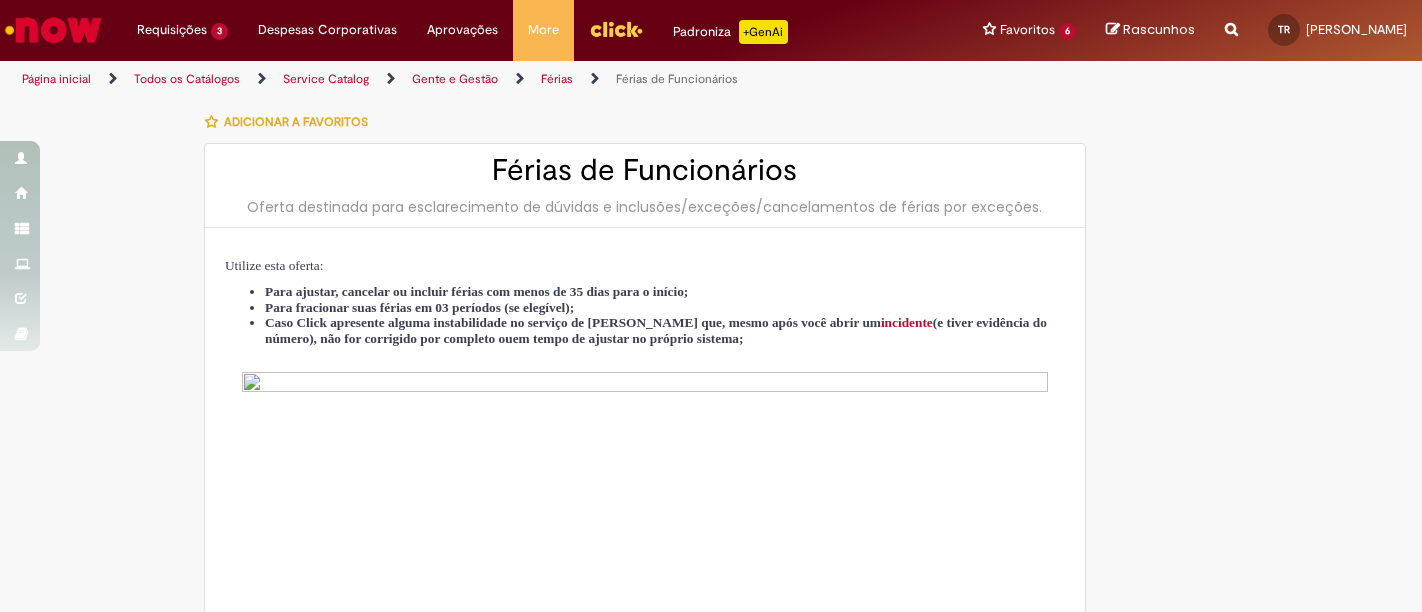 type on "**********" 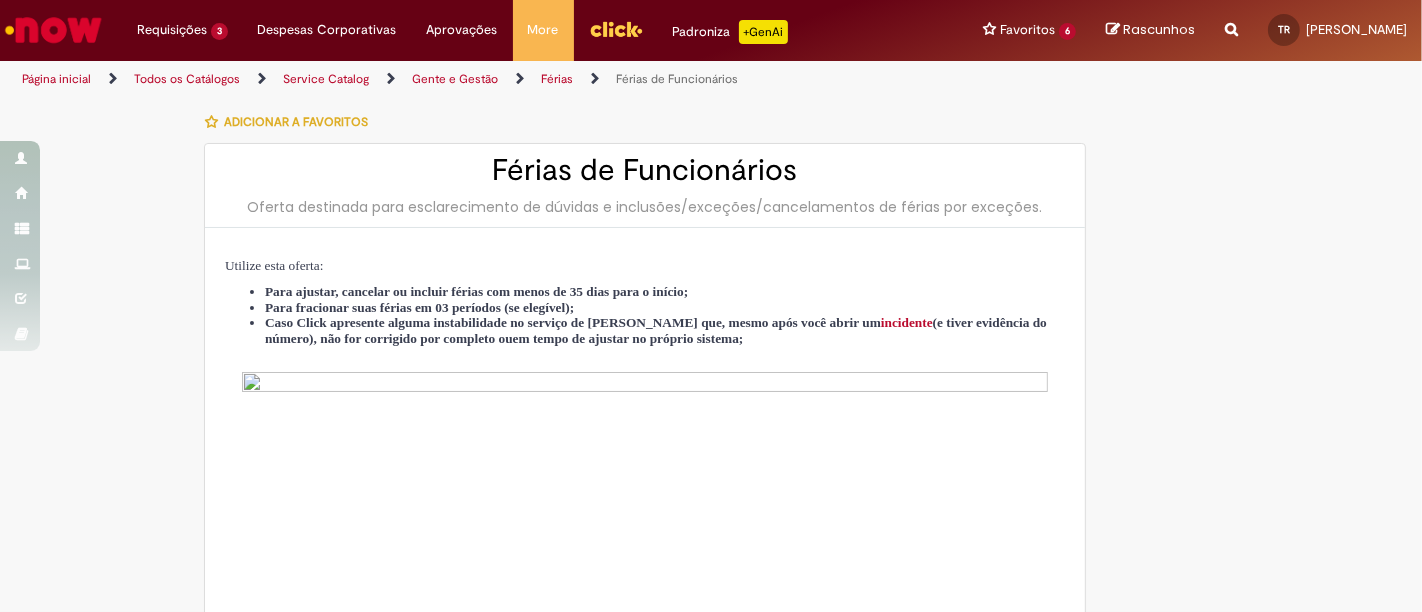 type on "**********" 